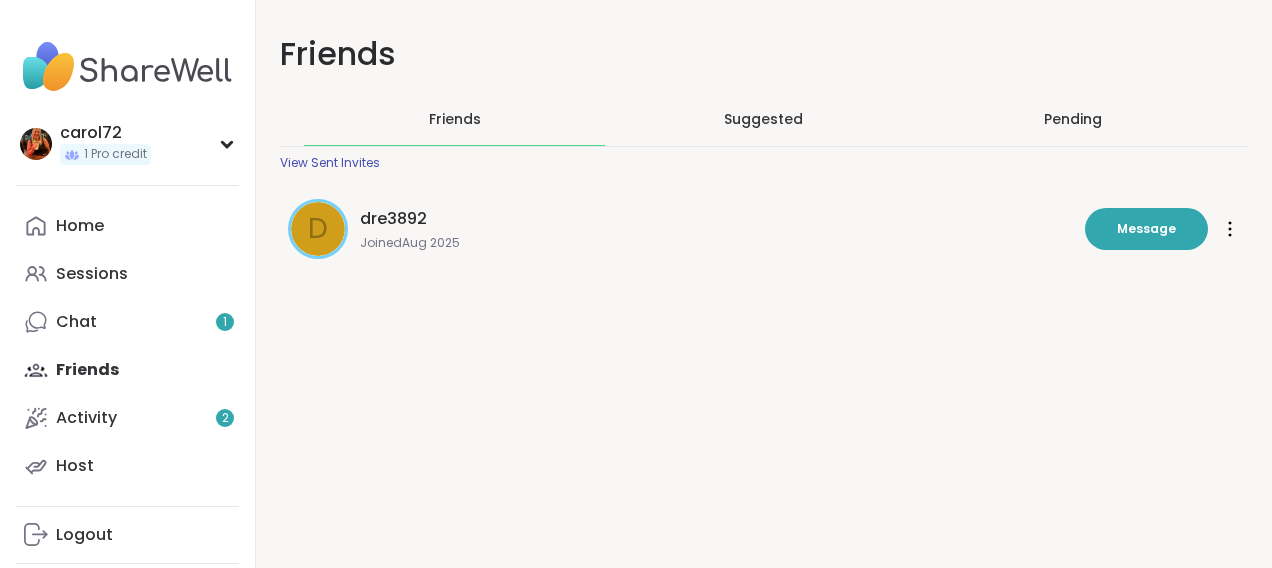 scroll, scrollTop: 0, scrollLeft: 0, axis: both 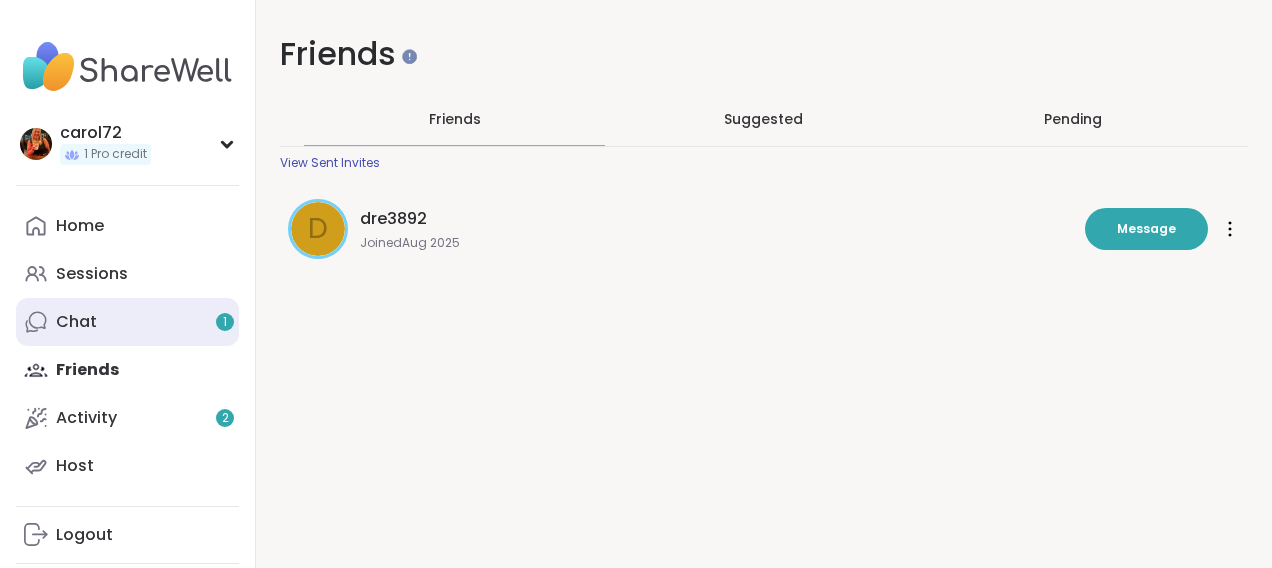 click on "Chat 1" at bounding box center (76, 322) 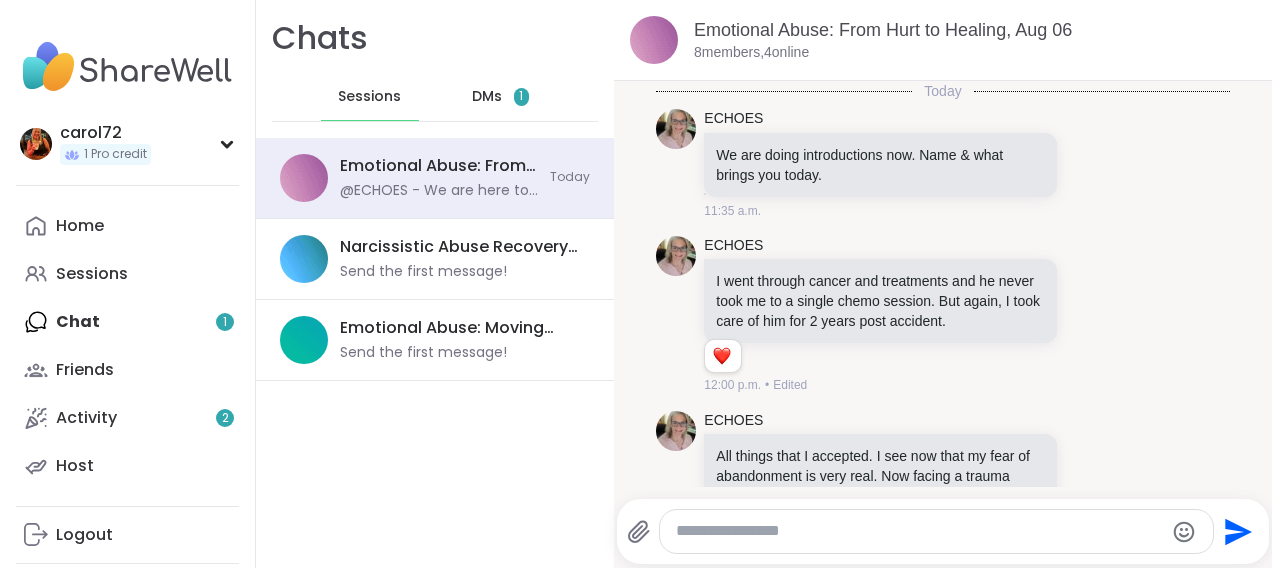 scroll, scrollTop: 1048, scrollLeft: 0, axis: vertical 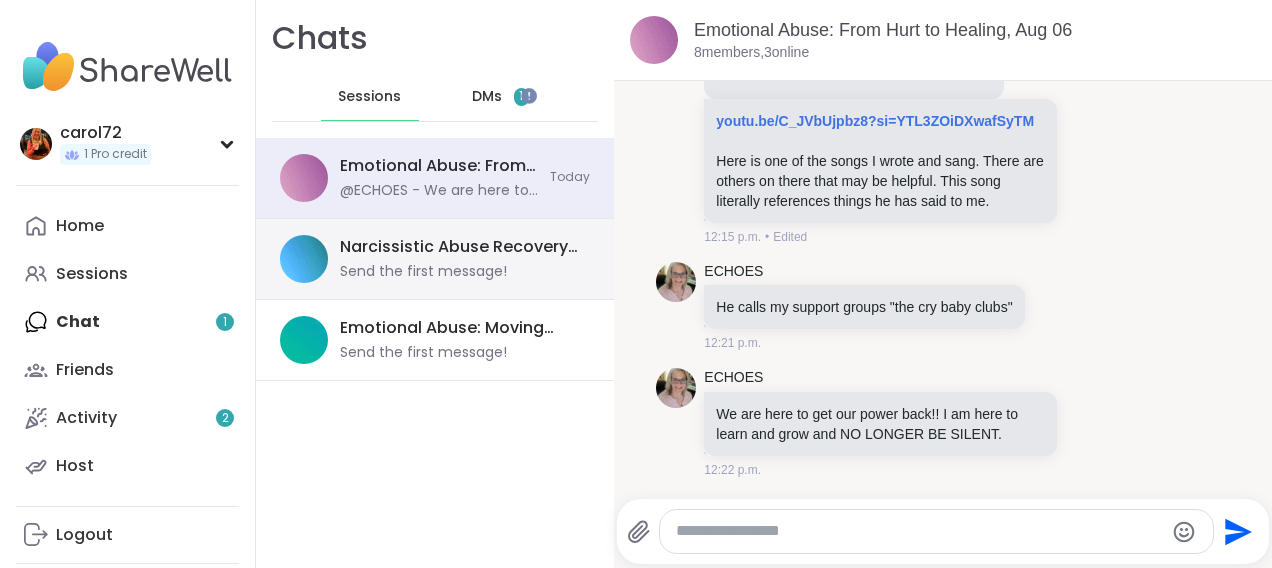click on "Send the first message!" at bounding box center [423, 272] 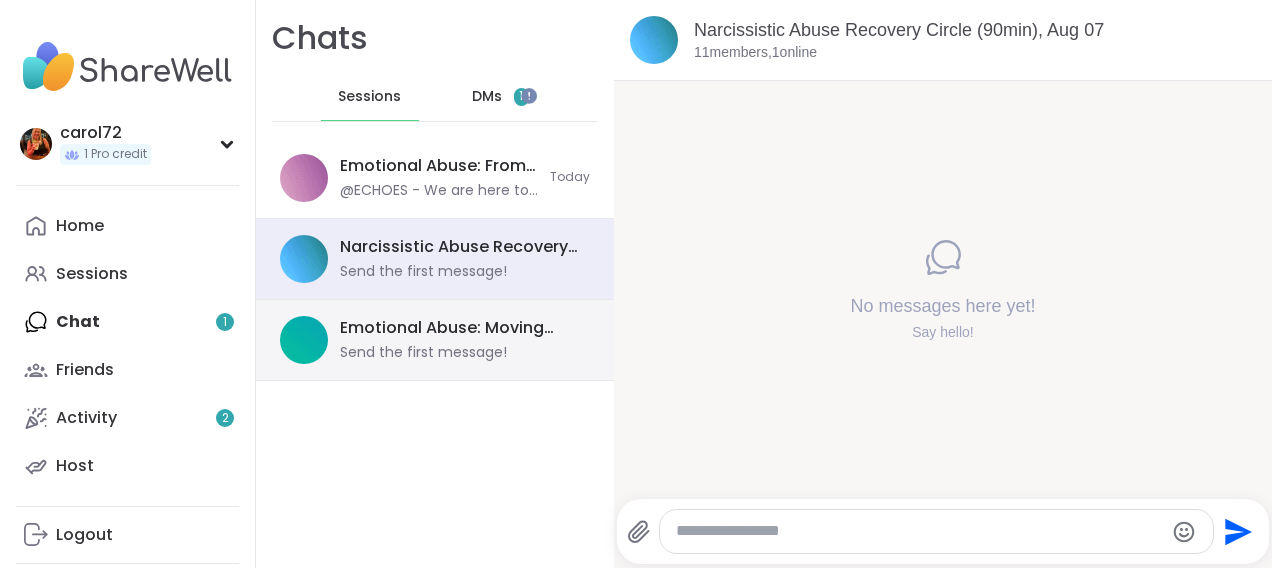 click on "Send the first message!" at bounding box center (423, 353) 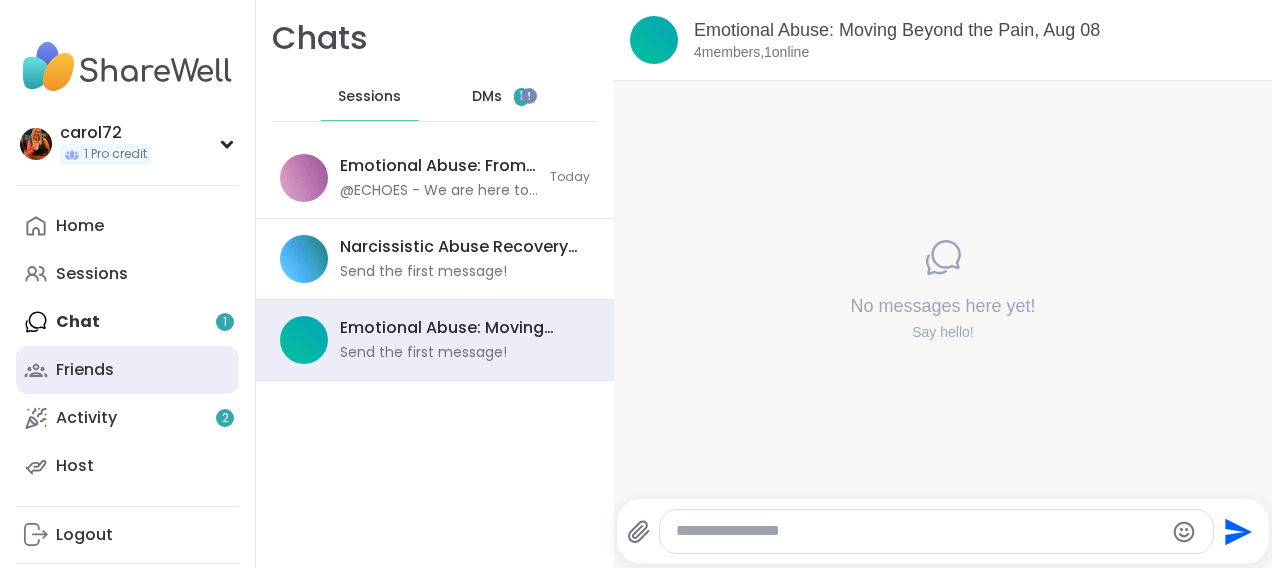 click on "Friends" at bounding box center [85, 370] 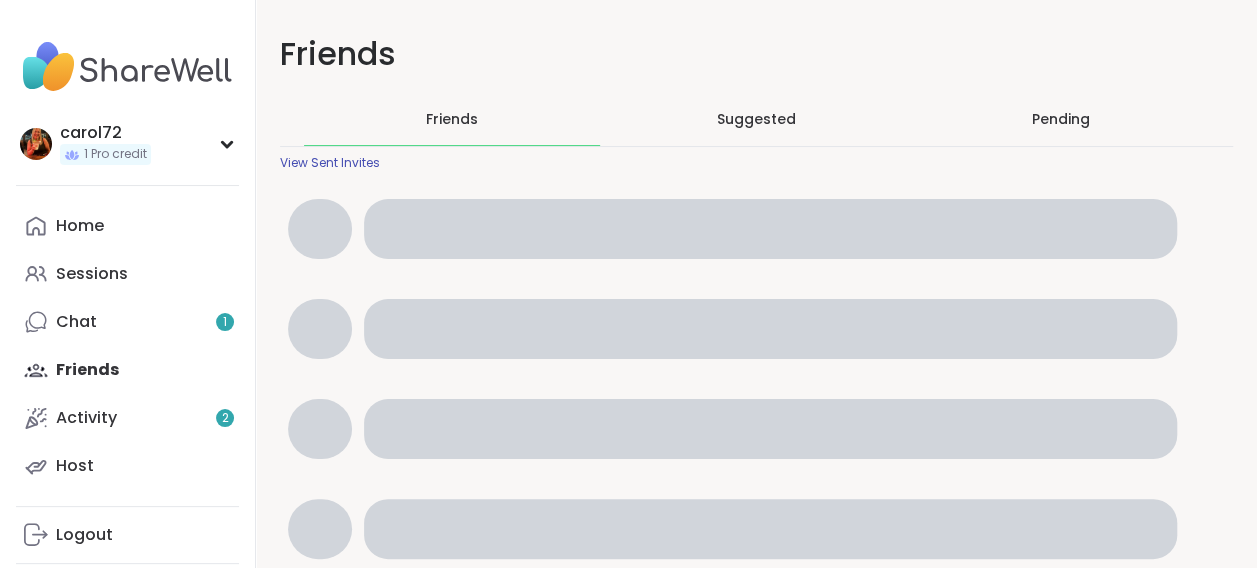 scroll, scrollTop: 0, scrollLeft: 0, axis: both 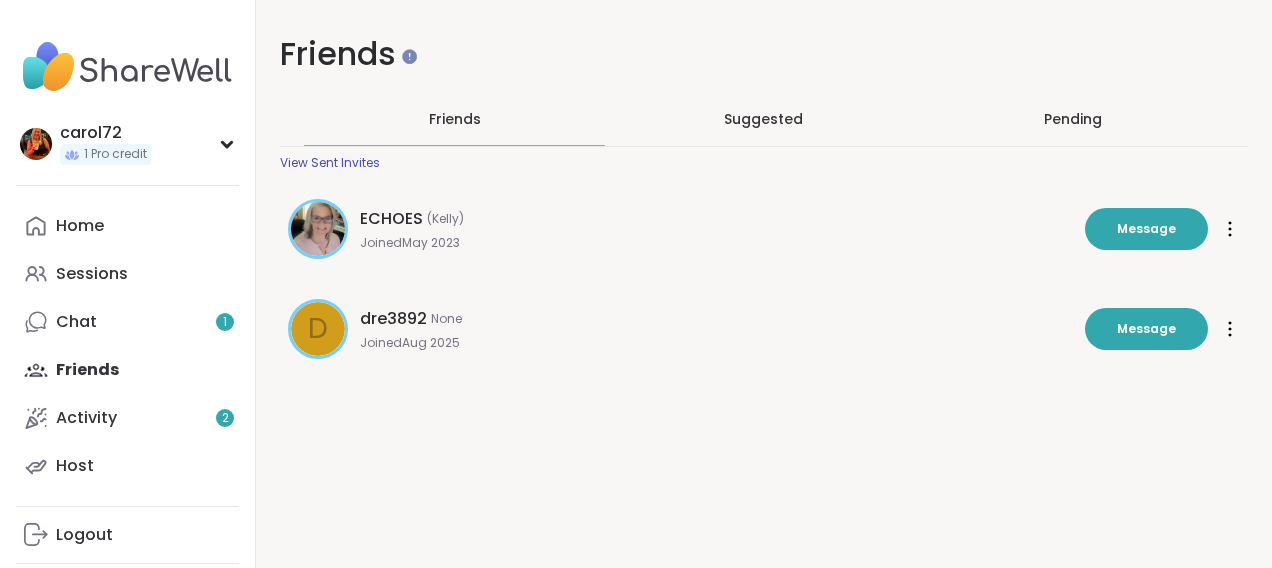 click on "dre3892" at bounding box center (393, 319) 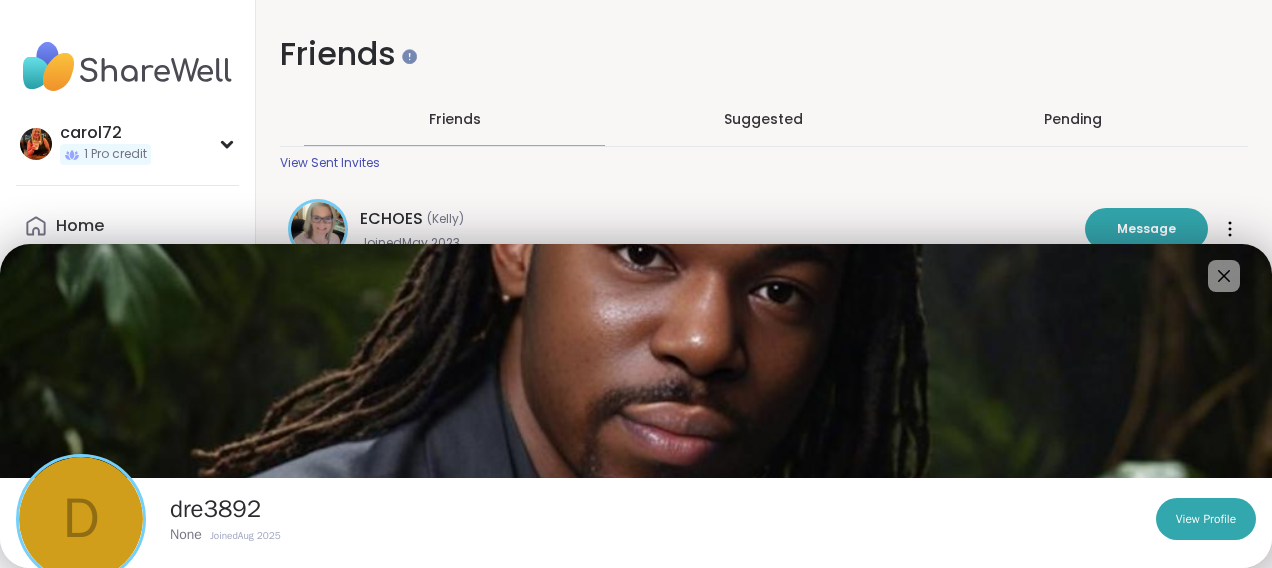 scroll, scrollTop: 0, scrollLeft: 0, axis: both 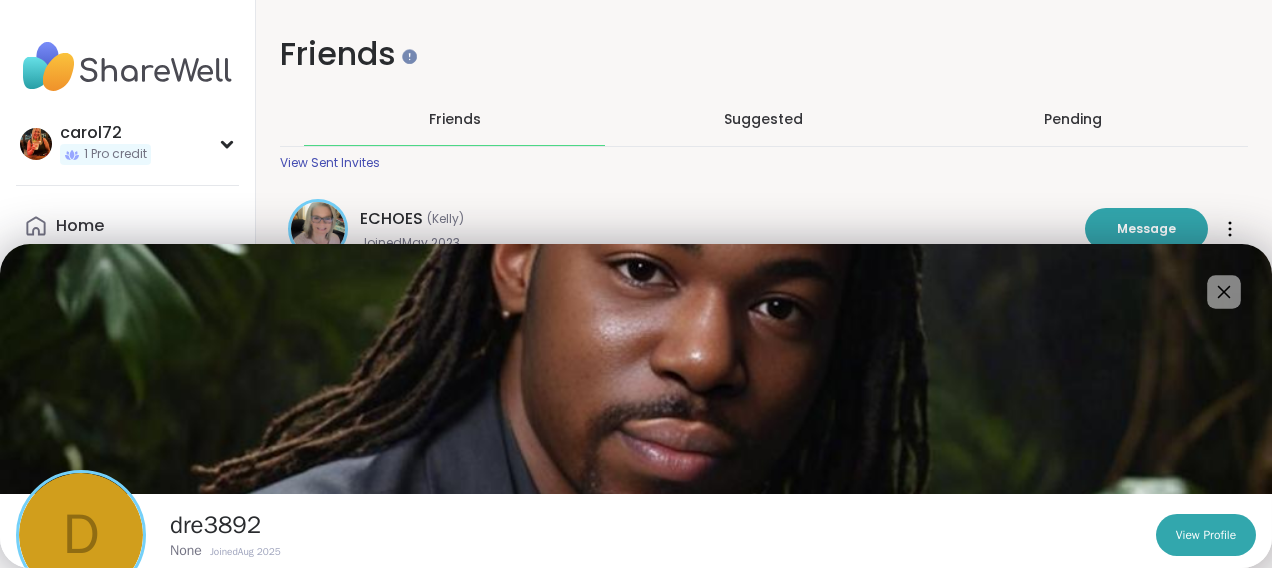 click 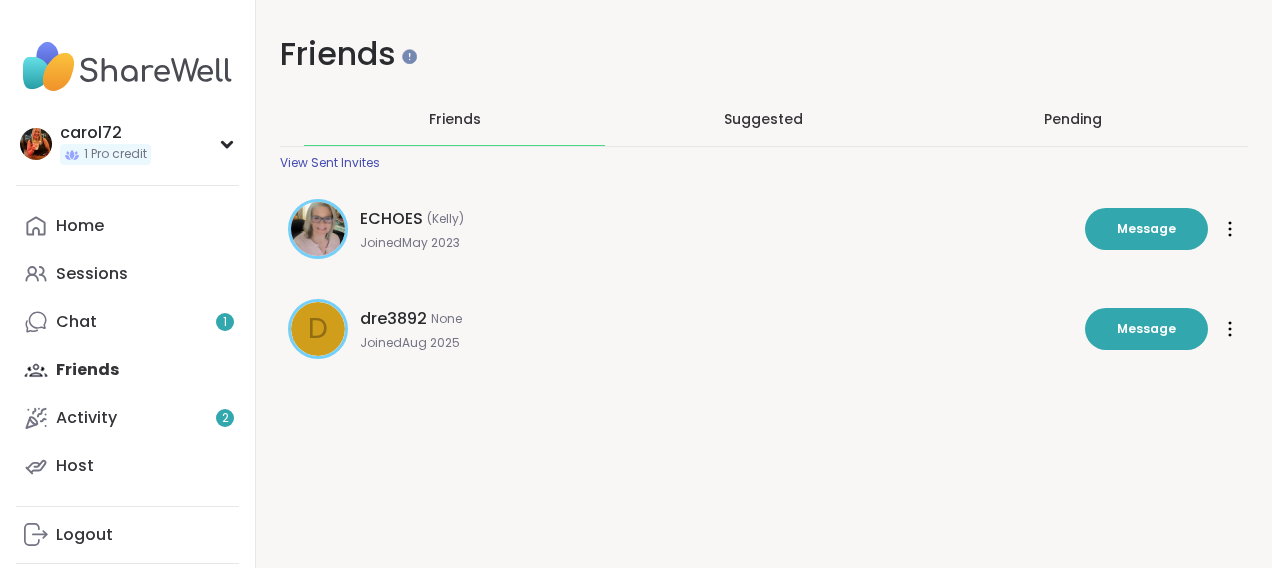 click on "ECHOES ([NAME]) Joined [MONTH] [YEAR]" at bounding box center [716, 229] 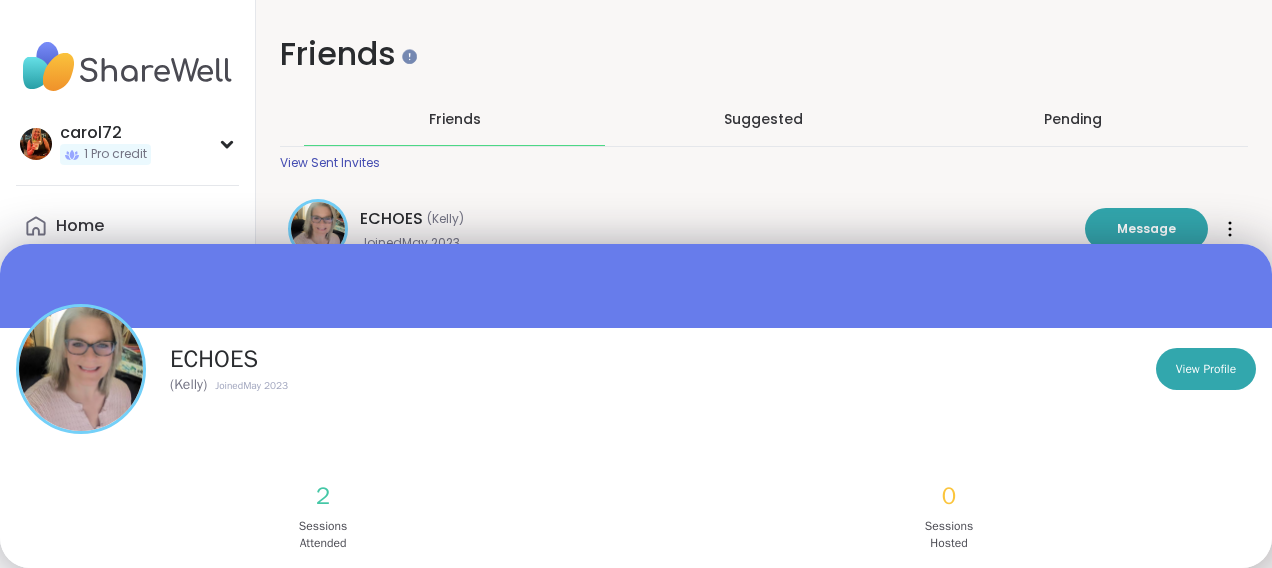 scroll, scrollTop: 0, scrollLeft: 0, axis: both 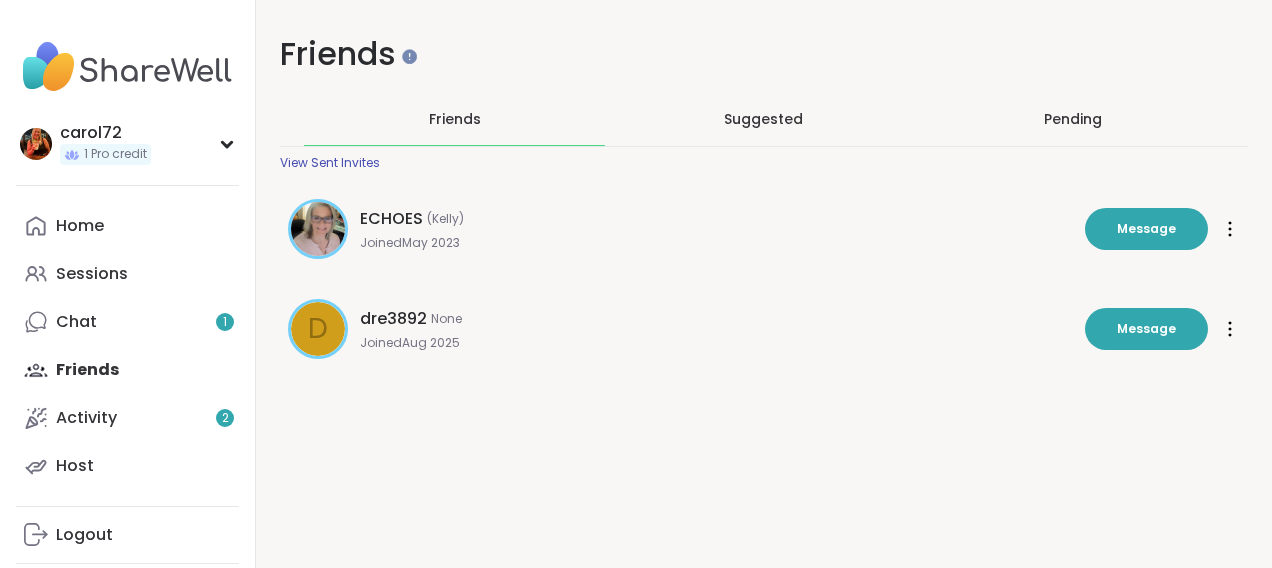 click on "ECHOES ([NAME]) Joined [MONTH] [YEAR] Message  Message" at bounding box center [764, 229] 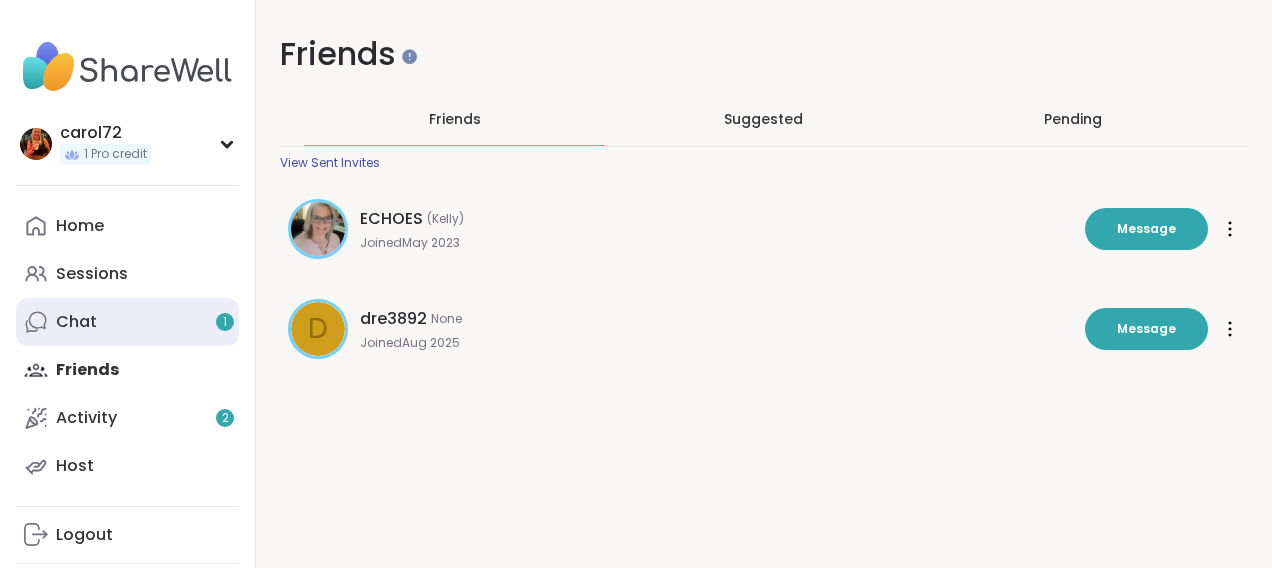click on "Chat 1" at bounding box center (127, 322) 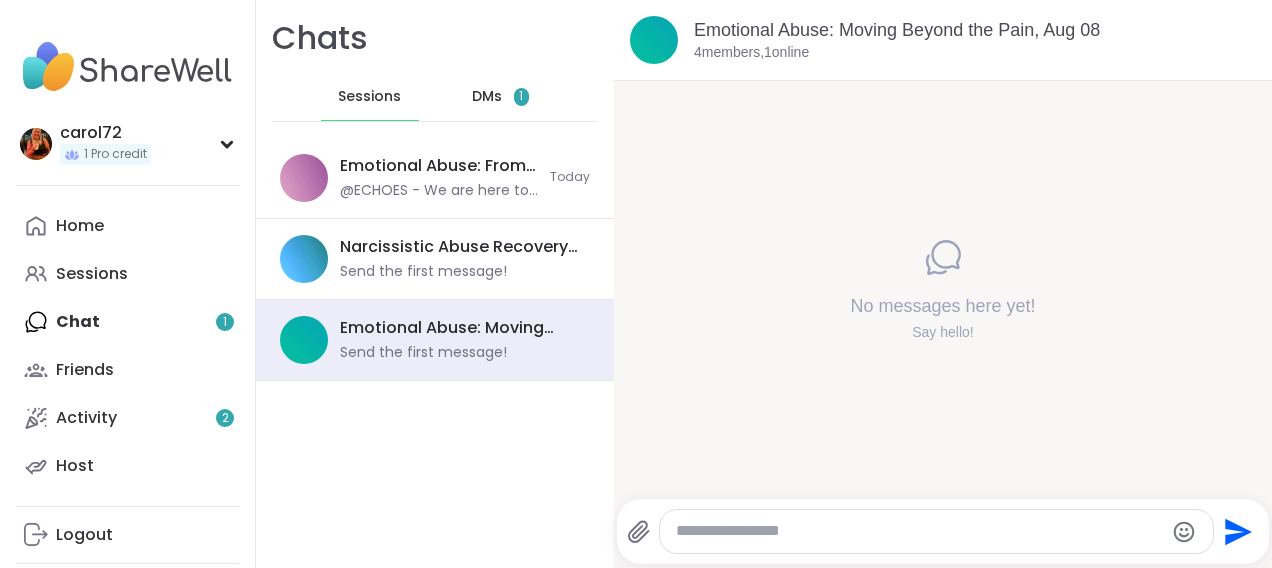scroll, scrollTop: 0, scrollLeft: 0, axis: both 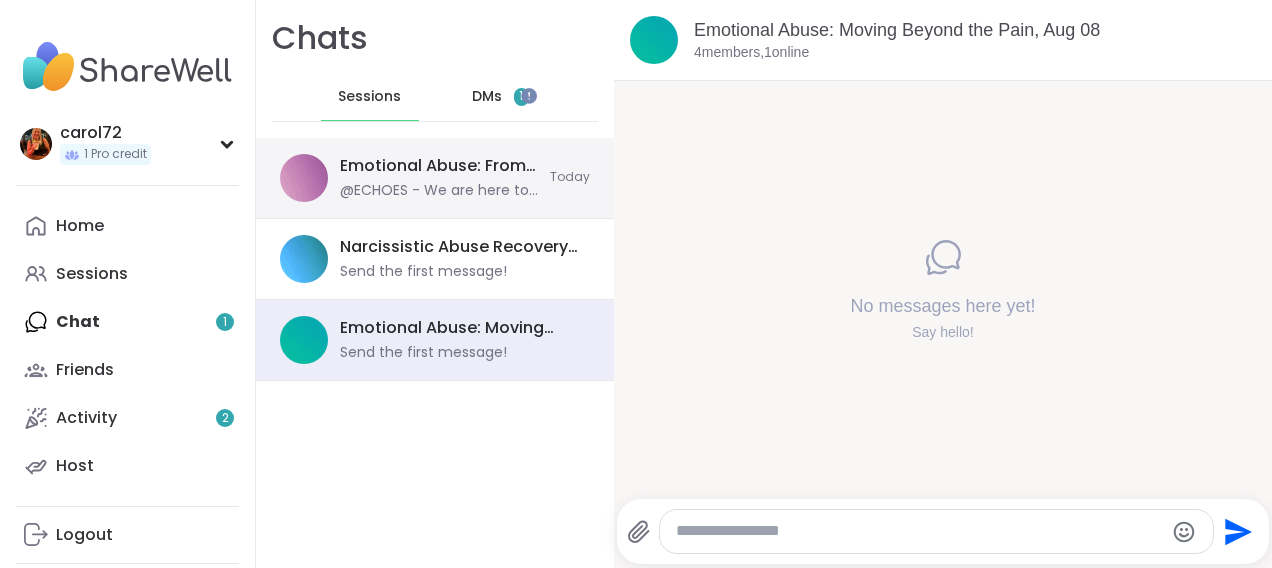 click on "Emotional Abuse: From Hurt to Healing, [MONTH] [DAY_NUM] @[USERNAME] - We are here to get our power back!! I am here to learn and grow and NO LONGER BE SILENT.  Today" at bounding box center [435, 178] 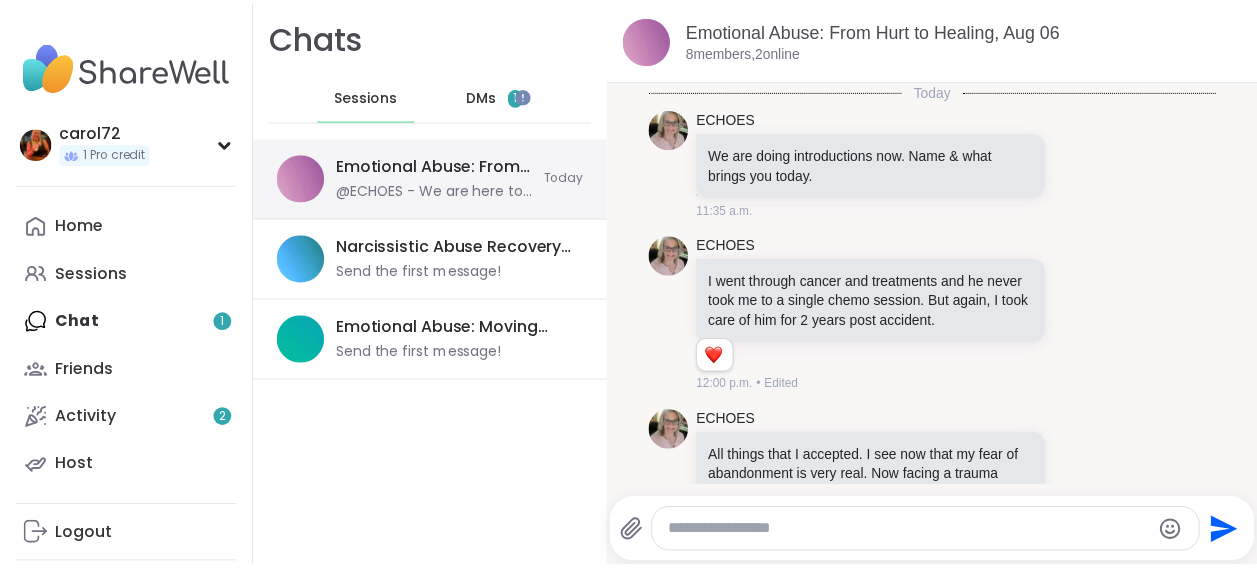scroll, scrollTop: 1048, scrollLeft: 0, axis: vertical 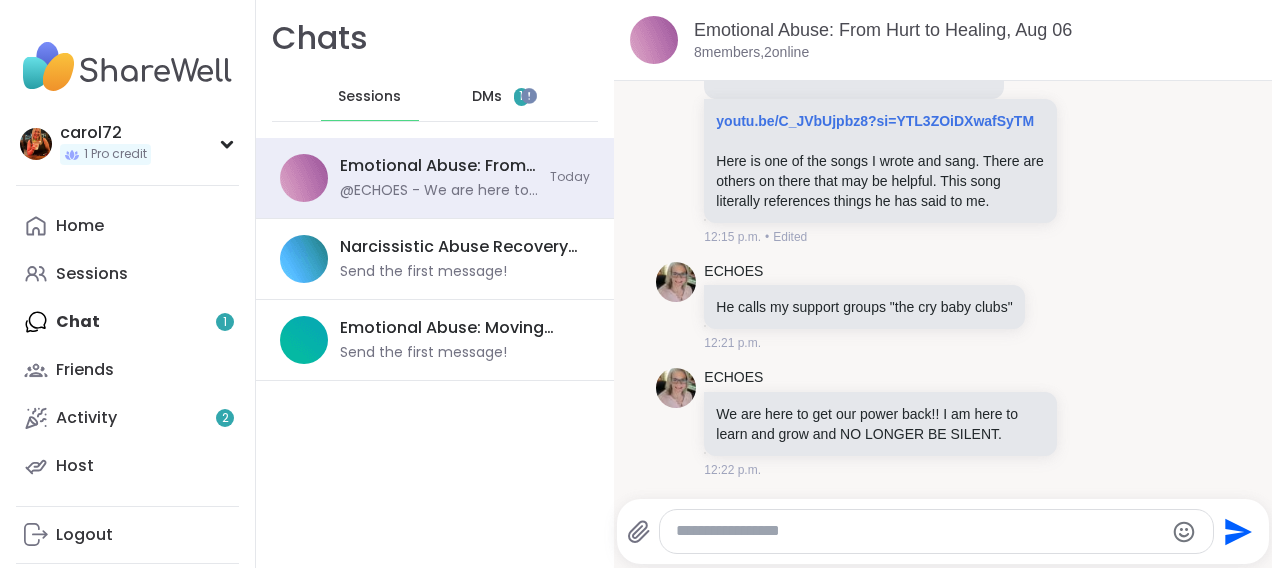 click on "Home Sessions Chat 1 Friends Activity 2 Host" at bounding box center [127, 346] 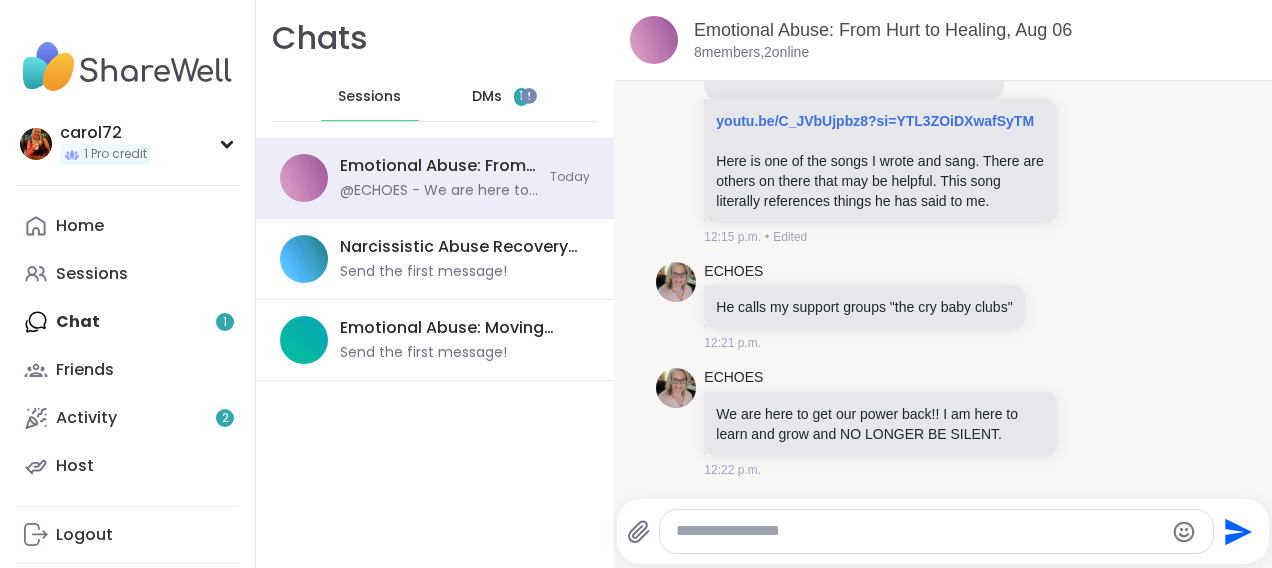 click on "Home Sessions Chat 1 Friends Activity 2 Host" at bounding box center (127, 346) 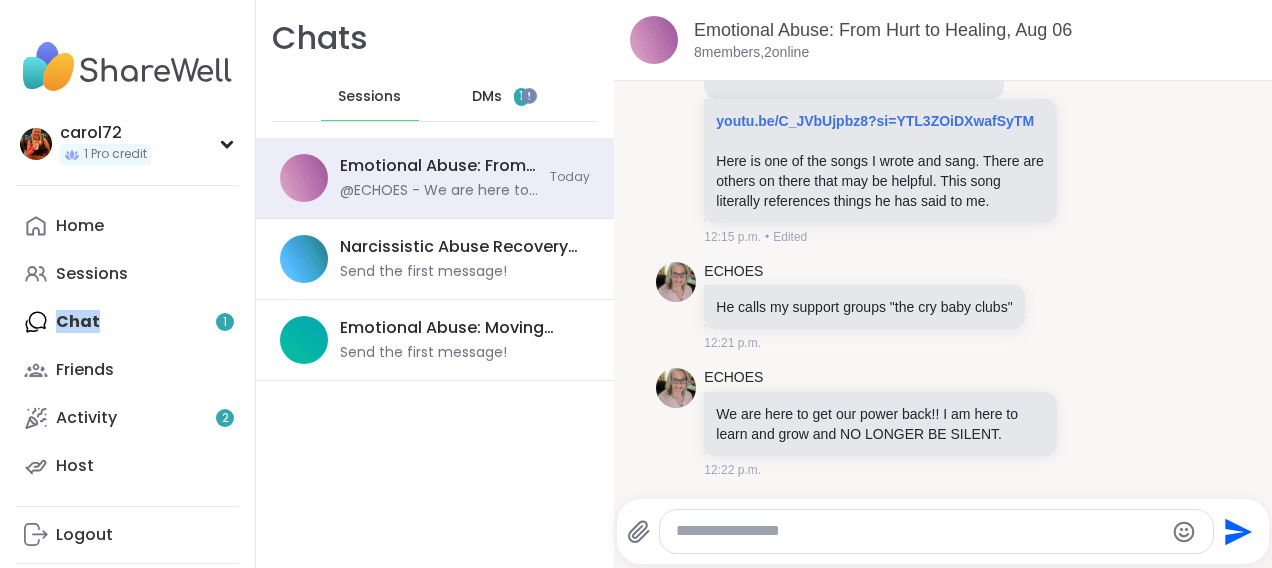 click on "Home Sessions Chat 1 Friends Activity 2 Host" at bounding box center [127, 346] 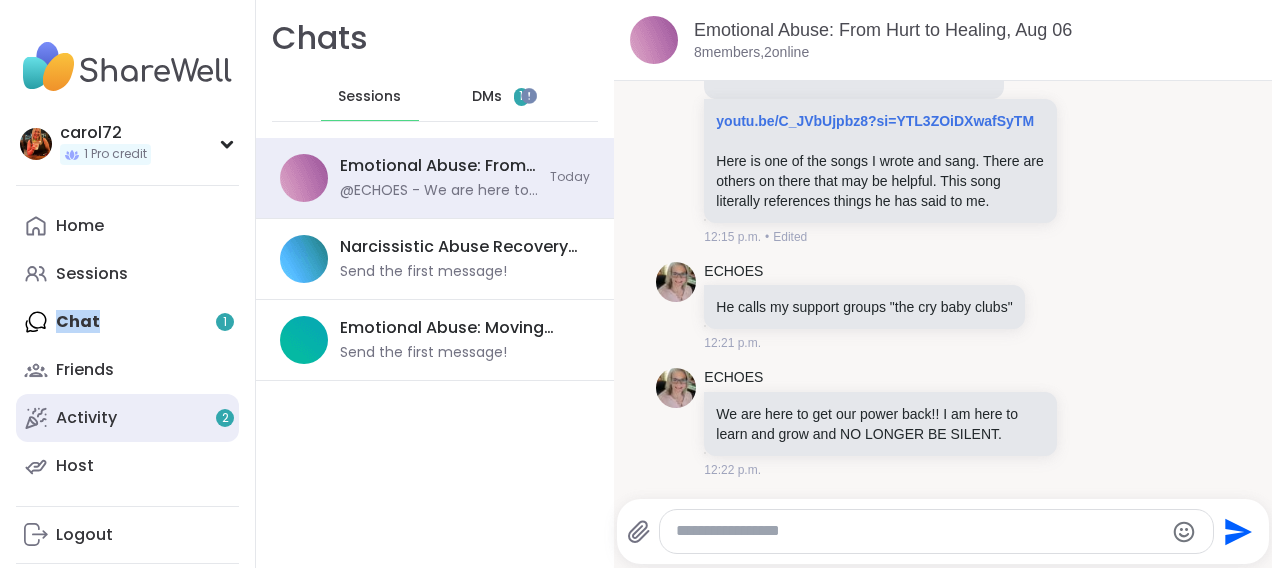 drag, startPoint x: 86, startPoint y: 320, endPoint x: 93, endPoint y: 422, distance: 102.239914 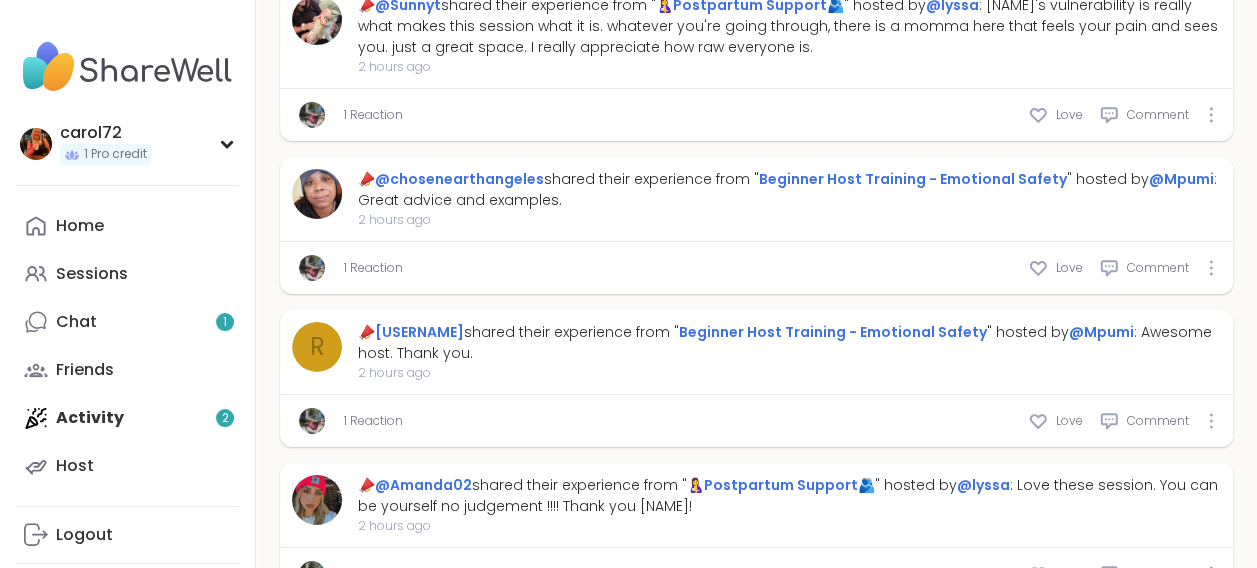 scroll, scrollTop: 3300, scrollLeft: 0, axis: vertical 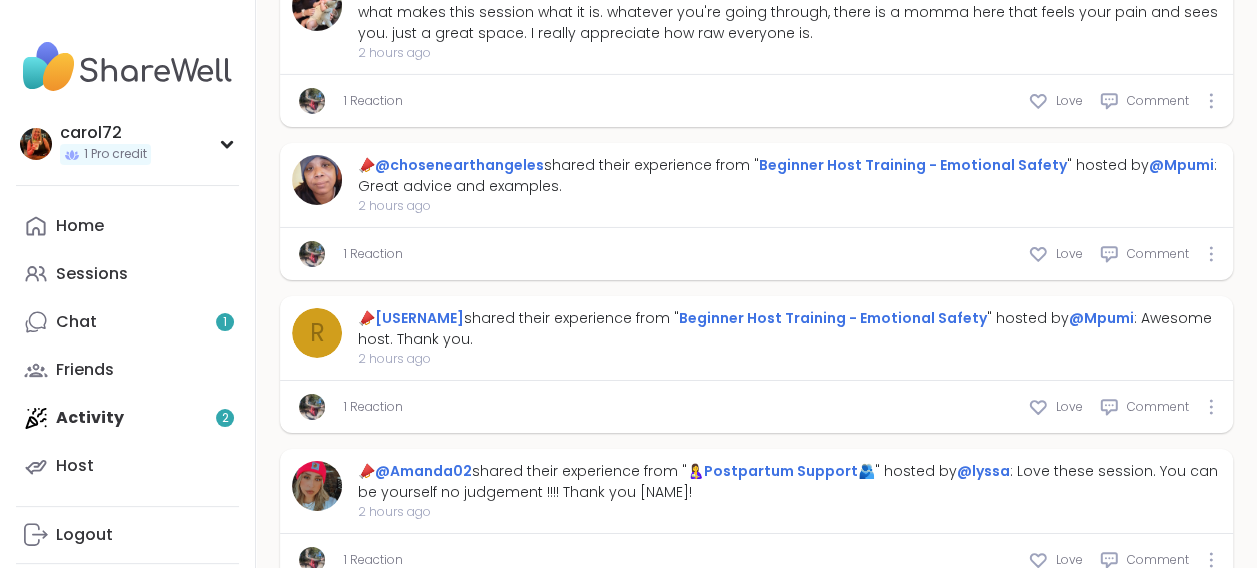 type on "*" 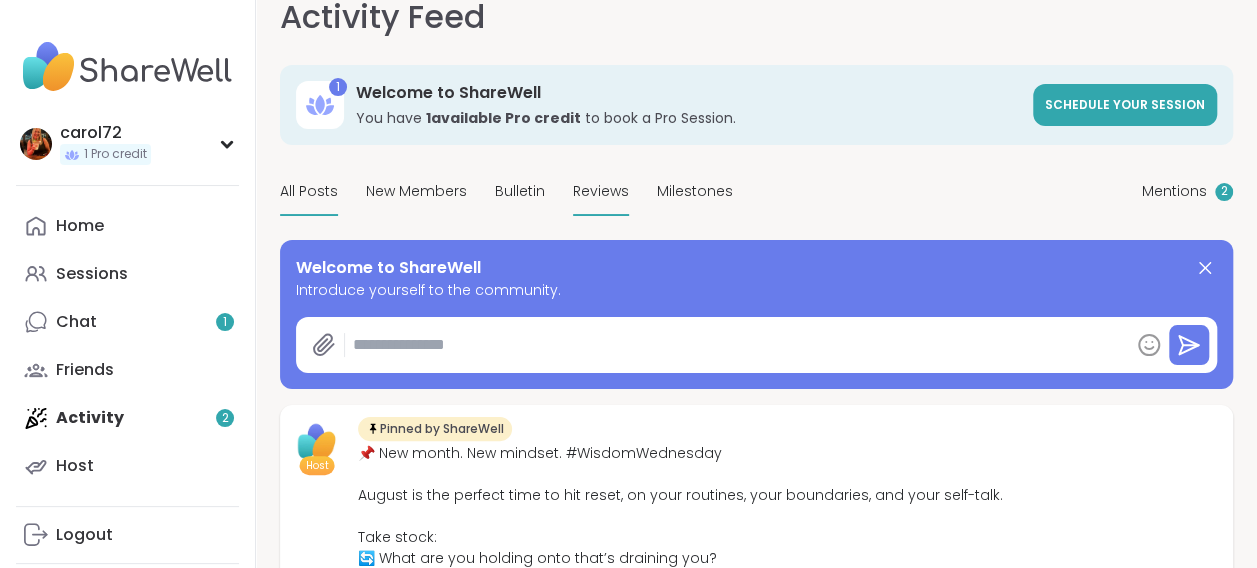 scroll, scrollTop: 0, scrollLeft: 0, axis: both 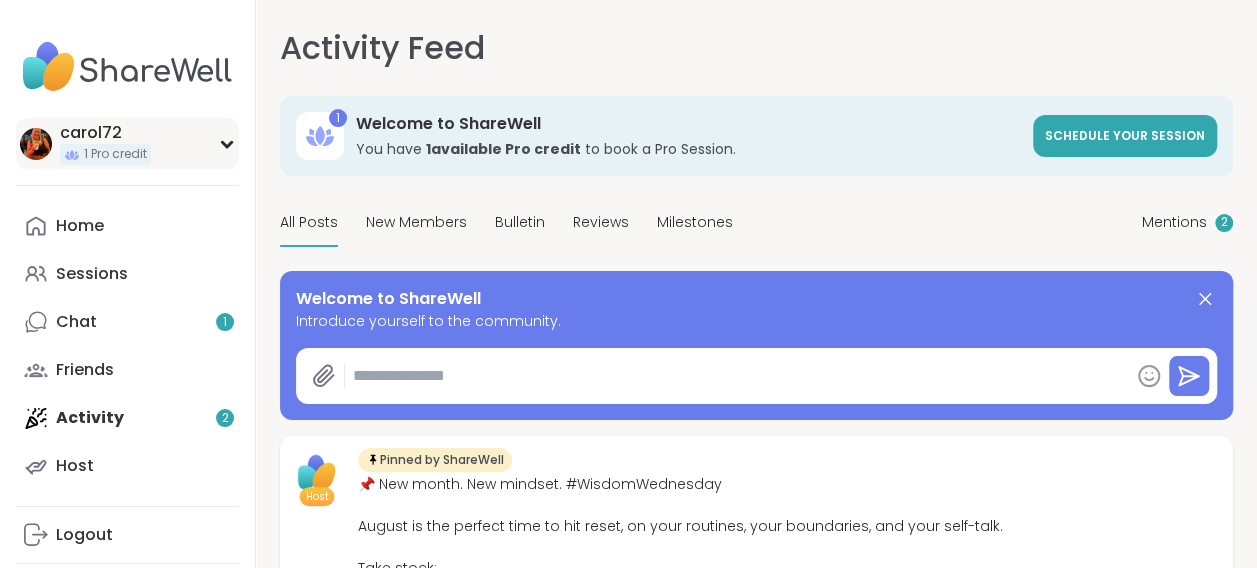 click on "carol72" at bounding box center (105, 133) 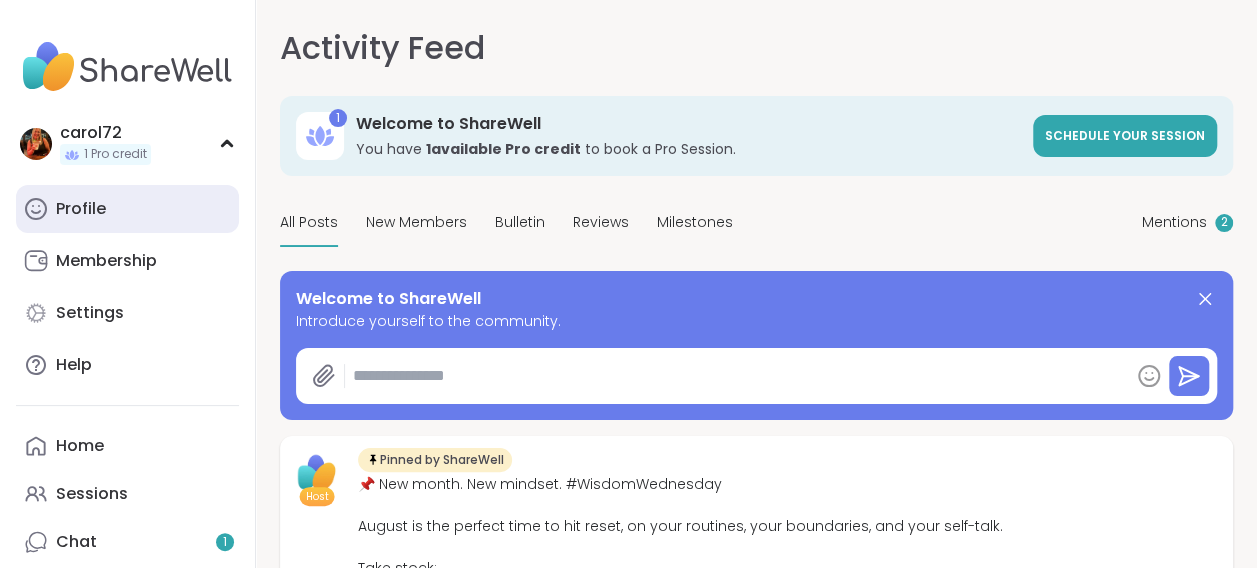 click on "Profile" at bounding box center [81, 209] 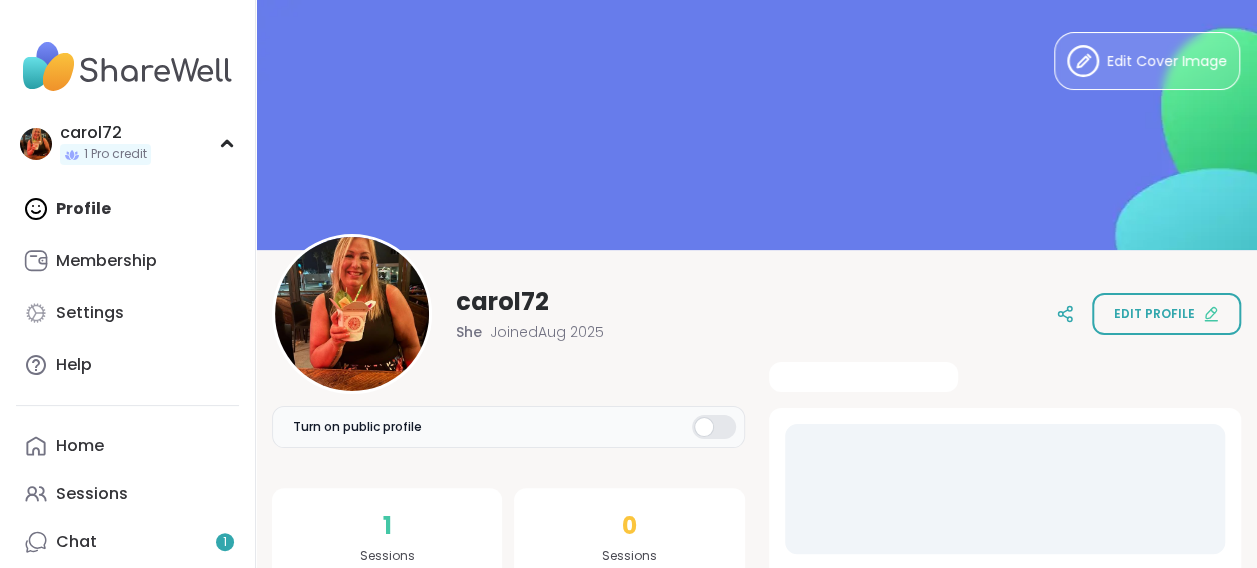 scroll, scrollTop: 0, scrollLeft: 0, axis: both 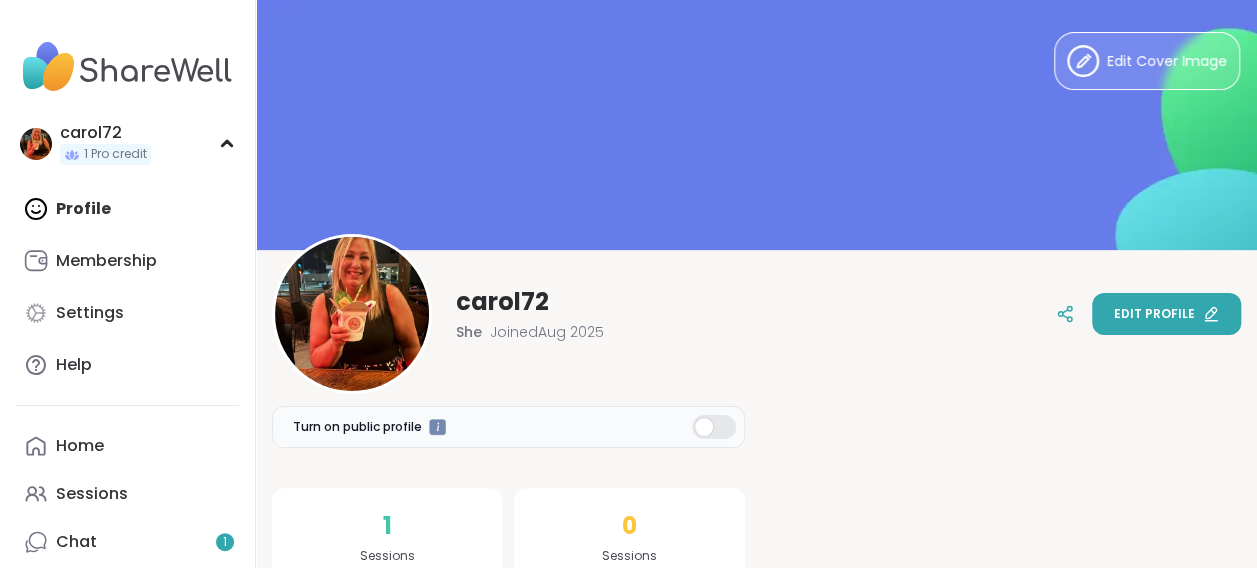 click on "Edit profile" at bounding box center (1154, 314) 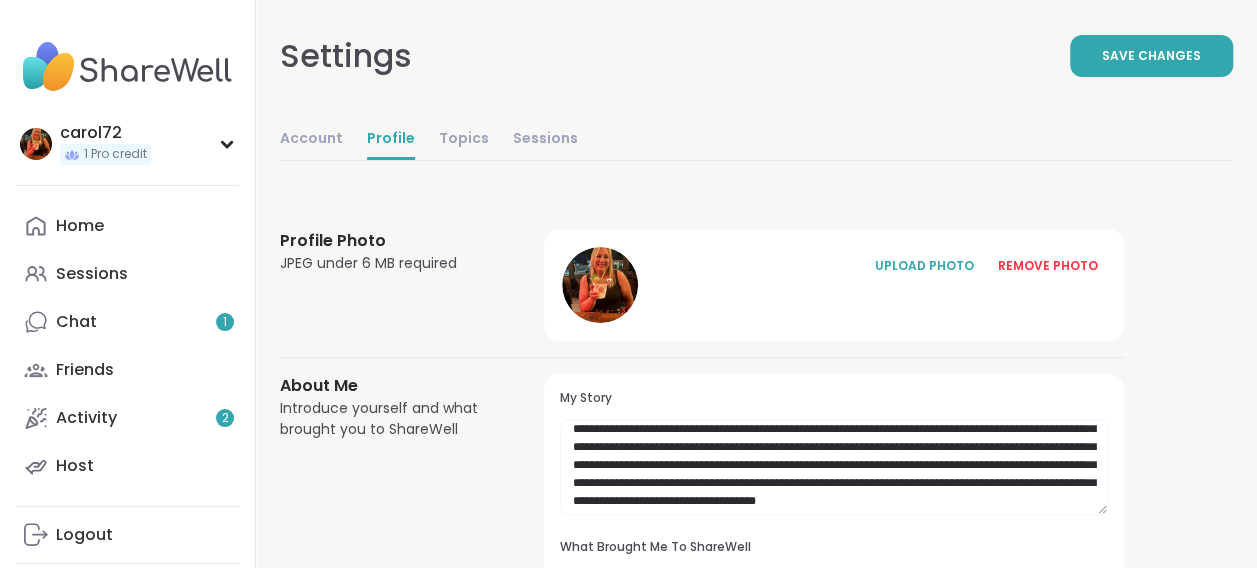scroll, scrollTop: 83, scrollLeft: 0, axis: vertical 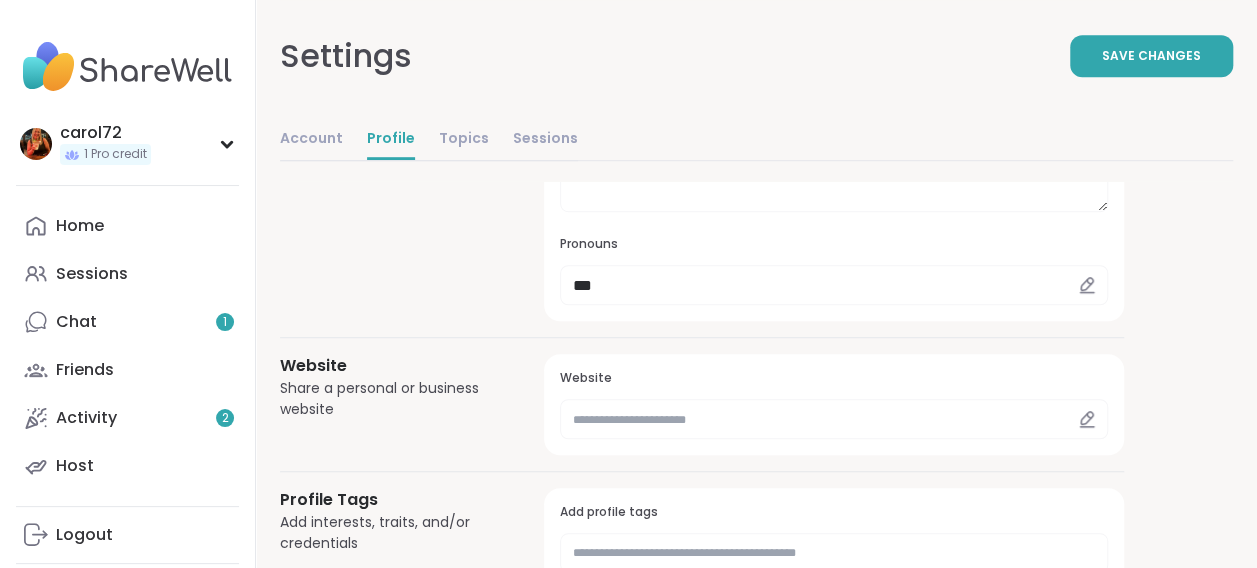 click 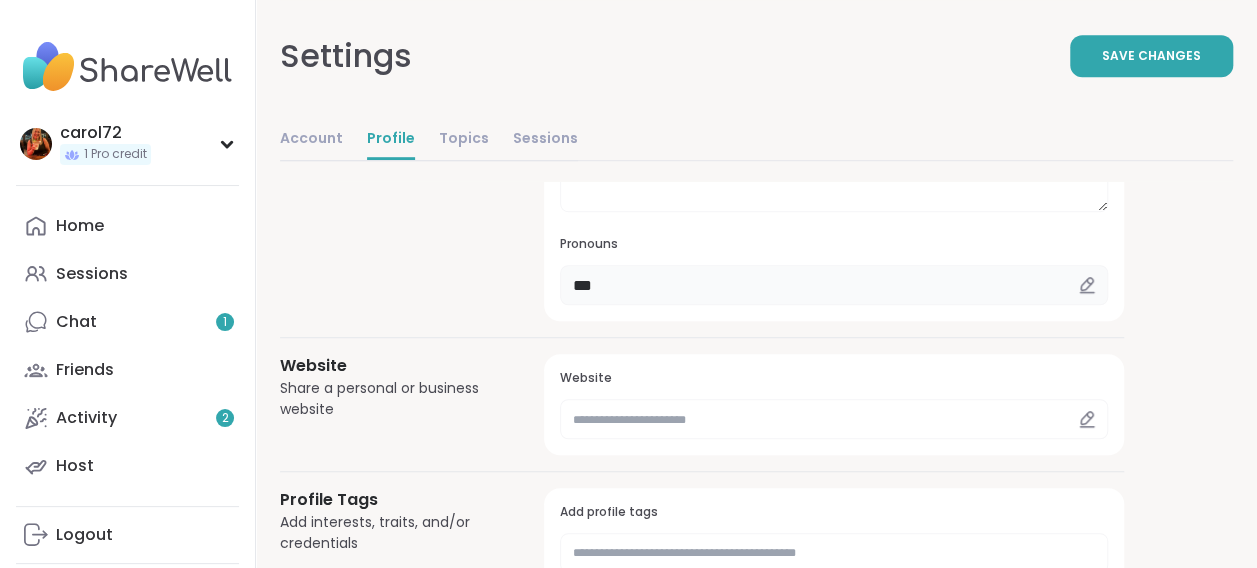 click on "***" at bounding box center (834, 285) 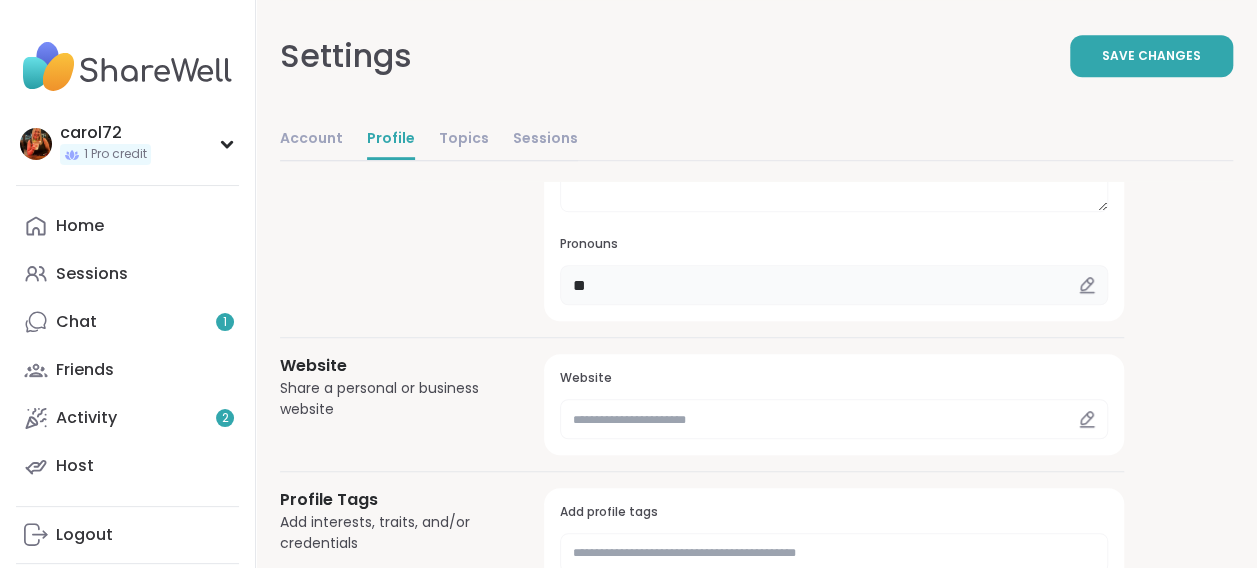 type on "*" 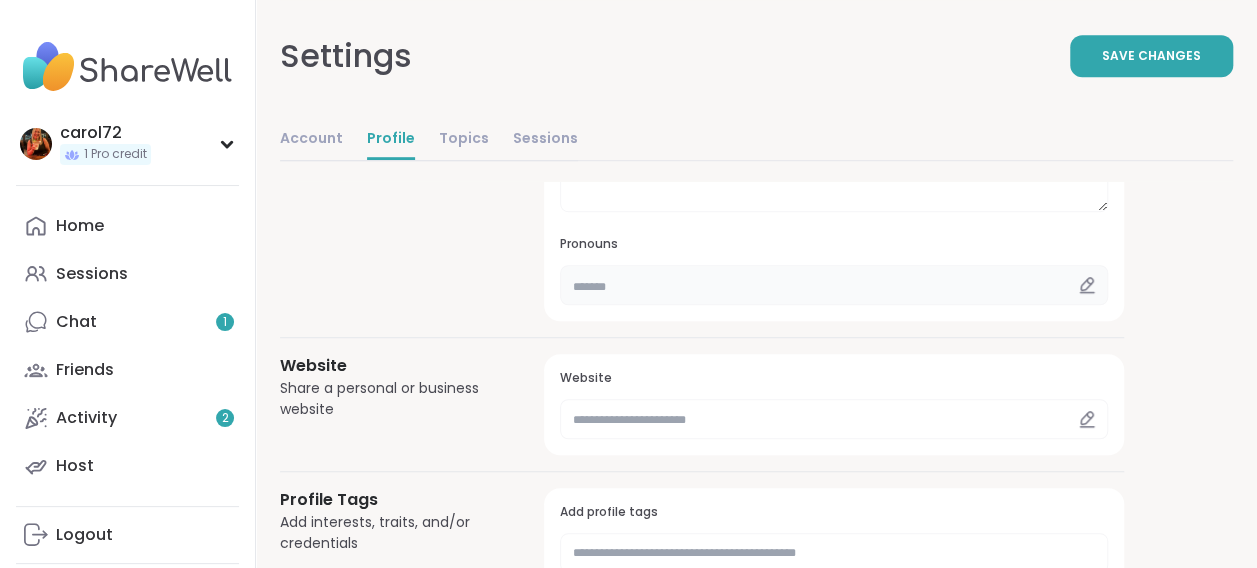 type 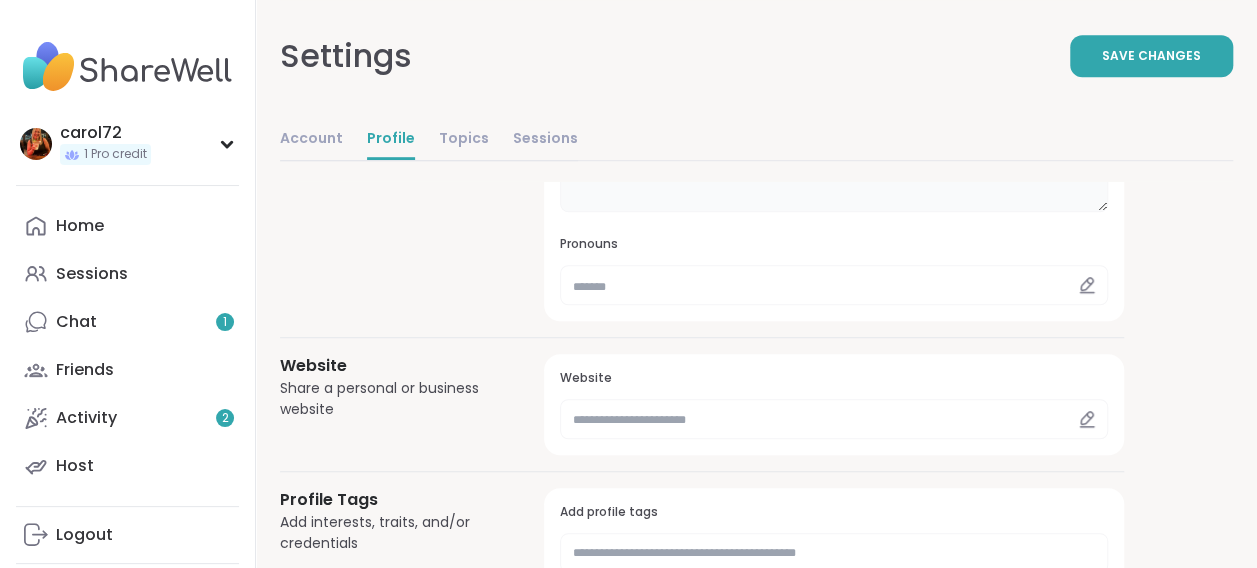 click on "**********" at bounding box center (834, 164) 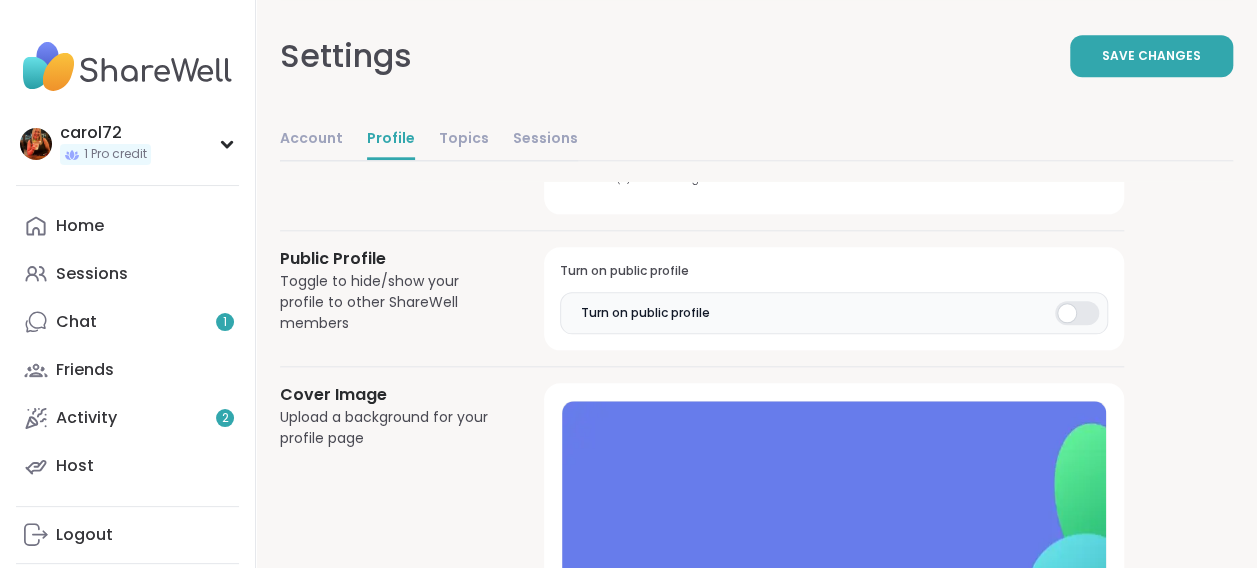 scroll, scrollTop: 1147, scrollLeft: 0, axis: vertical 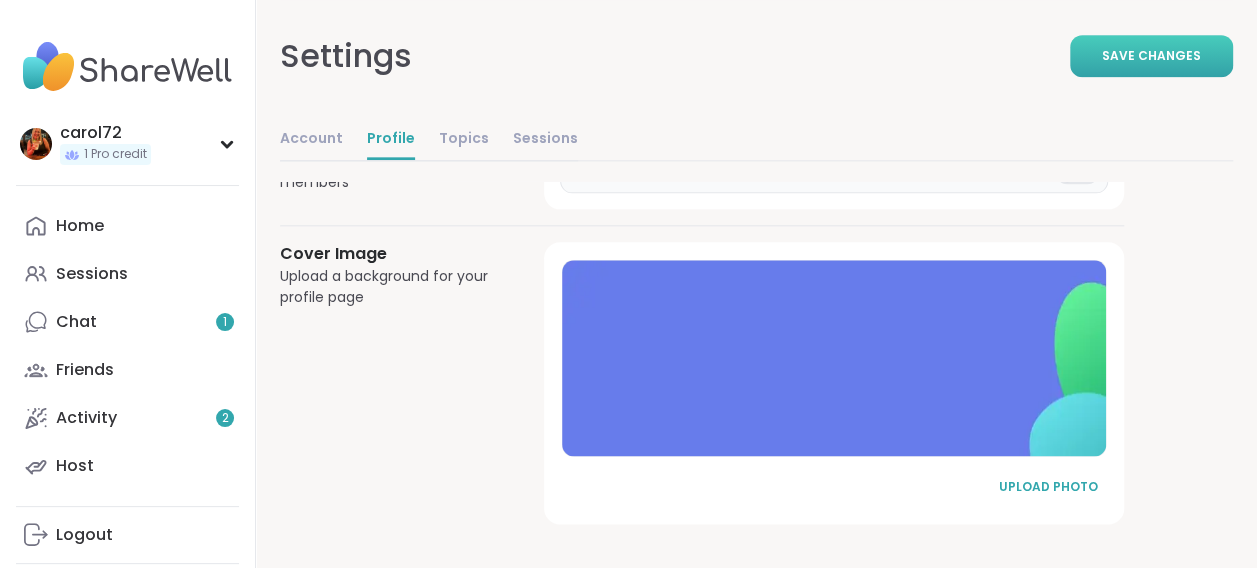click on "Save Changes" at bounding box center [1151, 56] 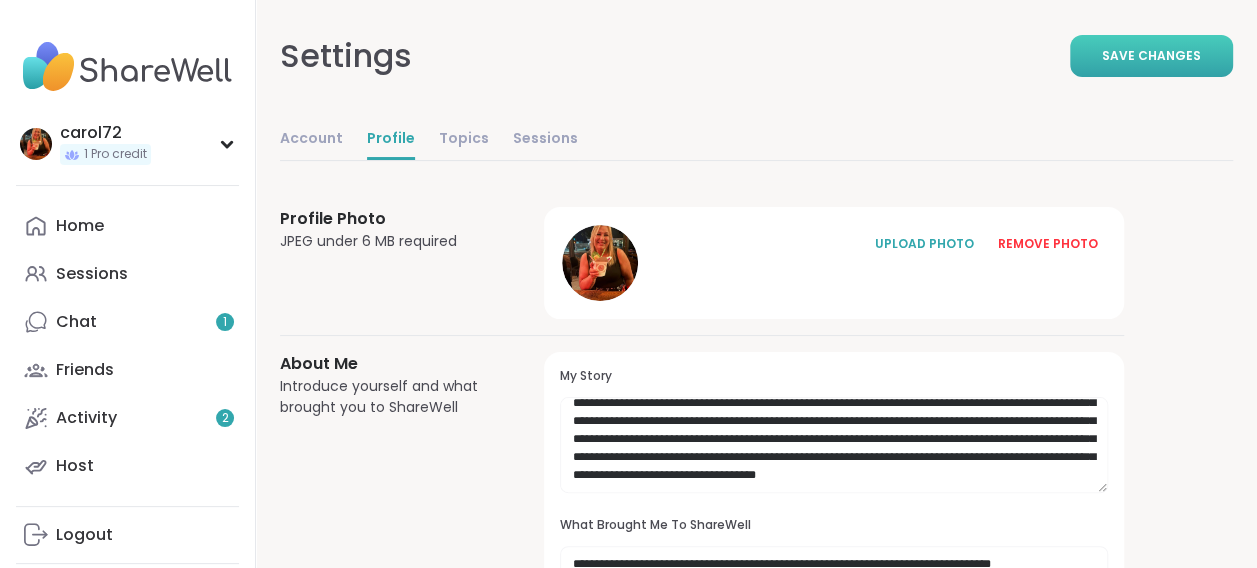 scroll, scrollTop: 0, scrollLeft: 0, axis: both 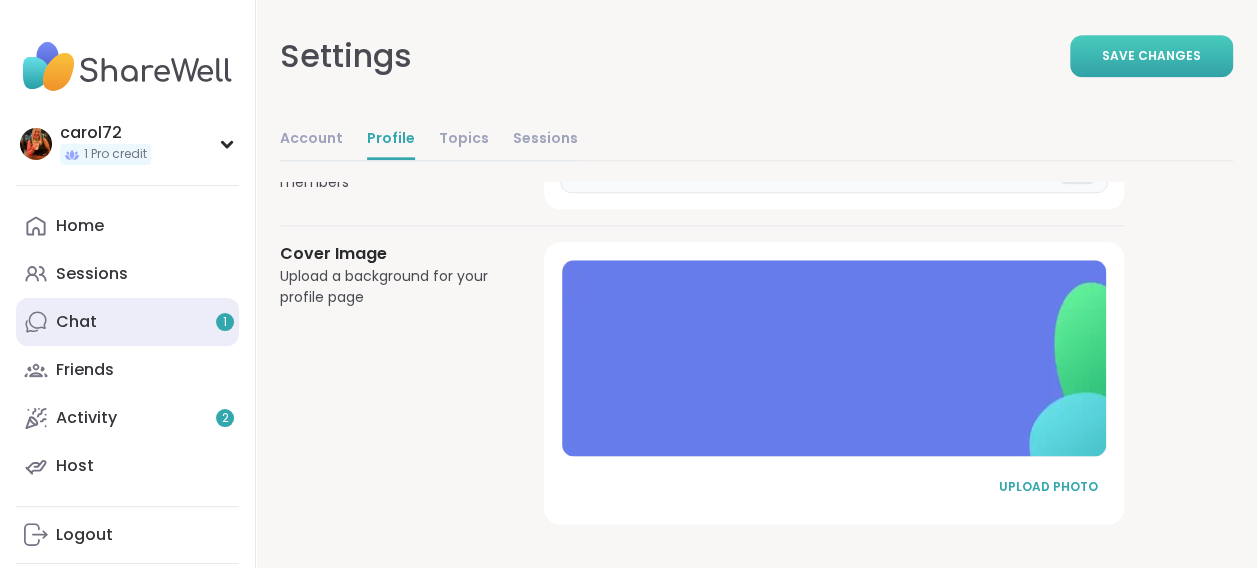 click on "Chat 1" at bounding box center [127, 322] 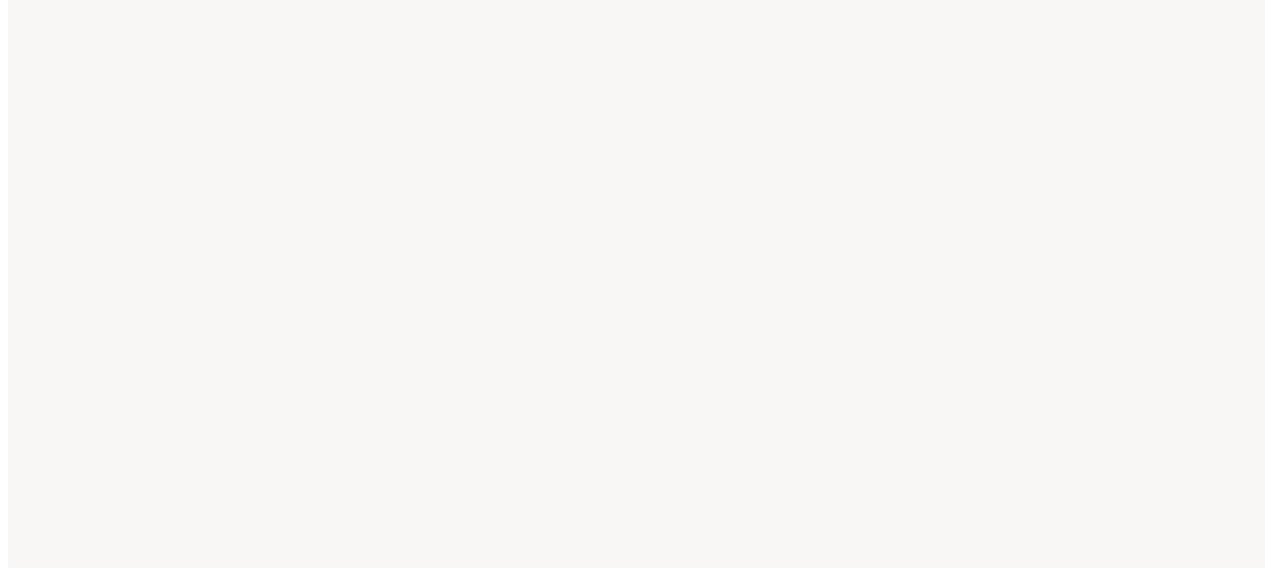 scroll, scrollTop: 0, scrollLeft: 0, axis: both 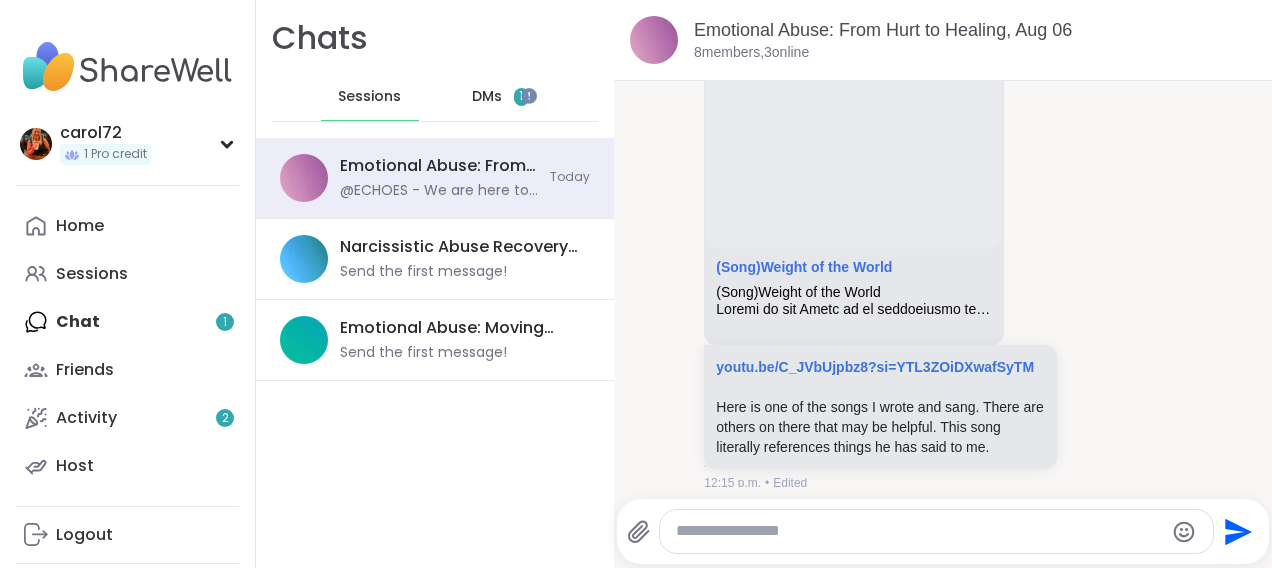 click on "DMs" at bounding box center (487, 97) 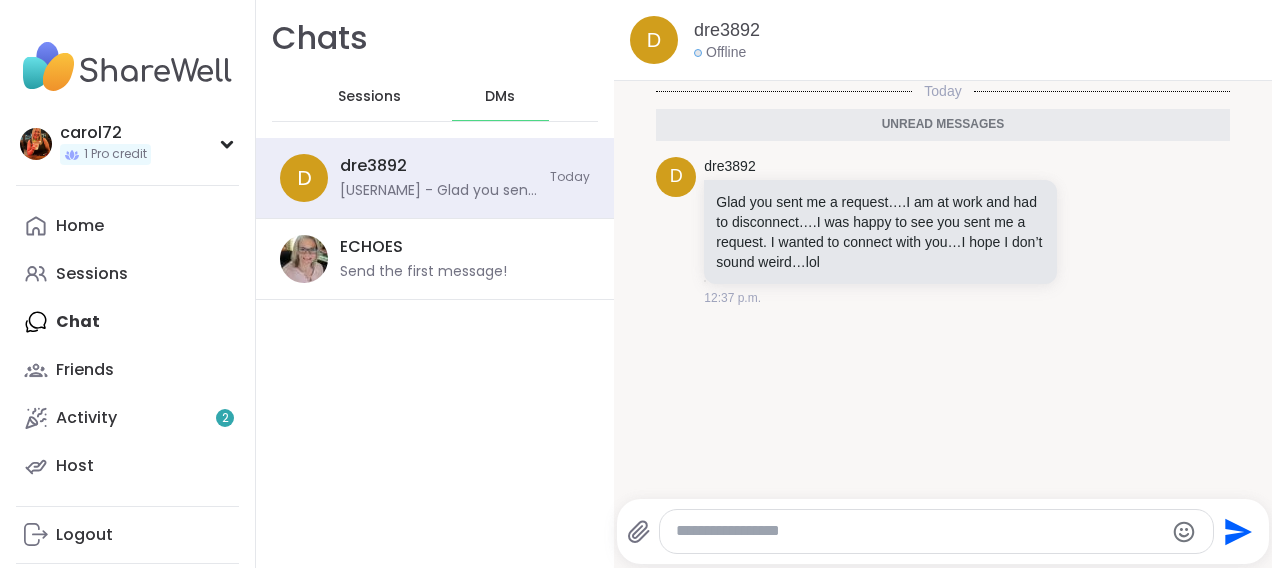 click at bounding box center [936, 531] 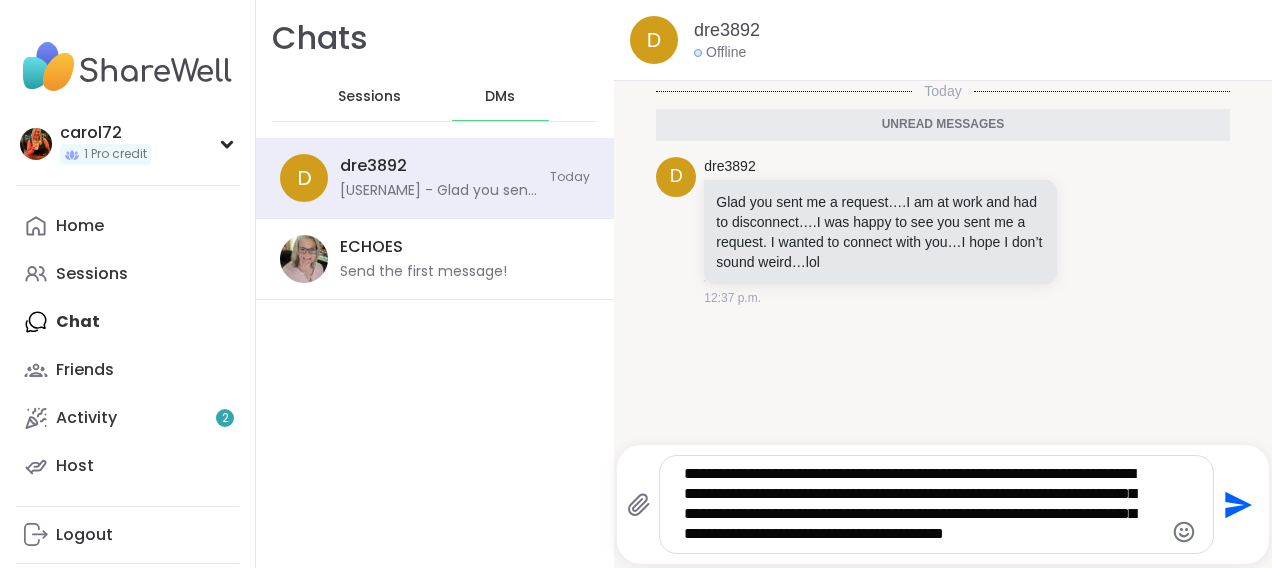 type on "**********" 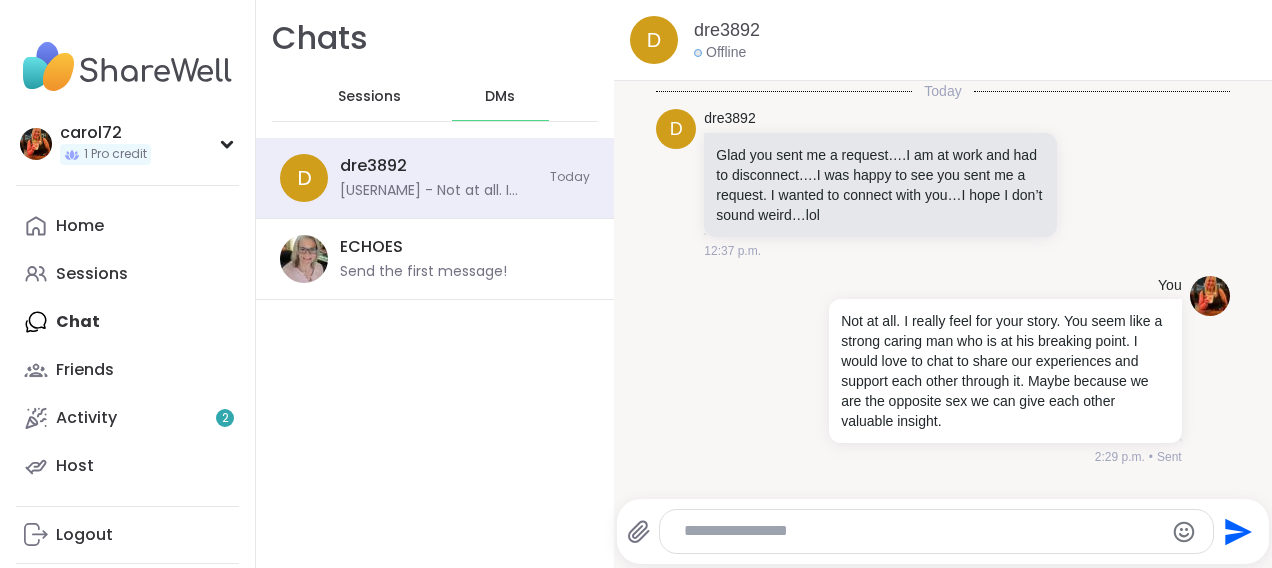 scroll, scrollTop: 0, scrollLeft: 0, axis: both 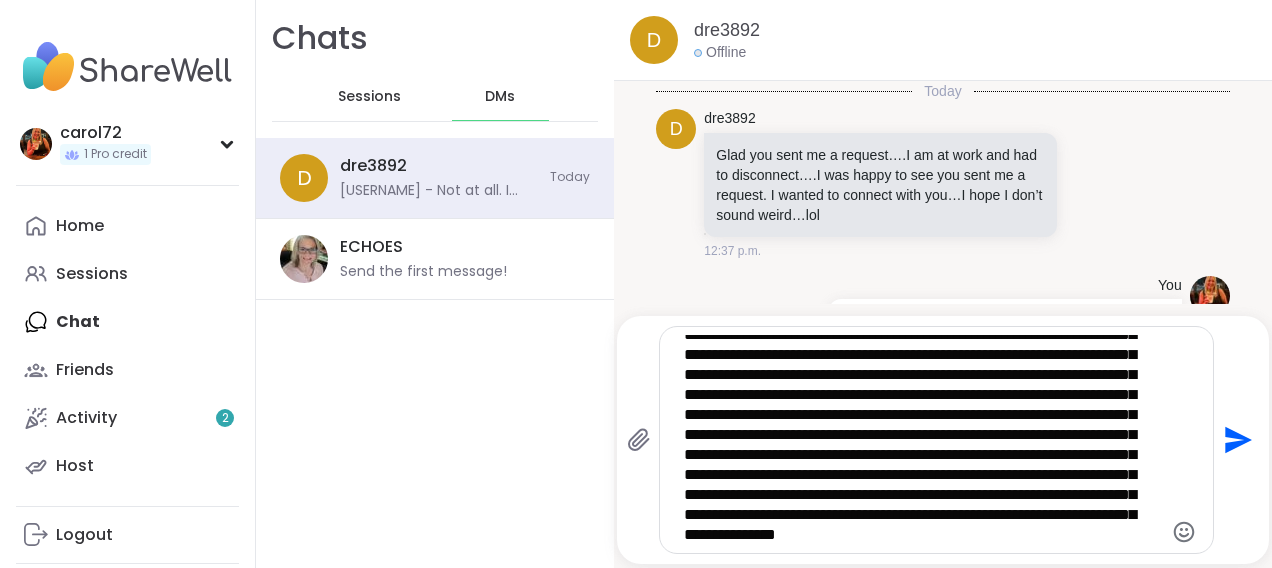 type on "**********" 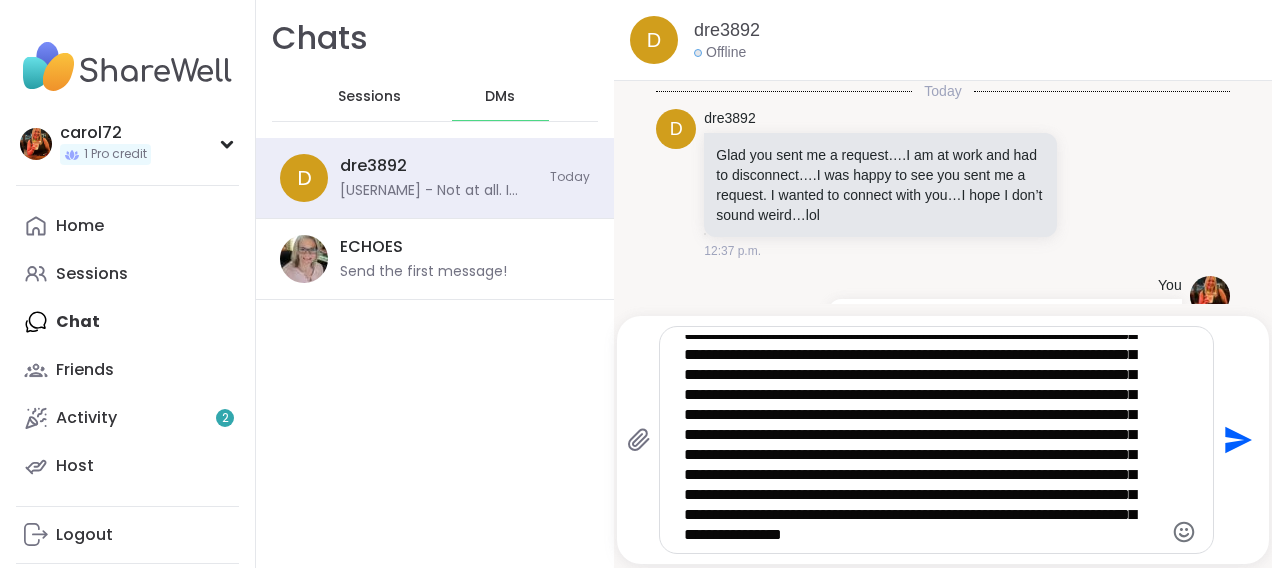 type 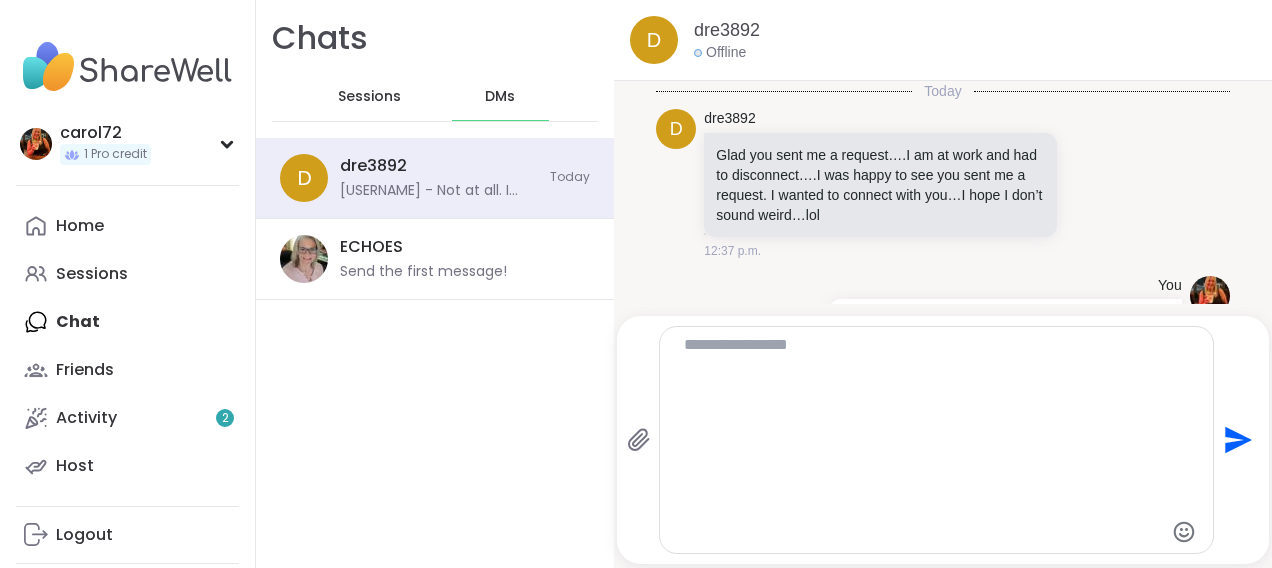 scroll, scrollTop: 0, scrollLeft: 0, axis: both 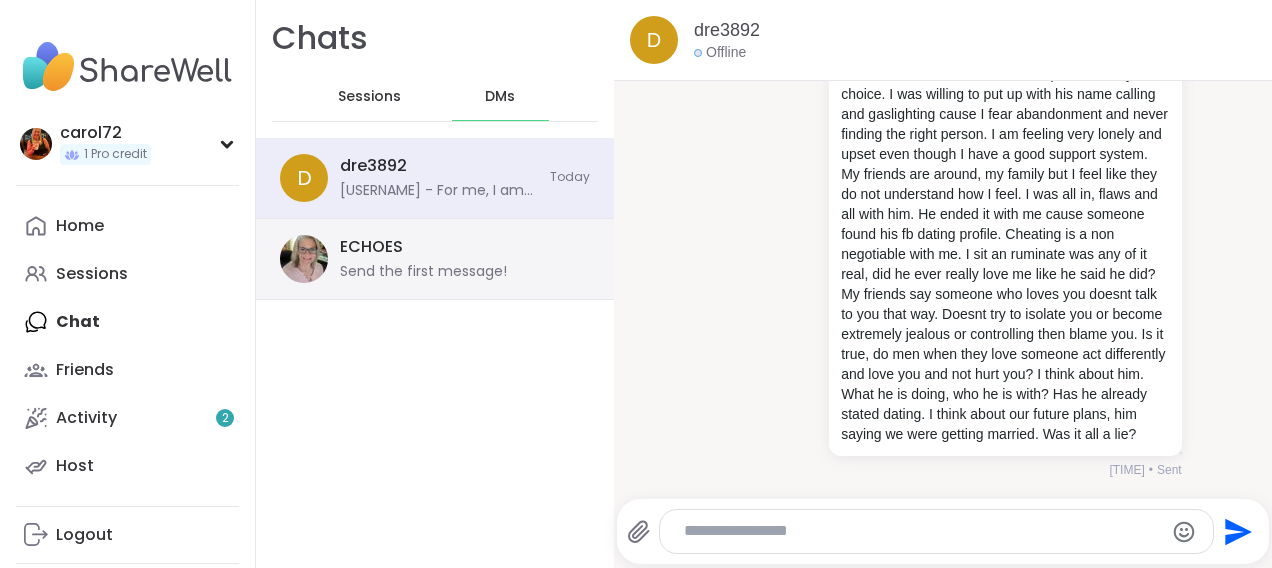 click on "ECHOES Send the first message!" at bounding box center (459, 259) 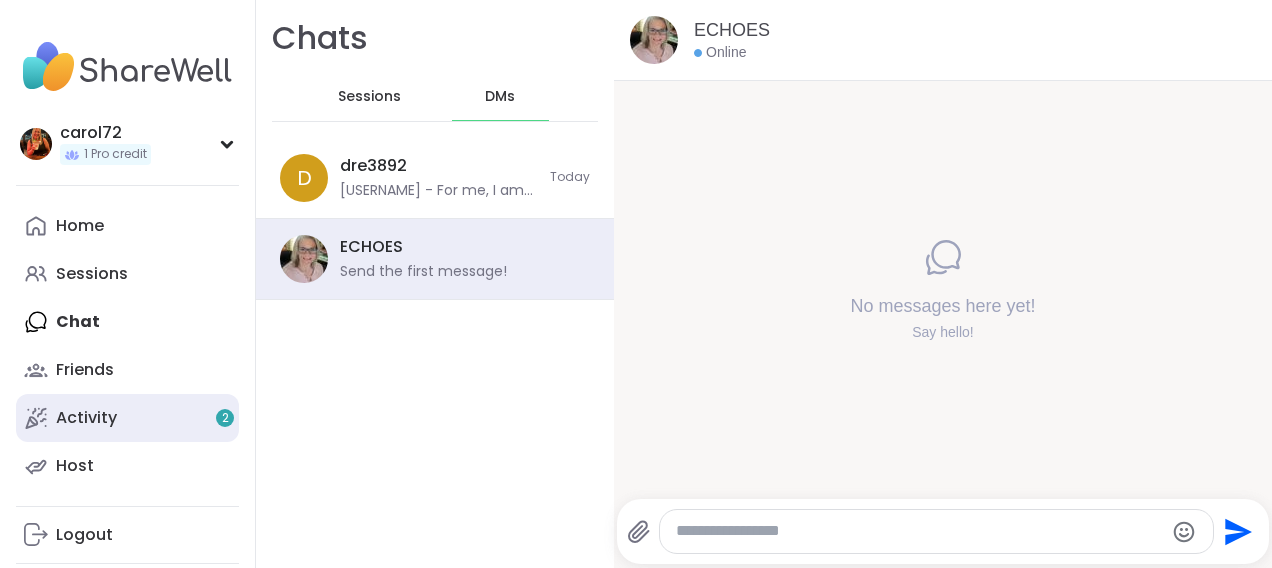 click on "Activity 2" at bounding box center (86, 418) 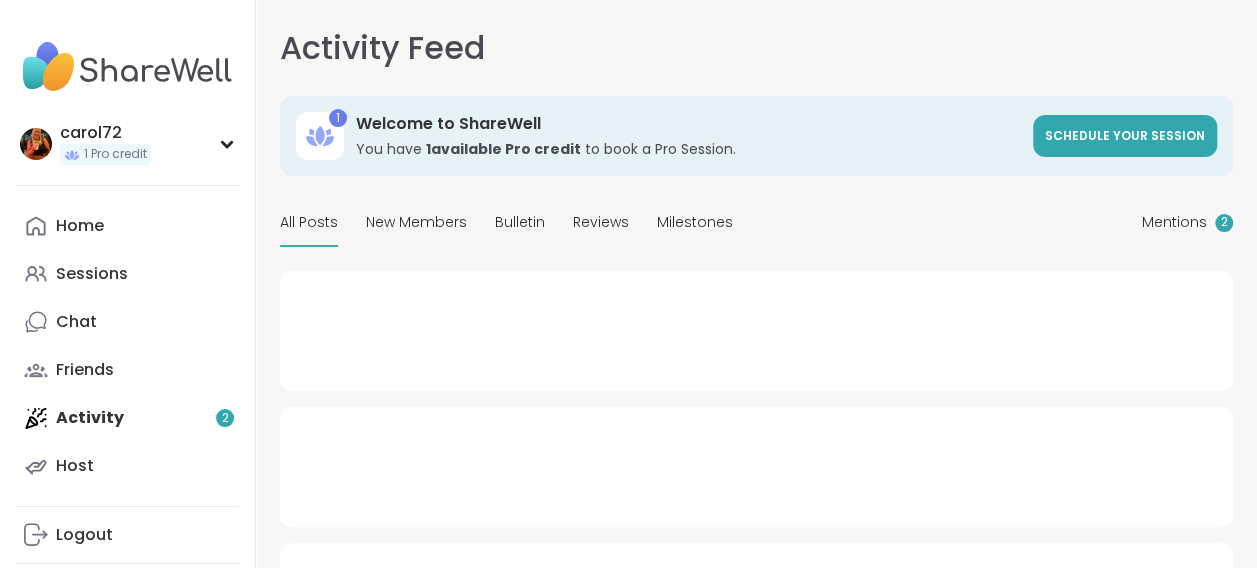 type on "*" 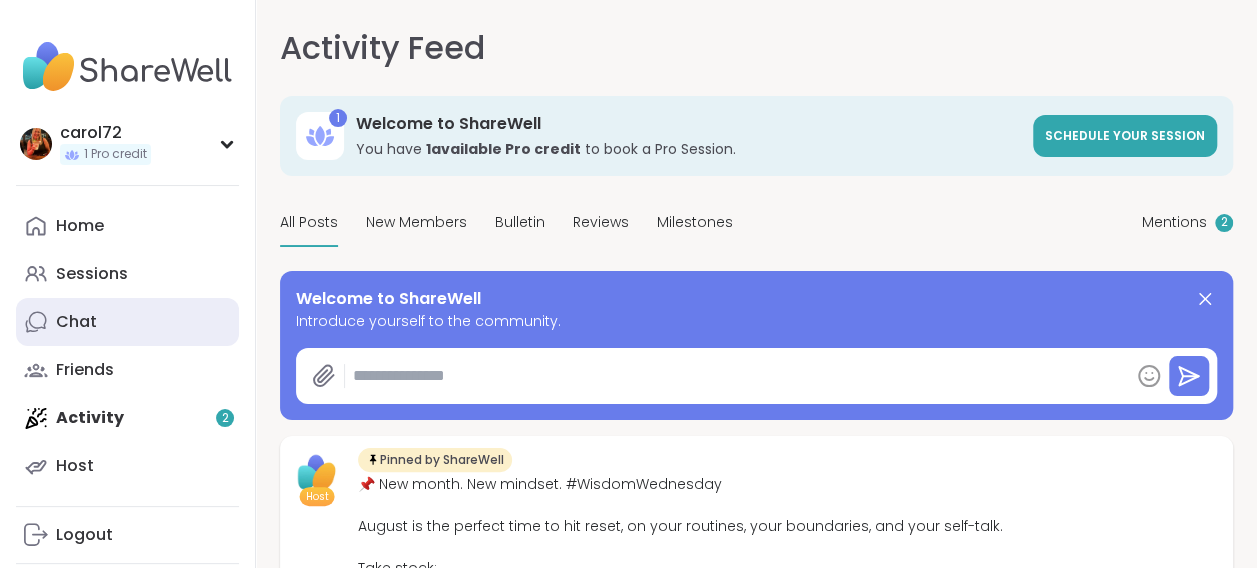 click on "Chat" at bounding box center [76, 322] 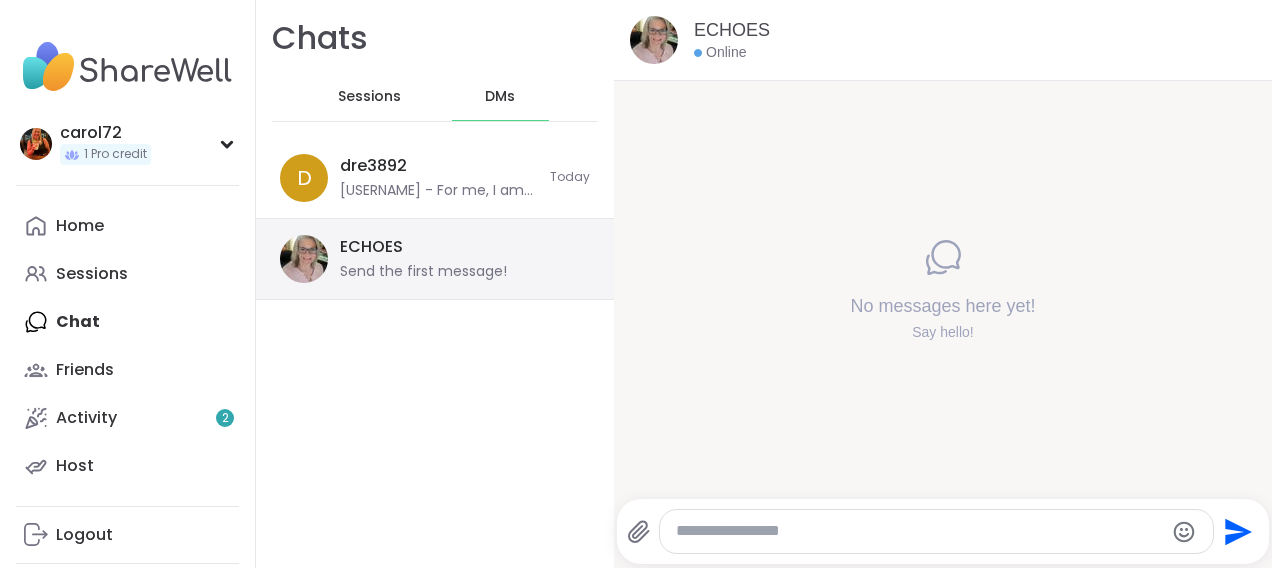 click on "ECHOES Send the first message!" at bounding box center (459, 259) 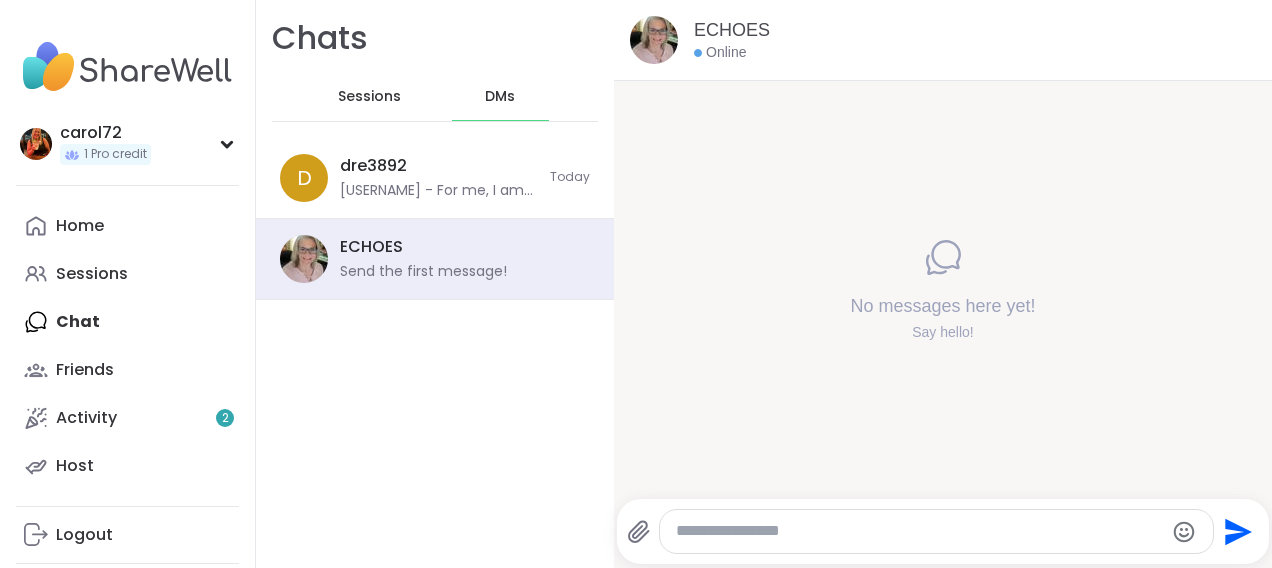 click at bounding box center [919, 531] 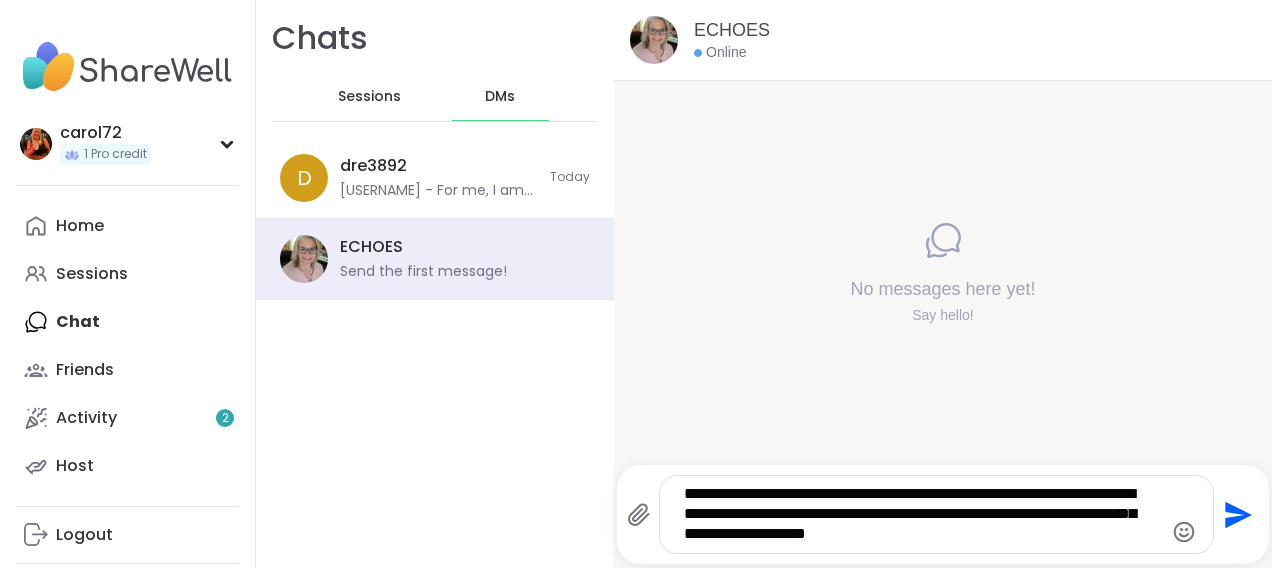 click on "**********" at bounding box center [920, 514] 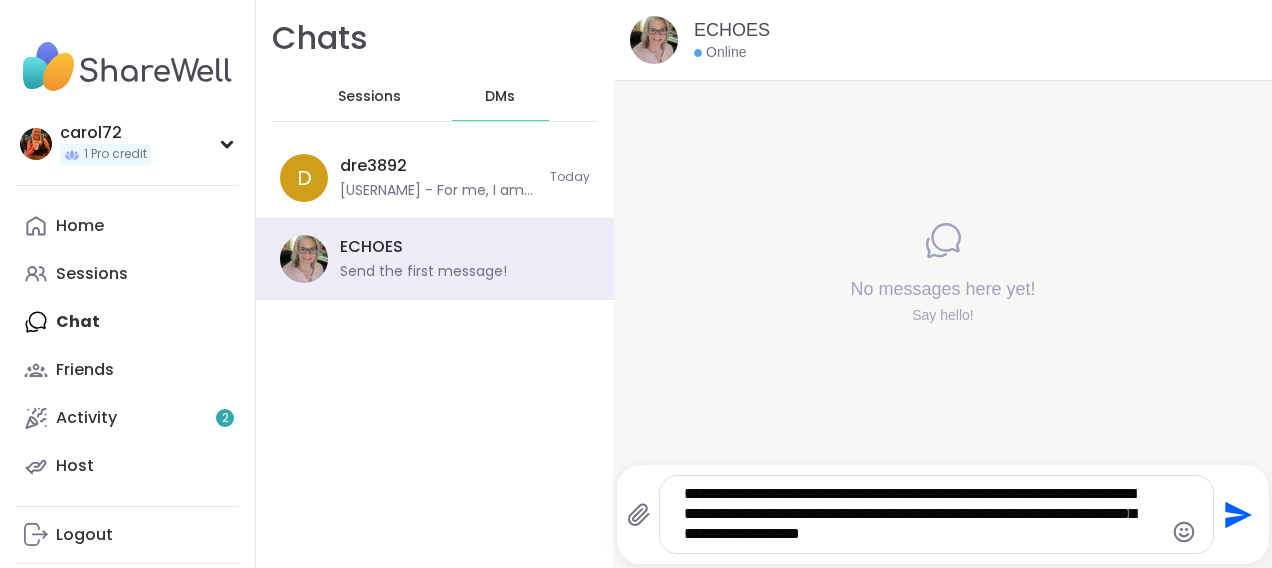 click on "**********" at bounding box center [920, 514] 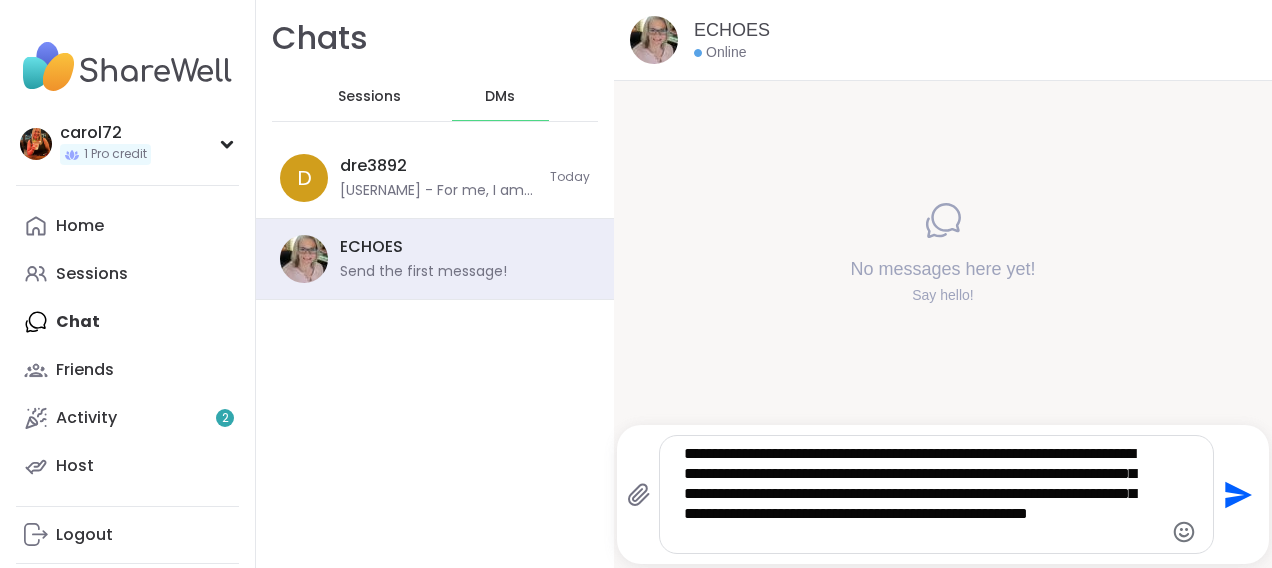 type on "**********" 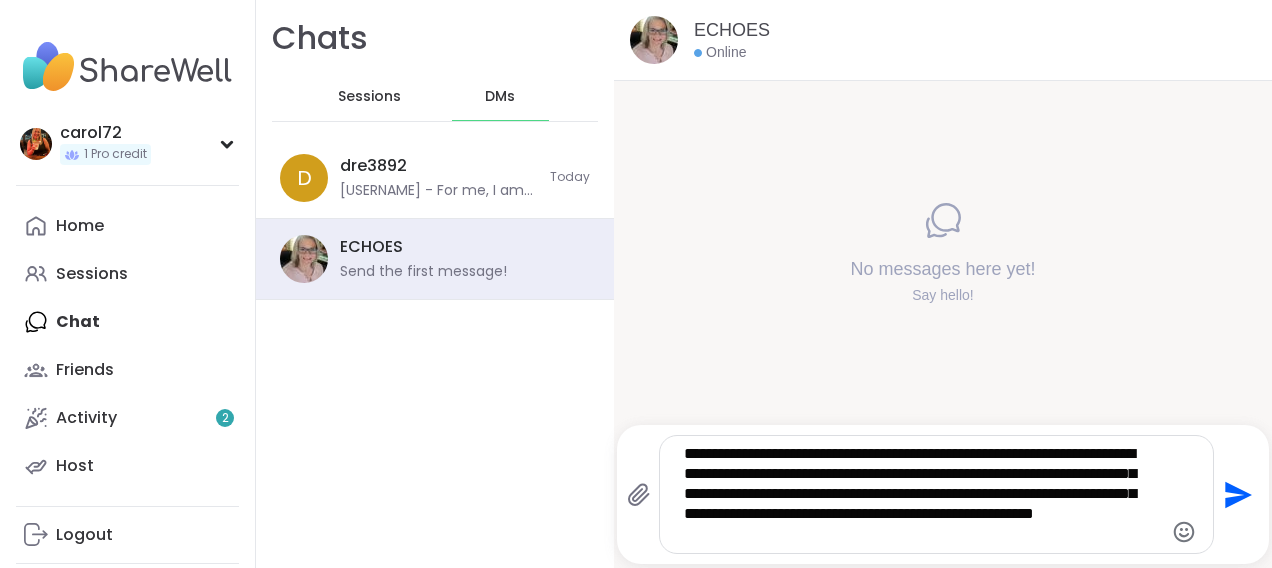 type 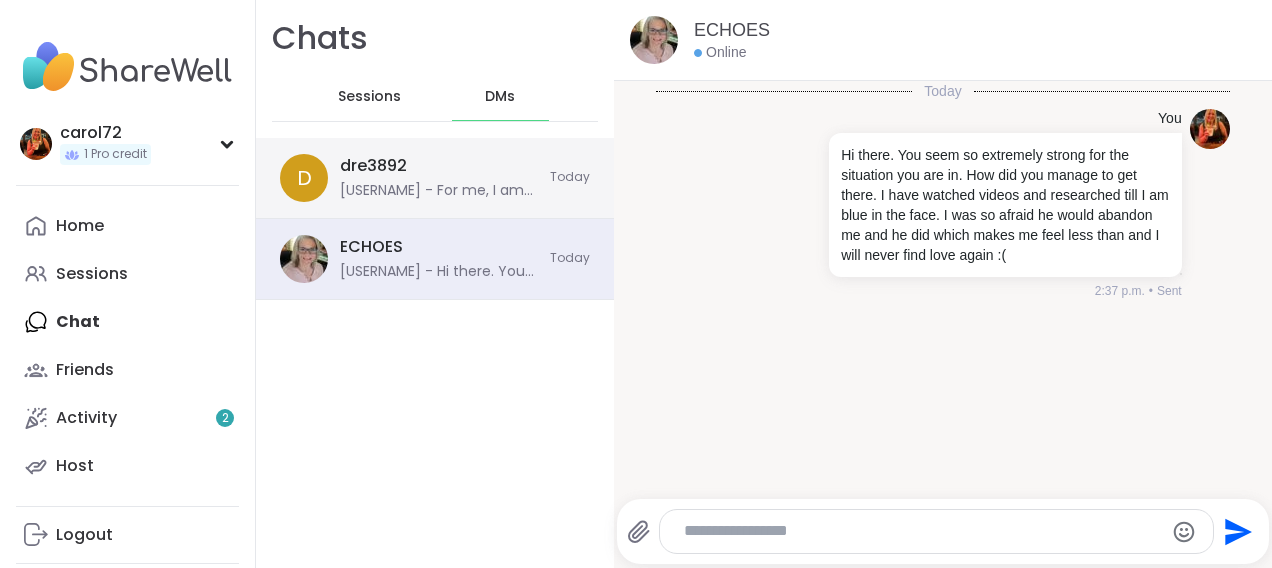 click on "[USERNAME] @[USERNAME] - For me, I am out of the relationship now, not by choice.  I was willing to put up with his name calling and gaslighting cause I fear abandonment and never finding the right person.  I am feeling very lonely and upset even though I have a good support system.  My friends are around, my family but I feel like they do not understand how I feel.  I was all in, flaws and all with him.  He ended it with me cause someone found his fb dating profile.  Cheating is a non negotiable with me.  I sit an ruminate was any of it real, did he ever really love me like he said he did?  My friends say someone who loves you doesnt talk to you that way.  Doesnt try to isolate you or become extremely jealous or controlling then blame you.    Is it true, do men when they love someone act differently and love you and not hurt you?  I think about him.  What he is doing, who he is with?  Has he already stated dating.  I think about our future plans, him saying we were getting married.  Was it all a lie?" at bounding box center (439, 178) 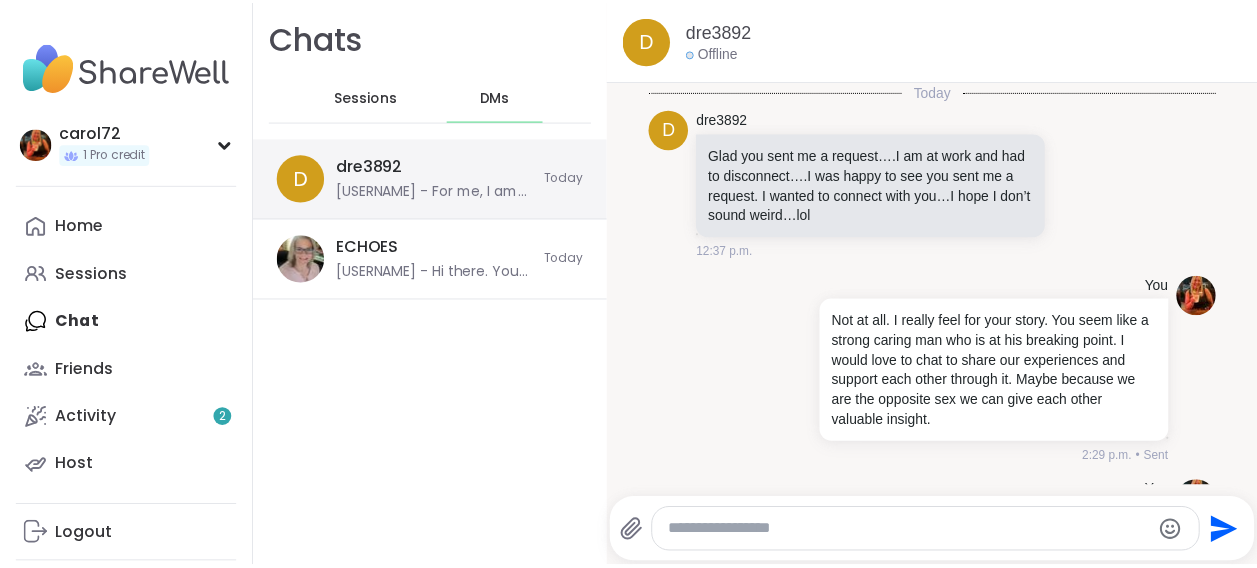 scroll, scrollTop: 511, scrollLeft: 0, axis: vertical 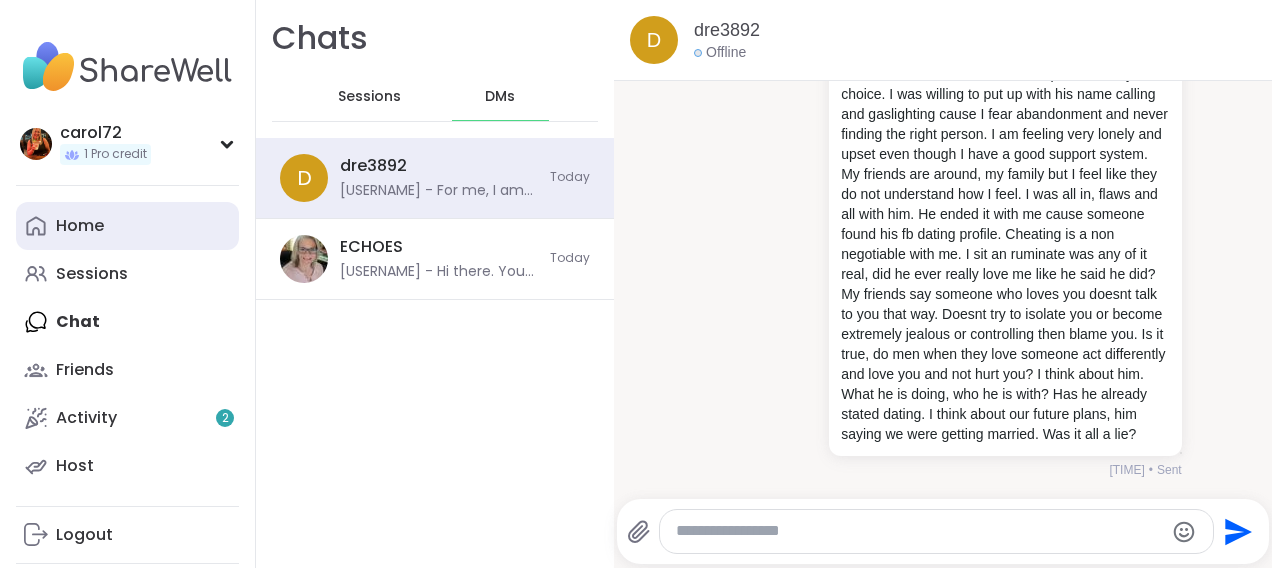 click on "Home" at bounding box center [80, 226] 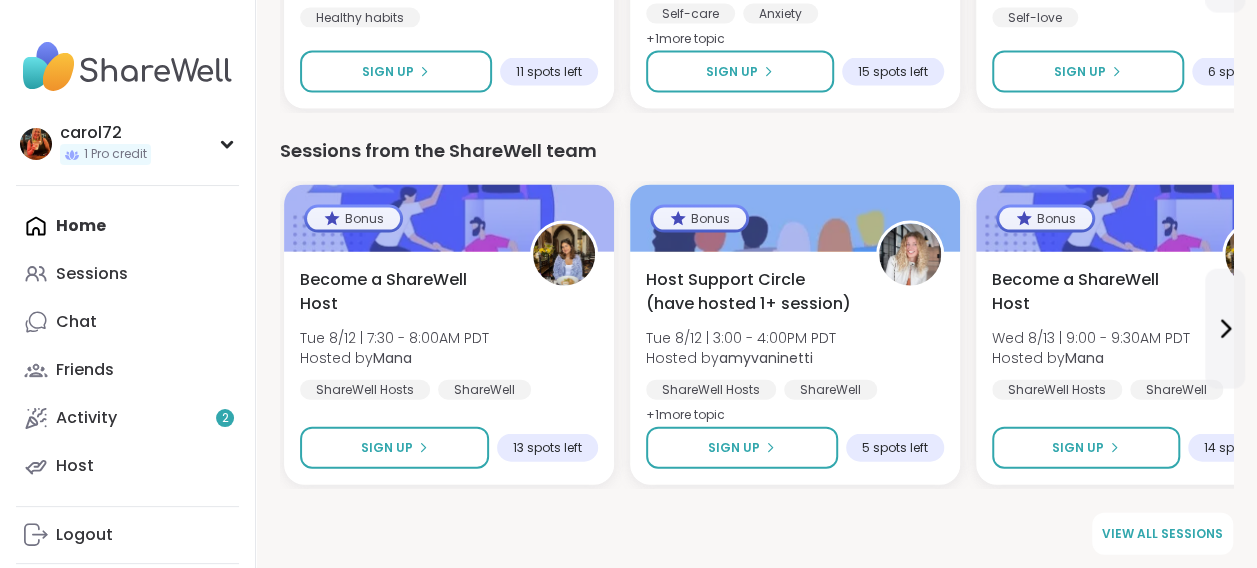 scroll, scrollTop: 2090, scrollLeft: 0, axis: vertical 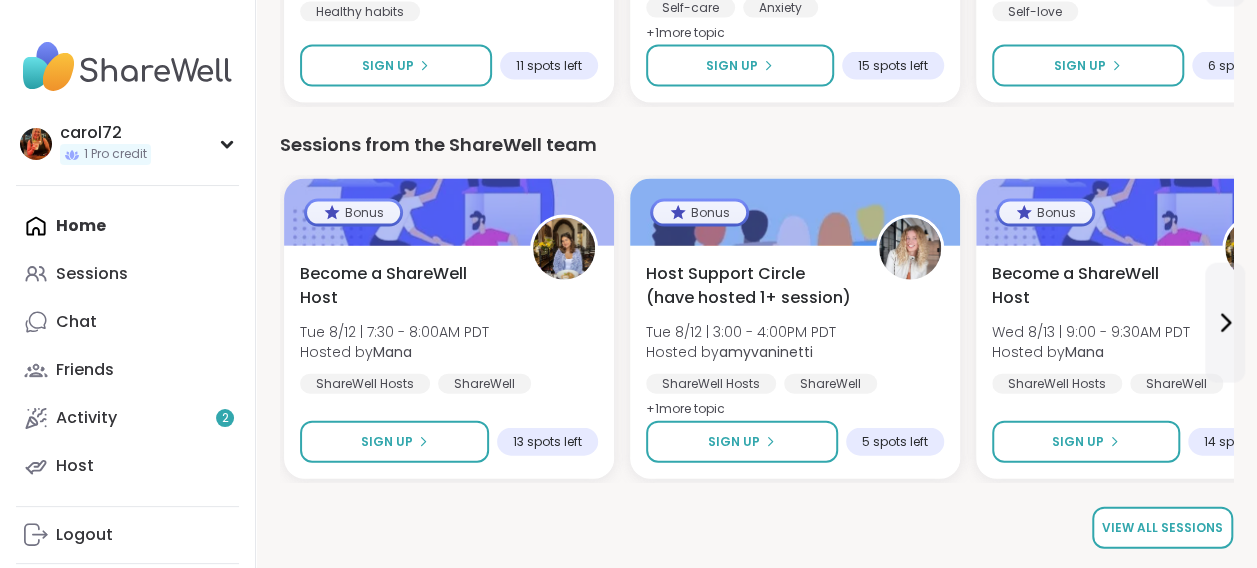 click on "View all sessions" at bounding box center [1162, 528] 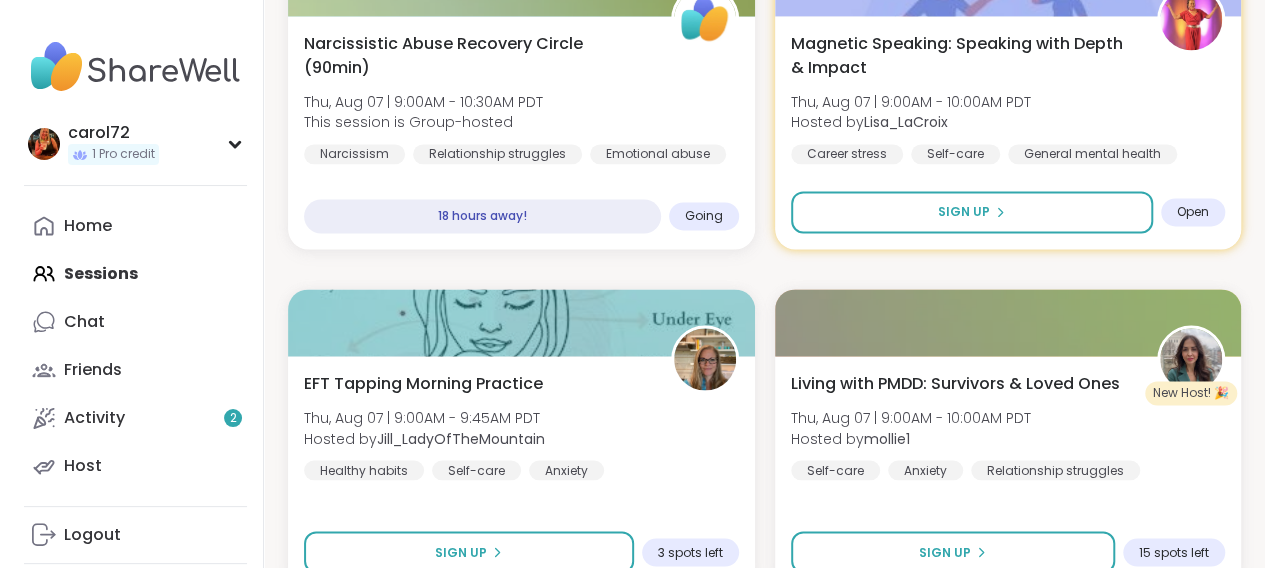 scroll, scrollTop: 5200, scrollLeft: 0, axis: vertical 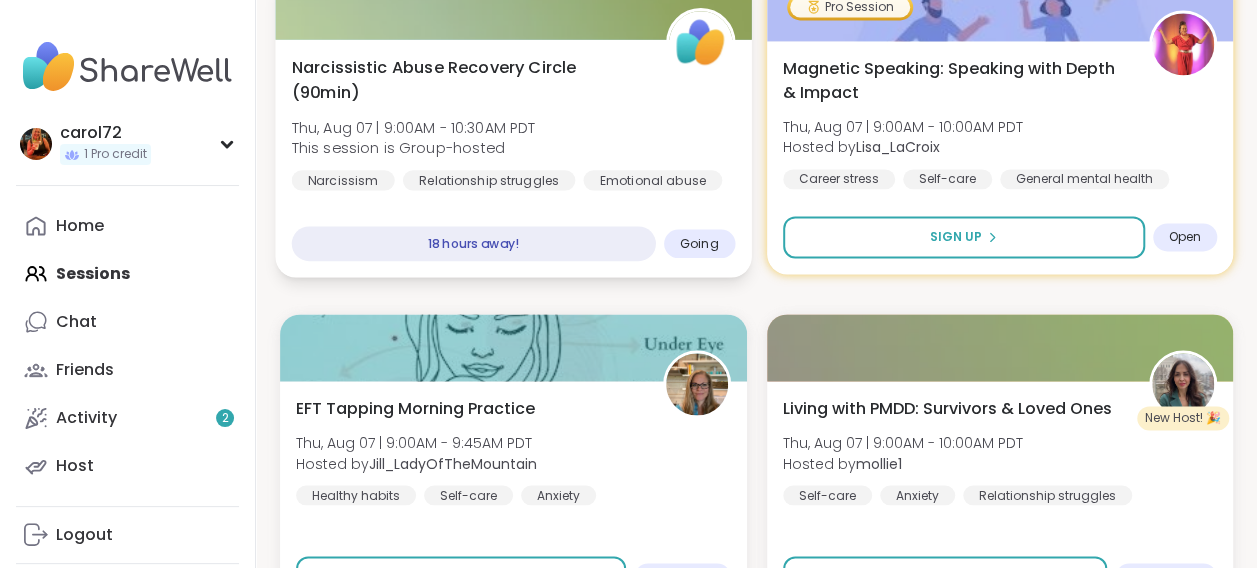 click on "Thu, Aug 07 | 9:00AM - 10:30AM PDT" at bounding box center [414, 127] 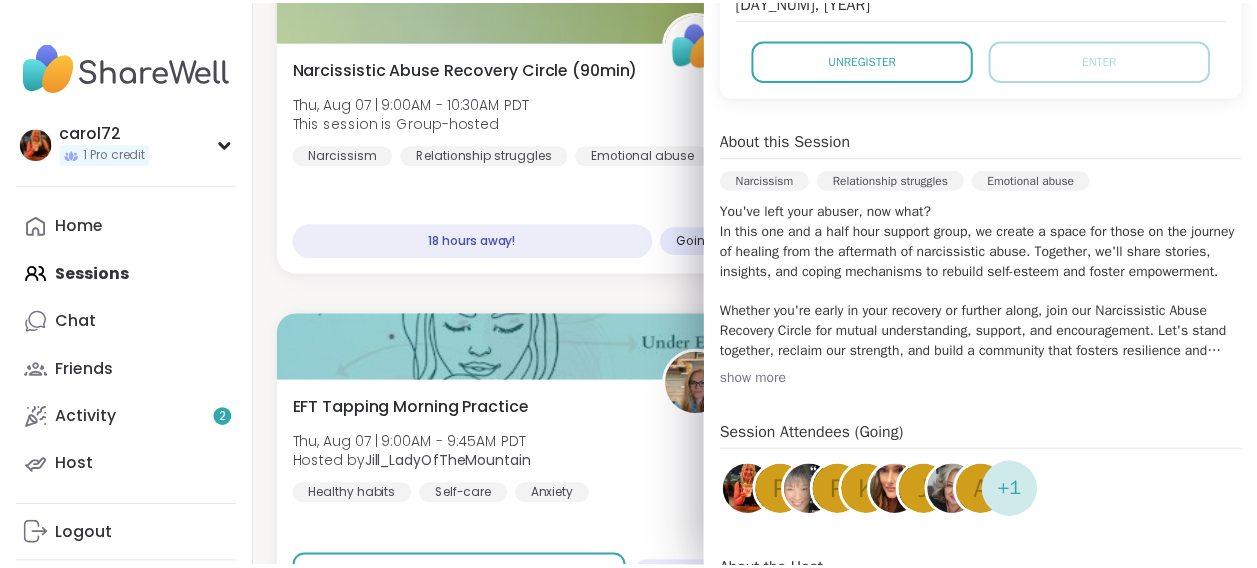 scroll, scrollTop: 58, scrollLeft: 0, axis: vertical 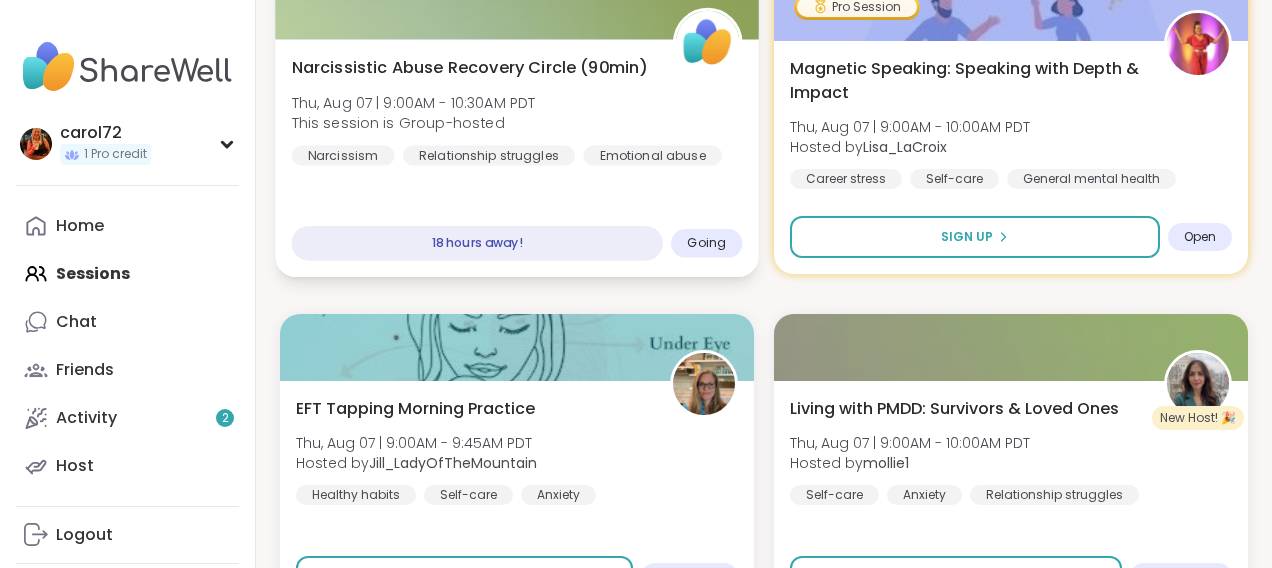click on "18 hours away!" at bounding box center (477, 243) 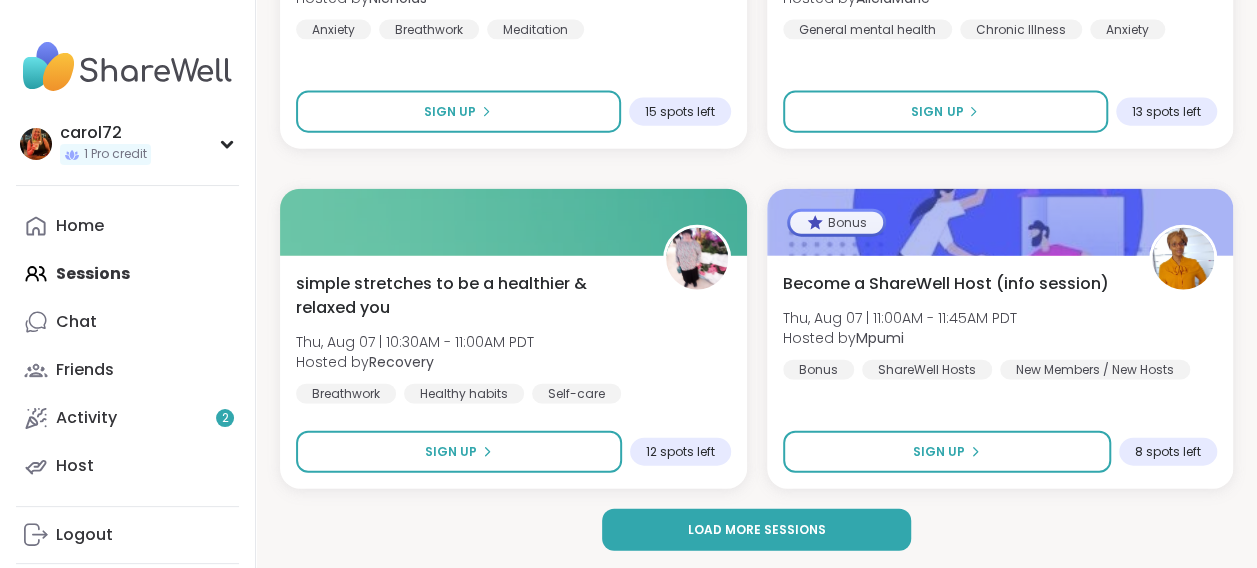 scroll, scrollTop: 6008, scrollLeft: 0, axis: vertical 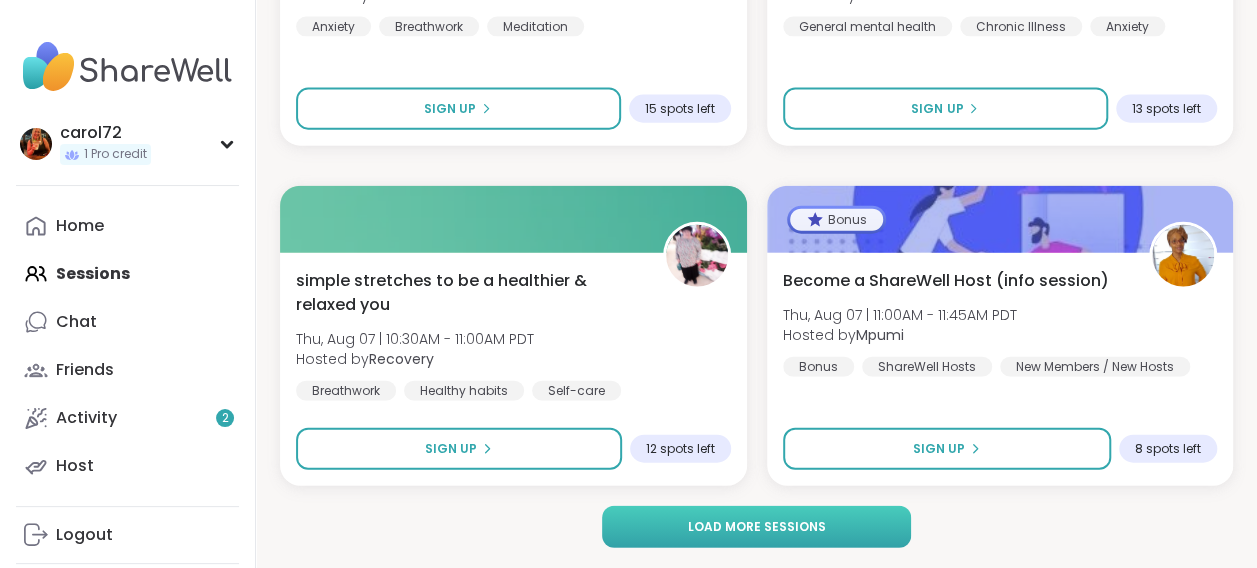 click on "Load more sessions" at bounding box center (756, 527) 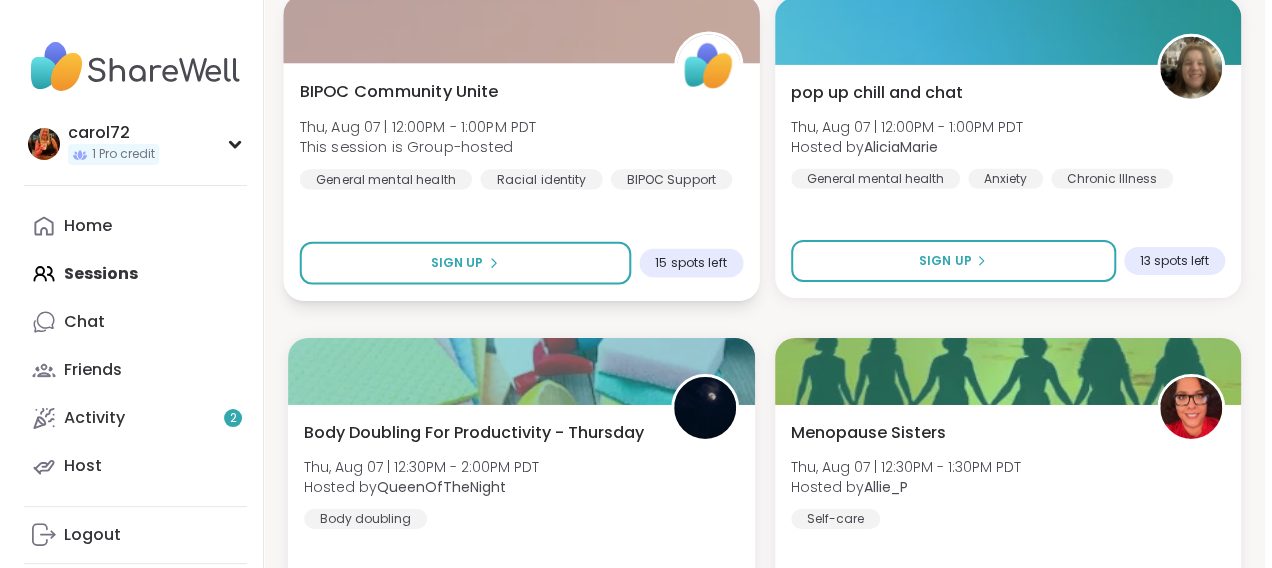 scroll, scrollTop: 6908, scrollLeft: 0, axis: vertical 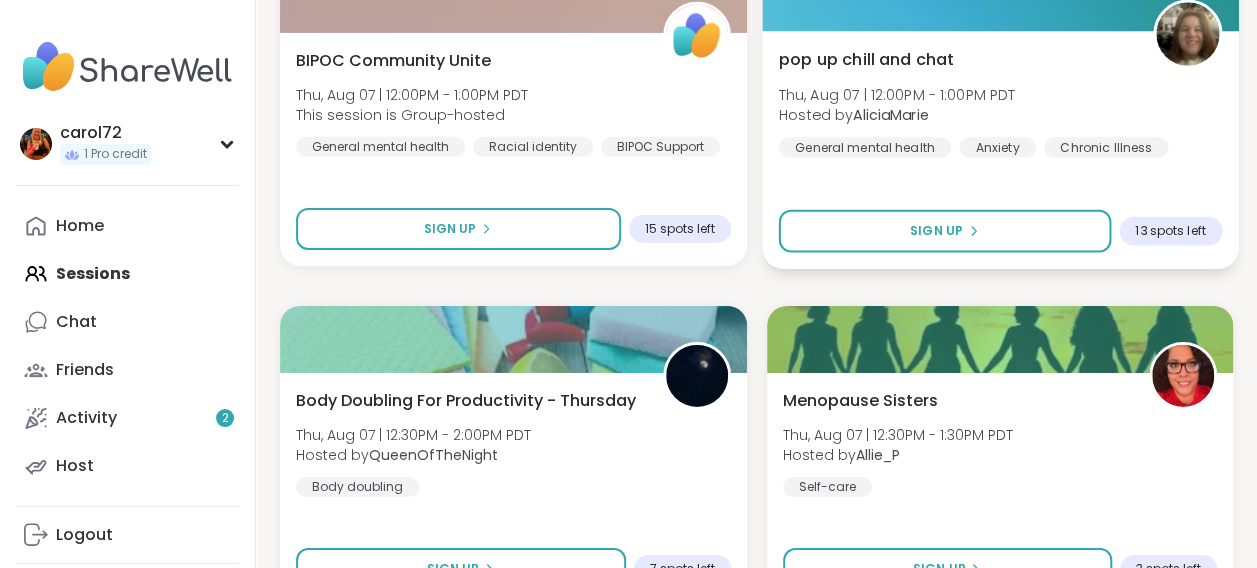 click on "pop up chill and chat" at bounding box center [865, 59] 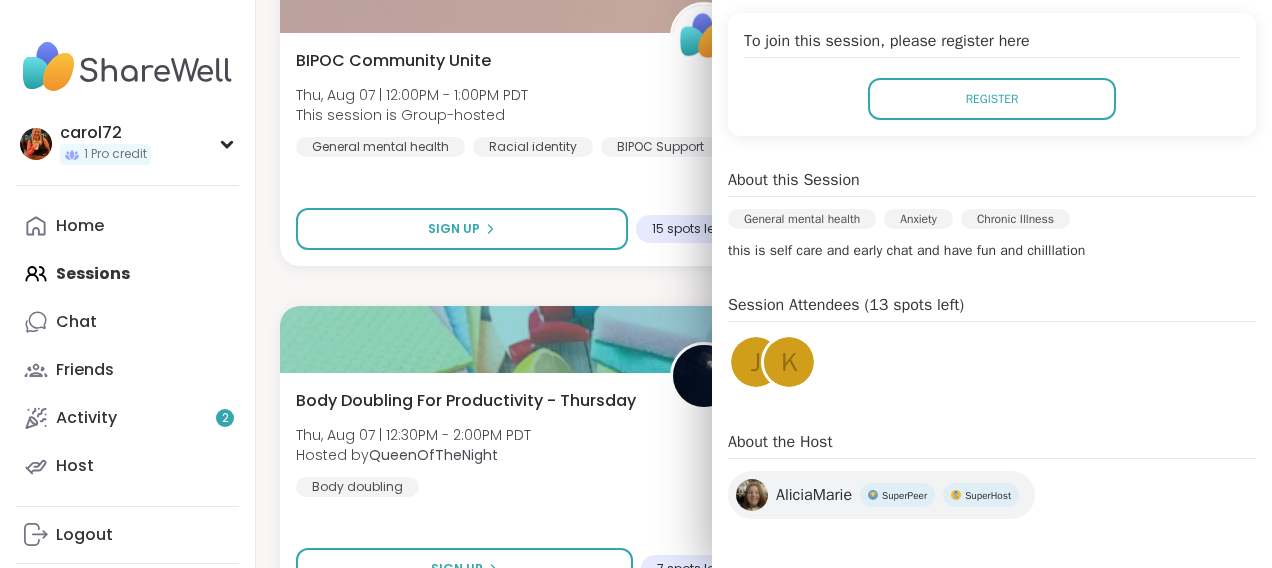 scroll, scrollTop: 414, scrollLeft: 0, axis: vertical 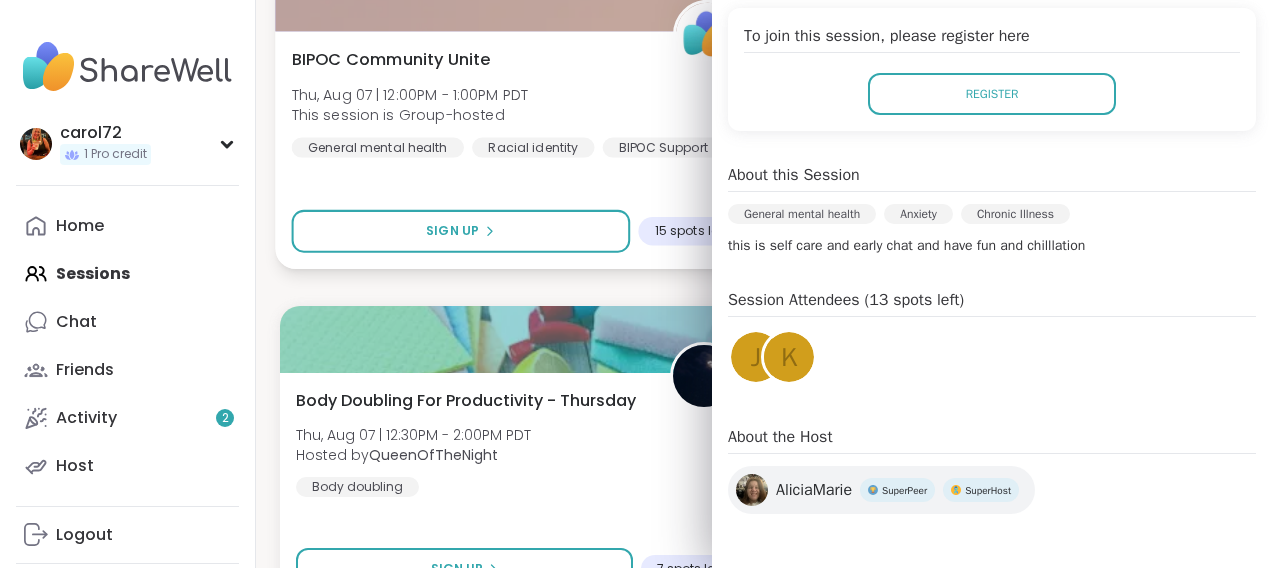 click at bounding box center (516, -3) 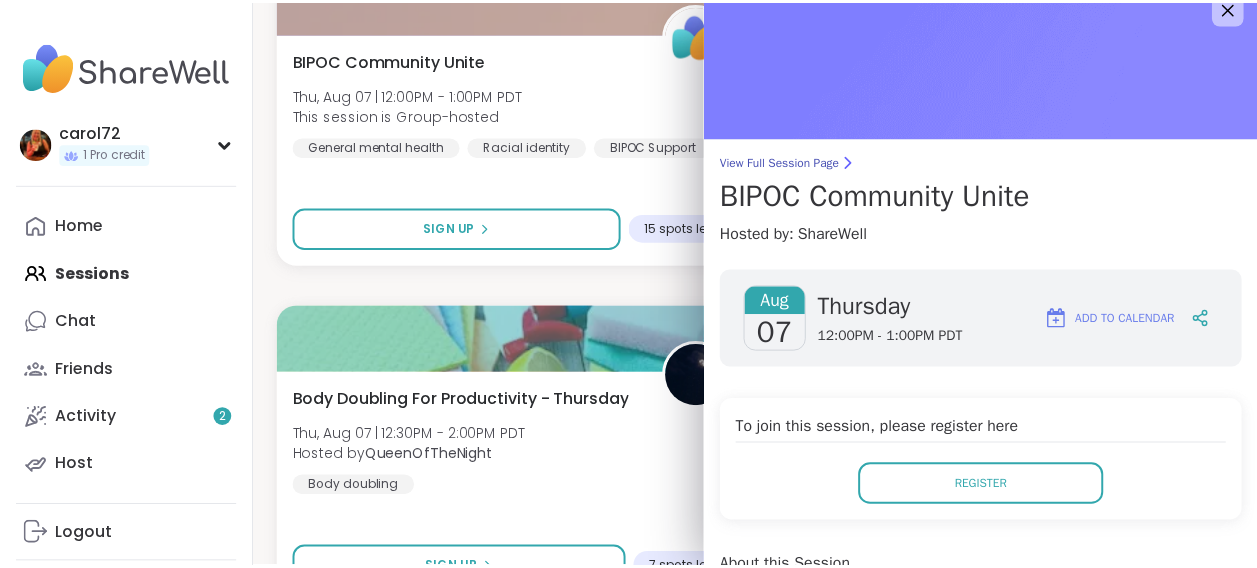 scroll, scrollTop: 0, scrollLeft: 0, axis: both 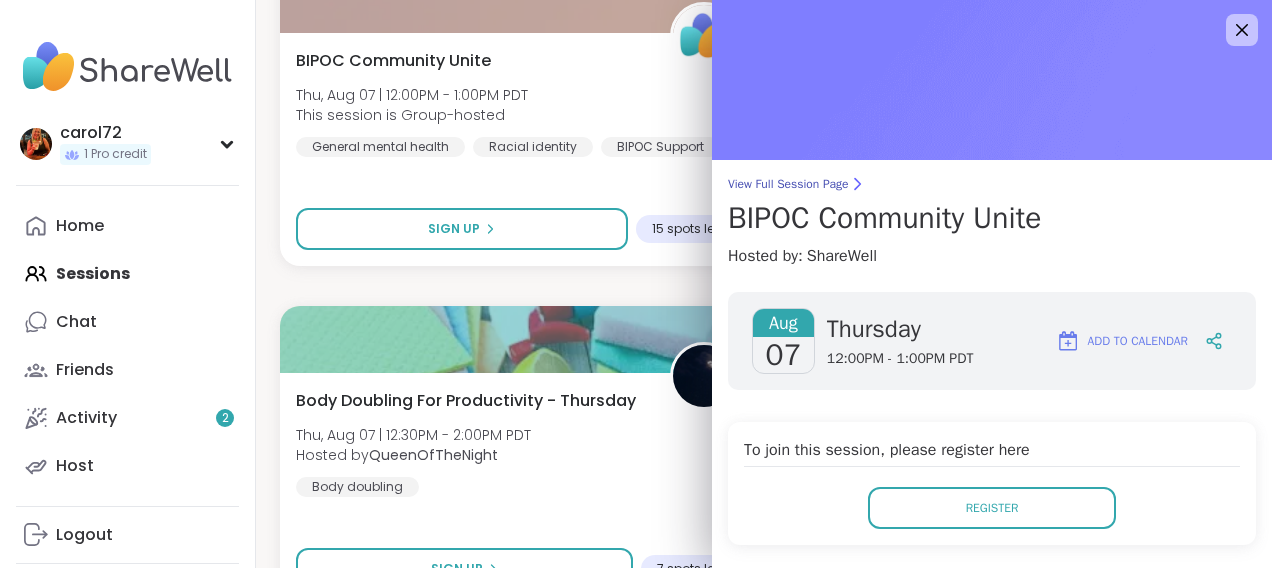 click at bounding box center [992, 80] 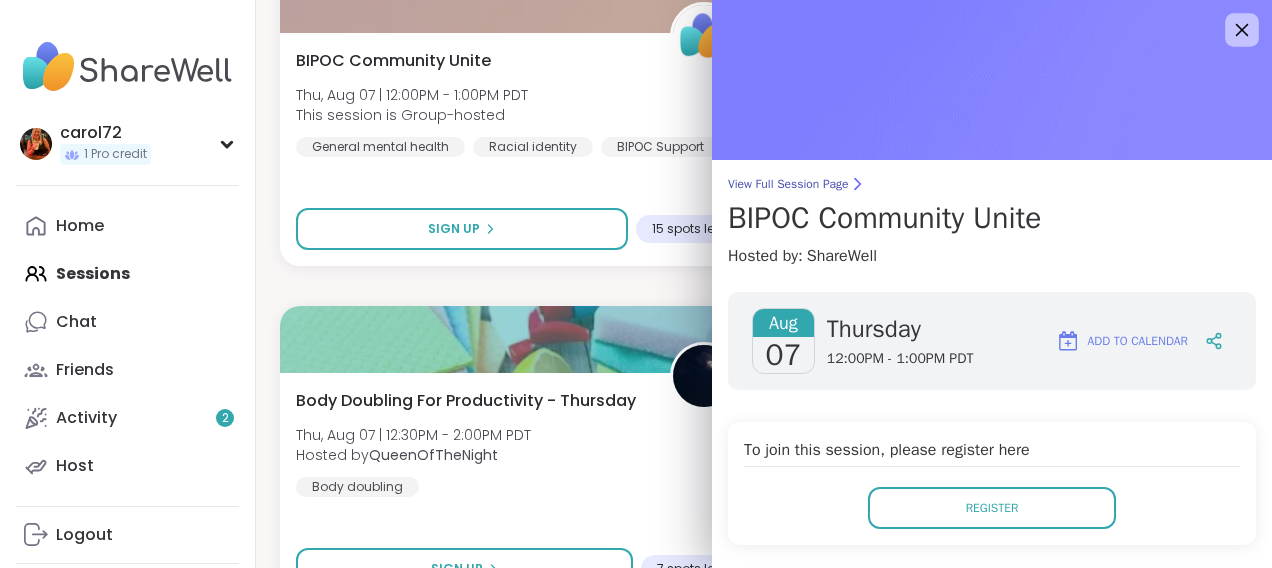 click 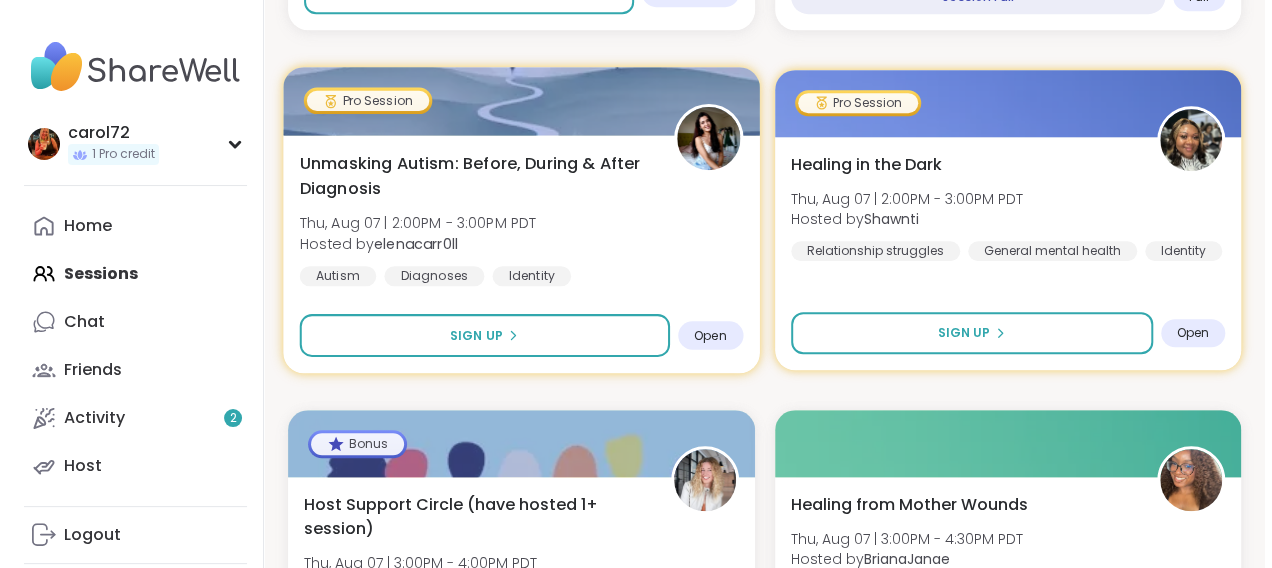 scroll, scrollTop: 8208, scrollLeft: 0, axis: vertical 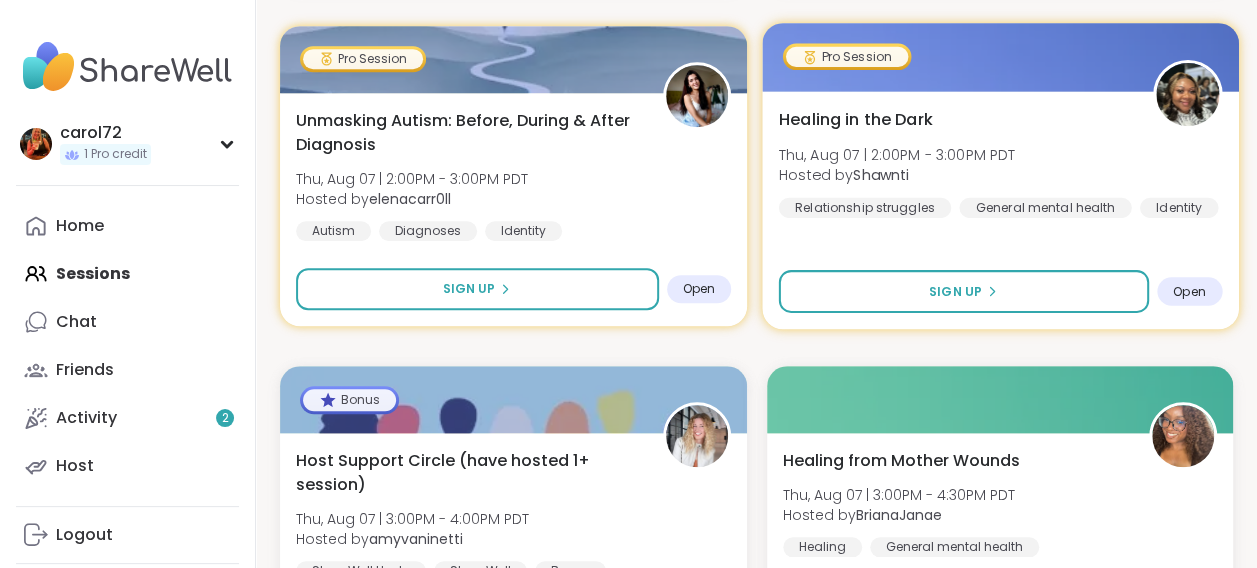 click on "Healing in the Dark" at bounding box center (855, 119) 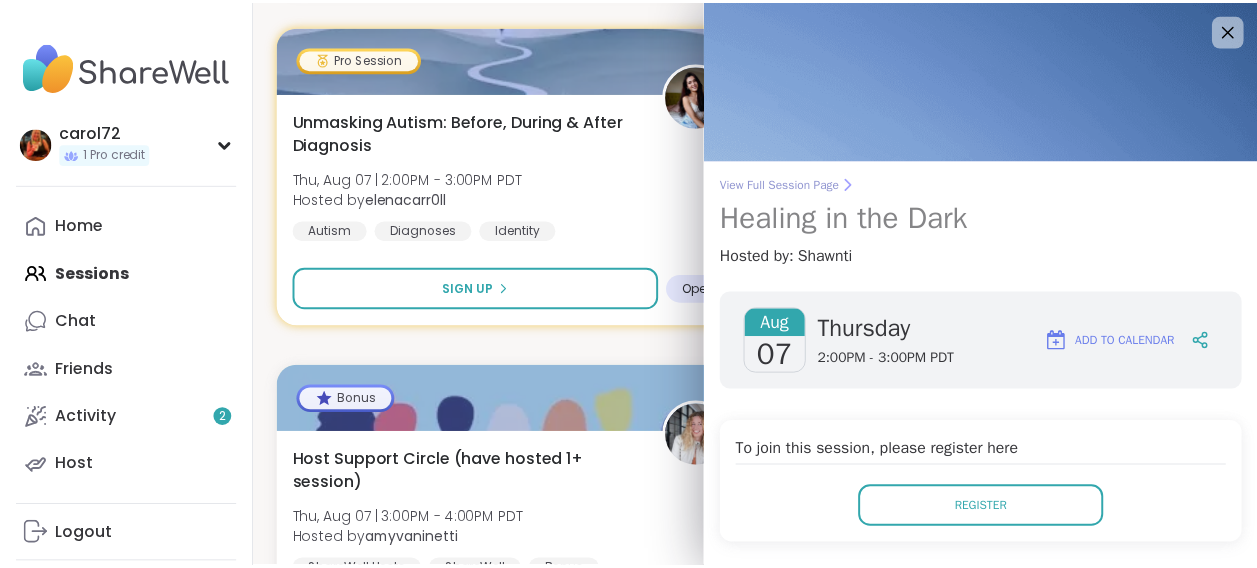 scroll, scrollTop: 0, scrollLeft: 0, axis: both 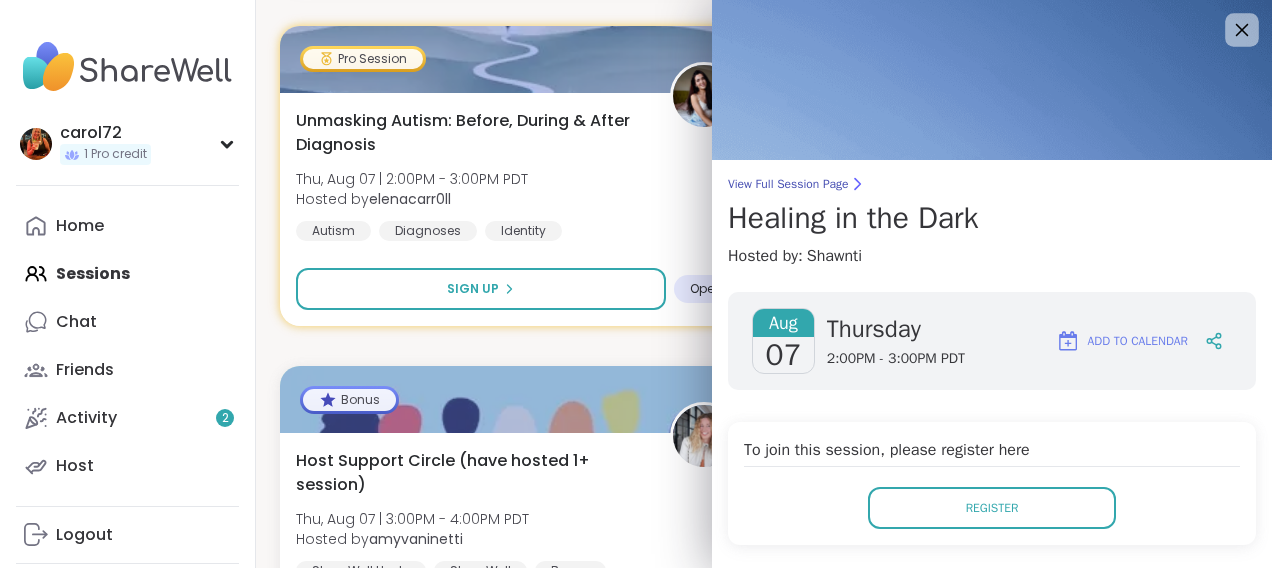 click 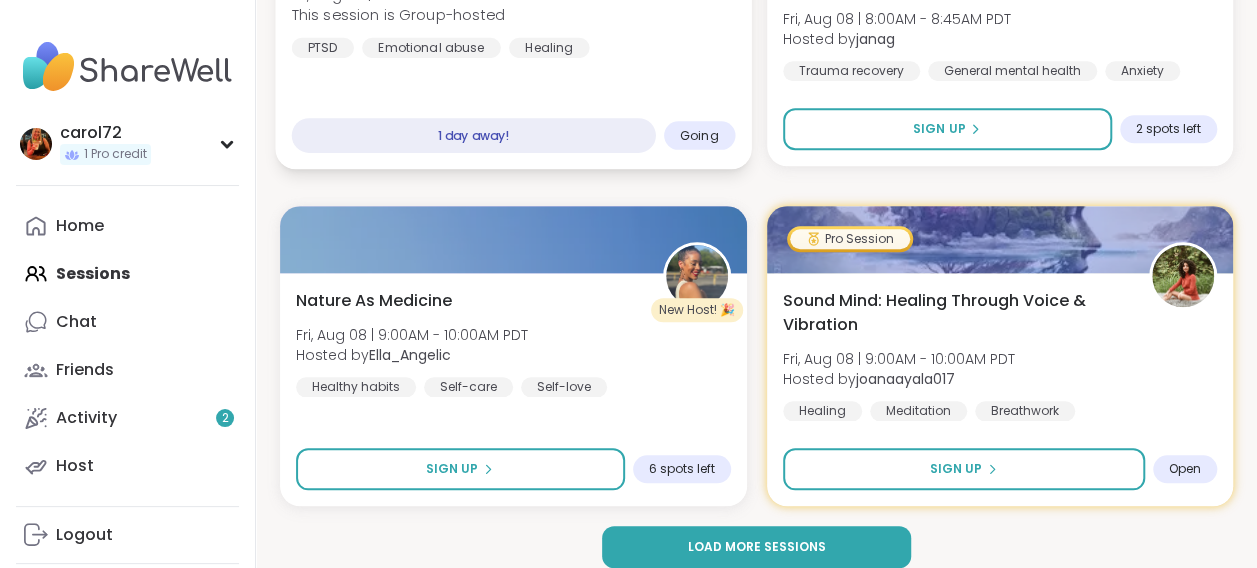 scroll, scrollTop: 12128, scrollLeft: 0, axis: vertical 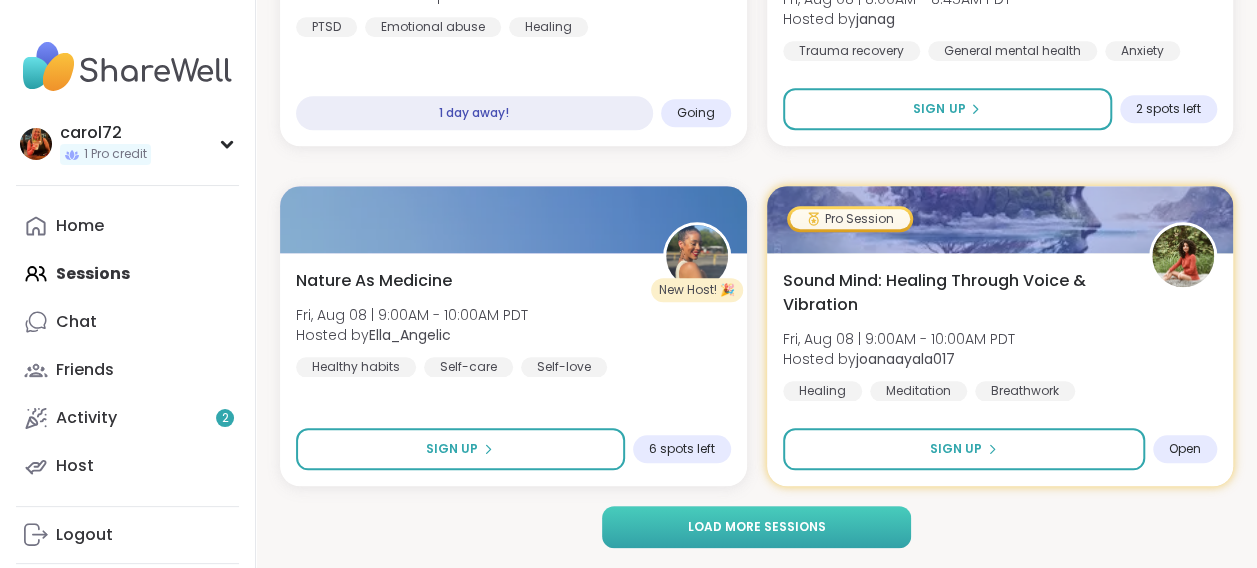 click on "Load more sessions" at bounding box center [756, 527] 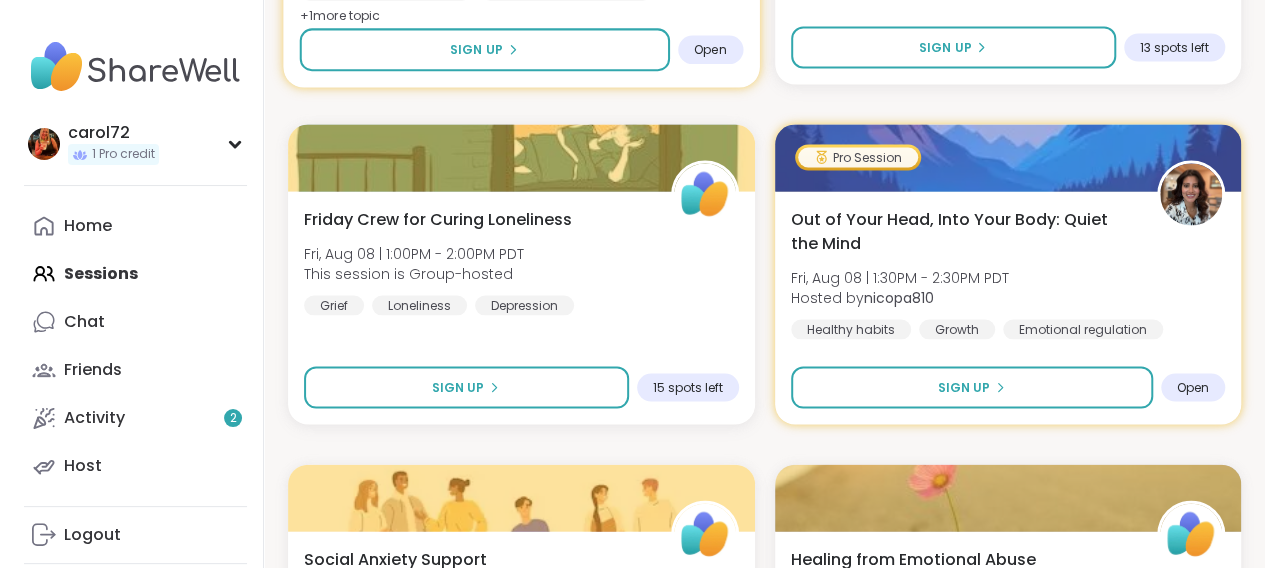 scroll, scrollTop: 13228, scrollLeft: 0, axis: vertical 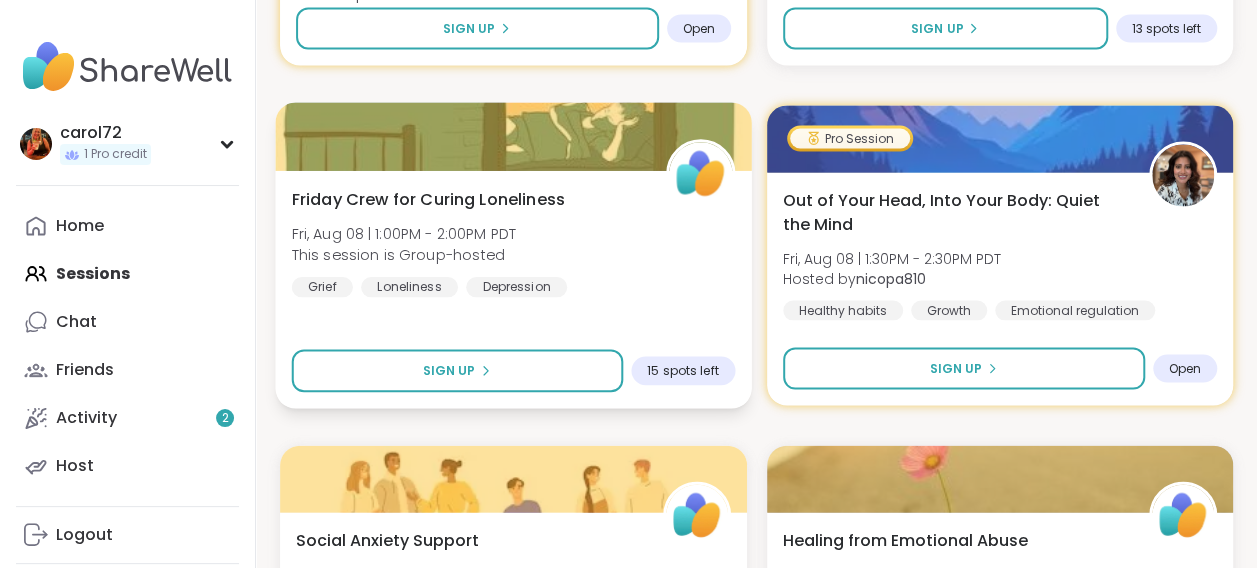click on "Friday Crew for Curing Loneliness" at bounding box center [428, 199] 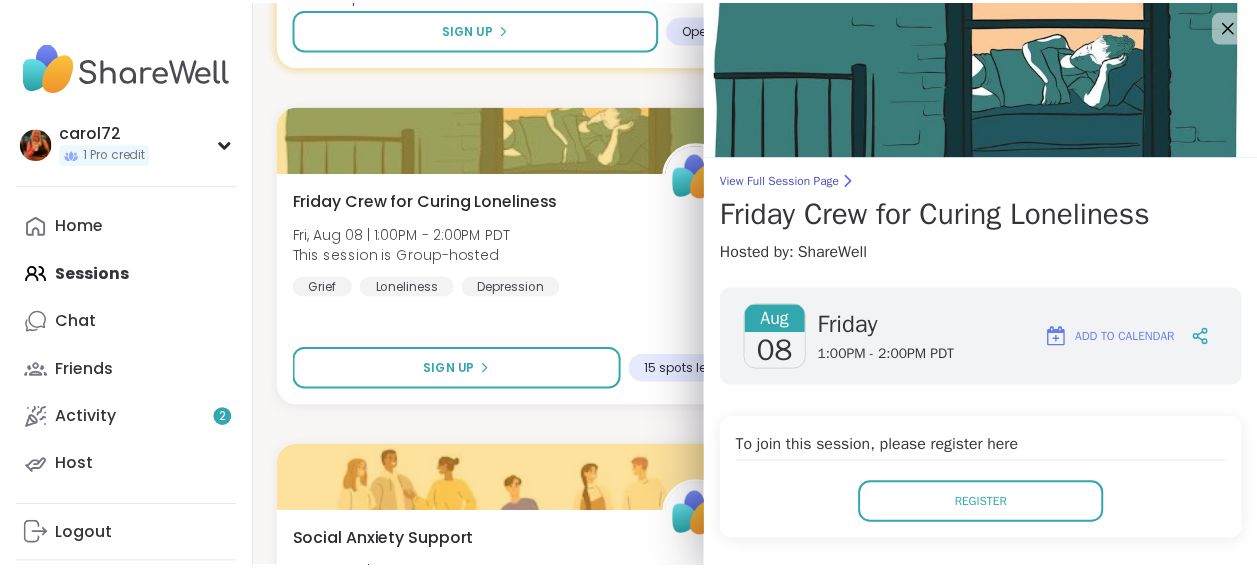 scroll, scrollTop: 0, scrollLeft: 0, axis: both 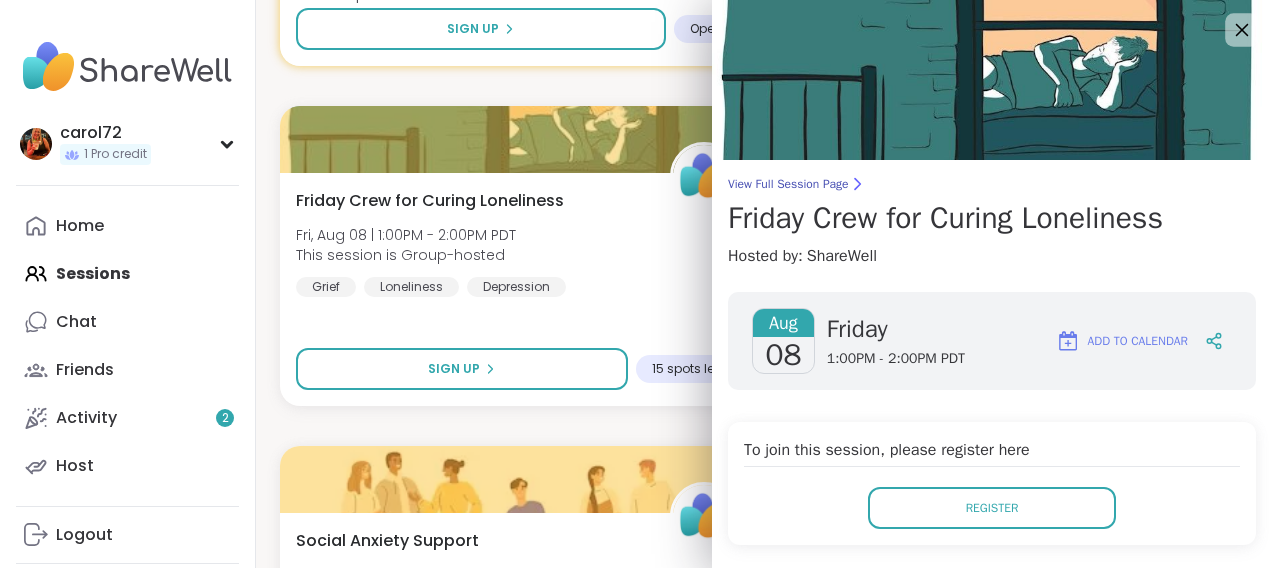 click 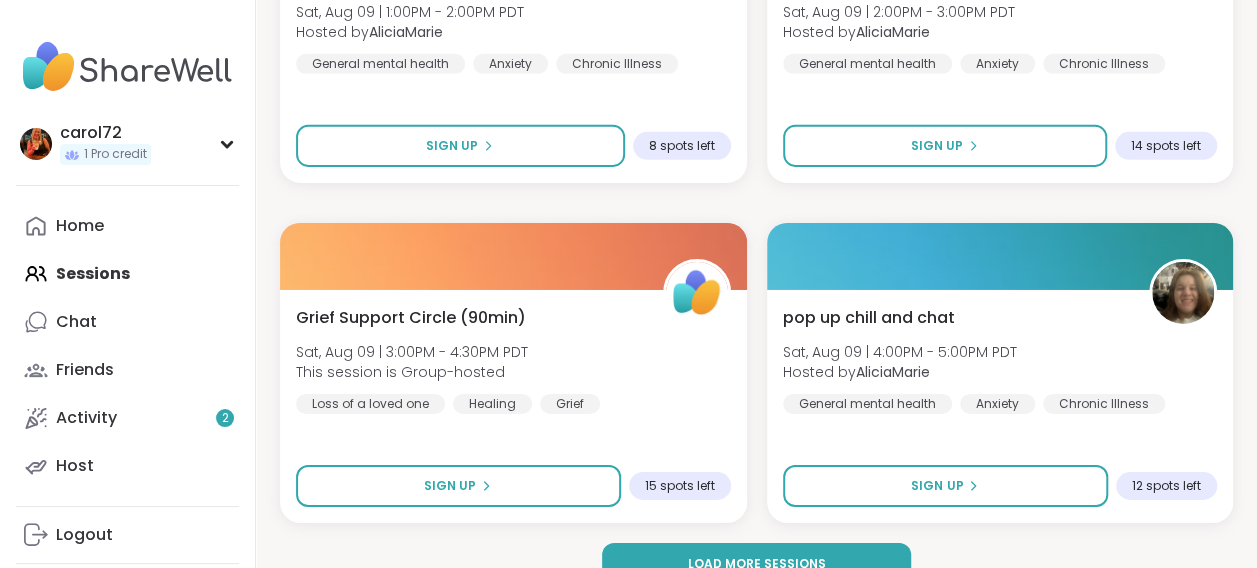scroll, scrollTop: 18248, scrollLeft: 0, axis: vertical 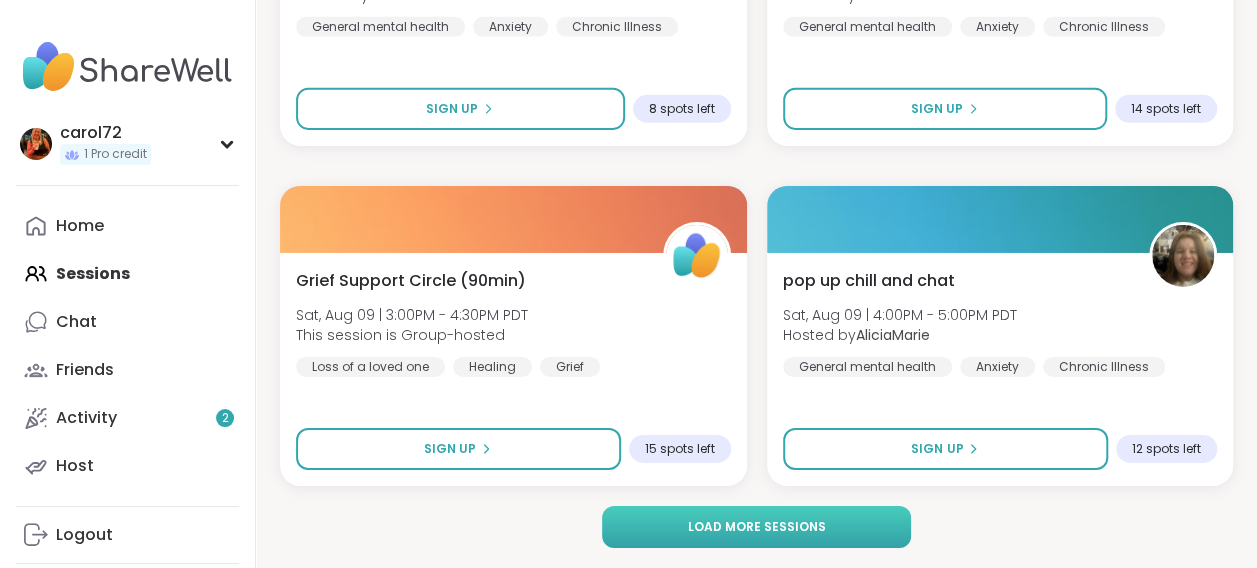 click on "Load more sessions" at bounding box center (756, 527) 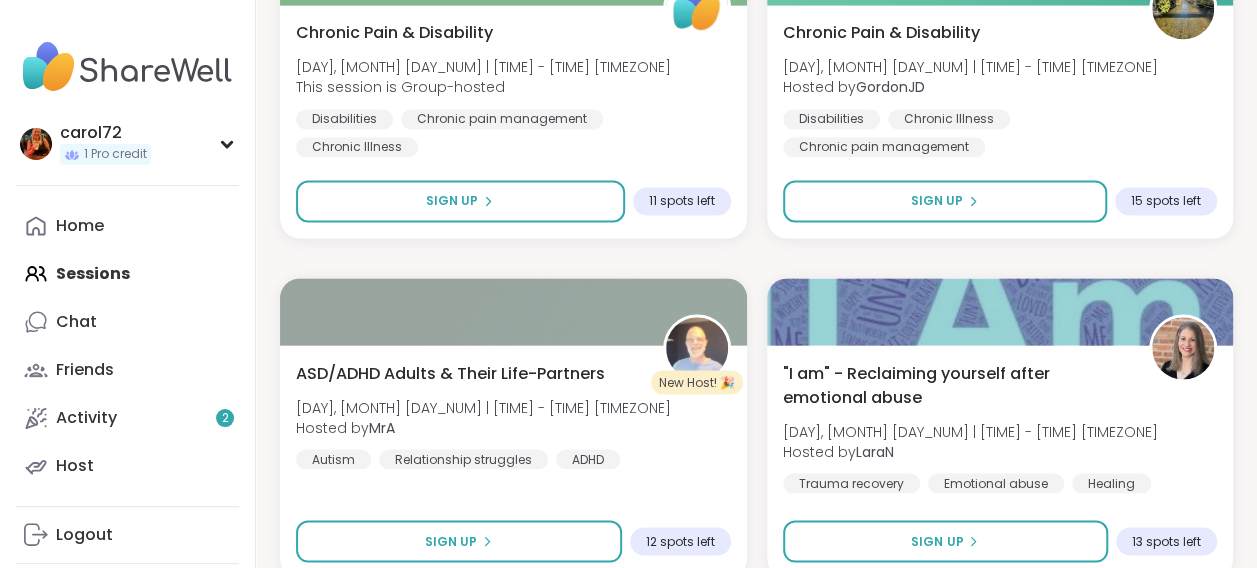 scroll, scrollTop: 24368, scrollLeft: 0, axis: vertical 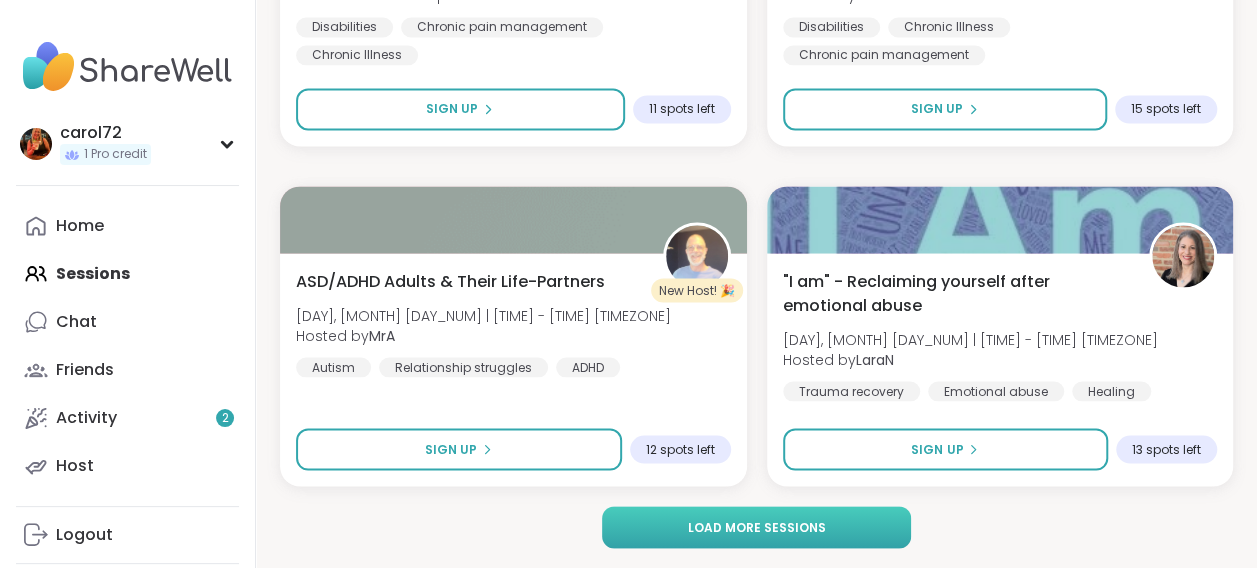 click on "Load more sessions" at bounding box center (756, 527) 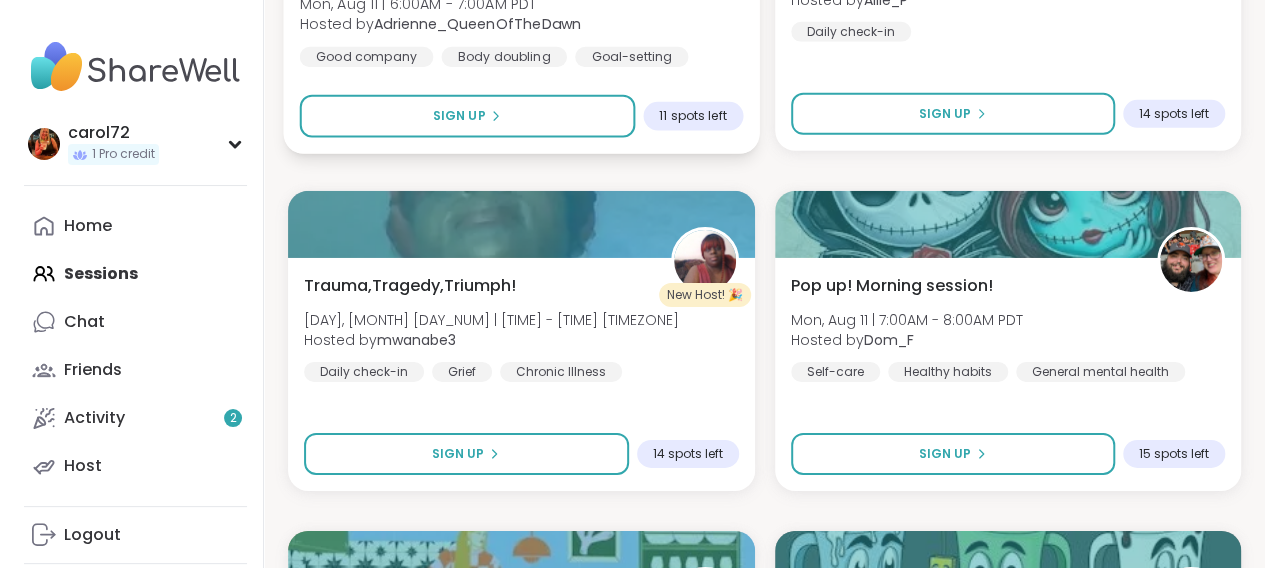 scroll, scrollTop: 25768, scrollLeft: 0, axis: vertical 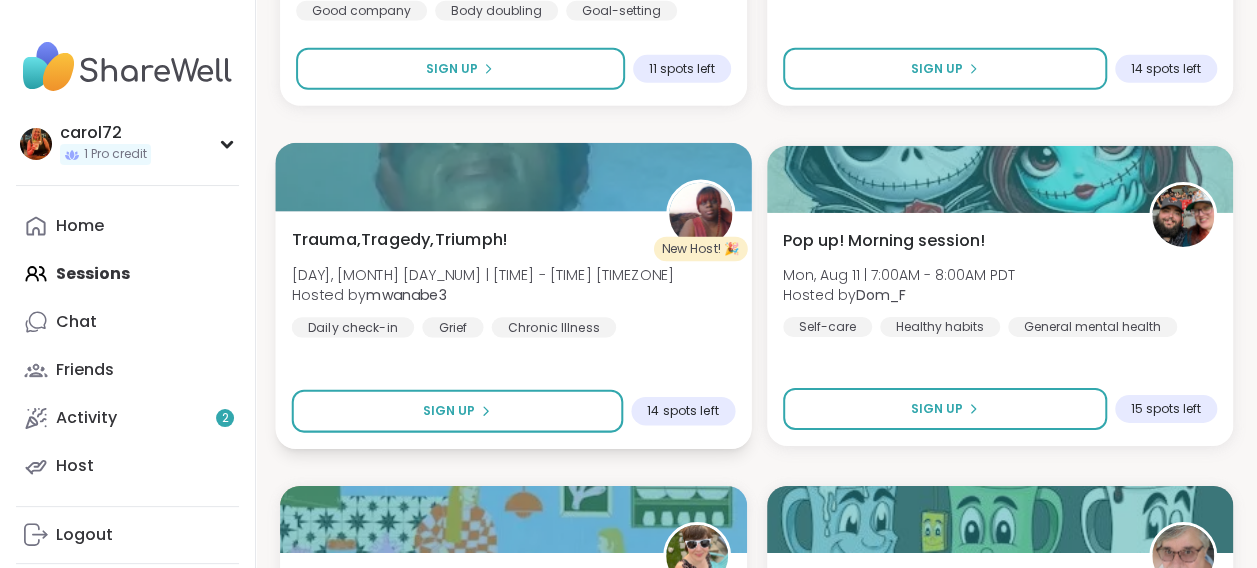 click on "Trauma,Tragedy,Triumph!" at bounding box center [400, 239] 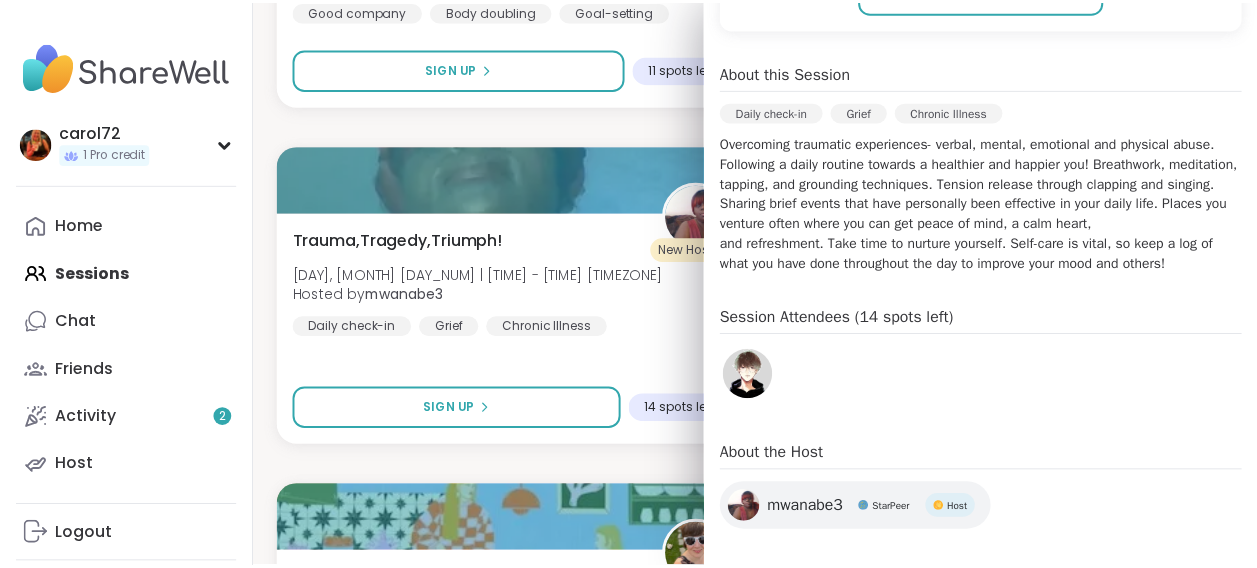 scroll, scrollTop: 534, scrollLeft: 0, axis: vertical 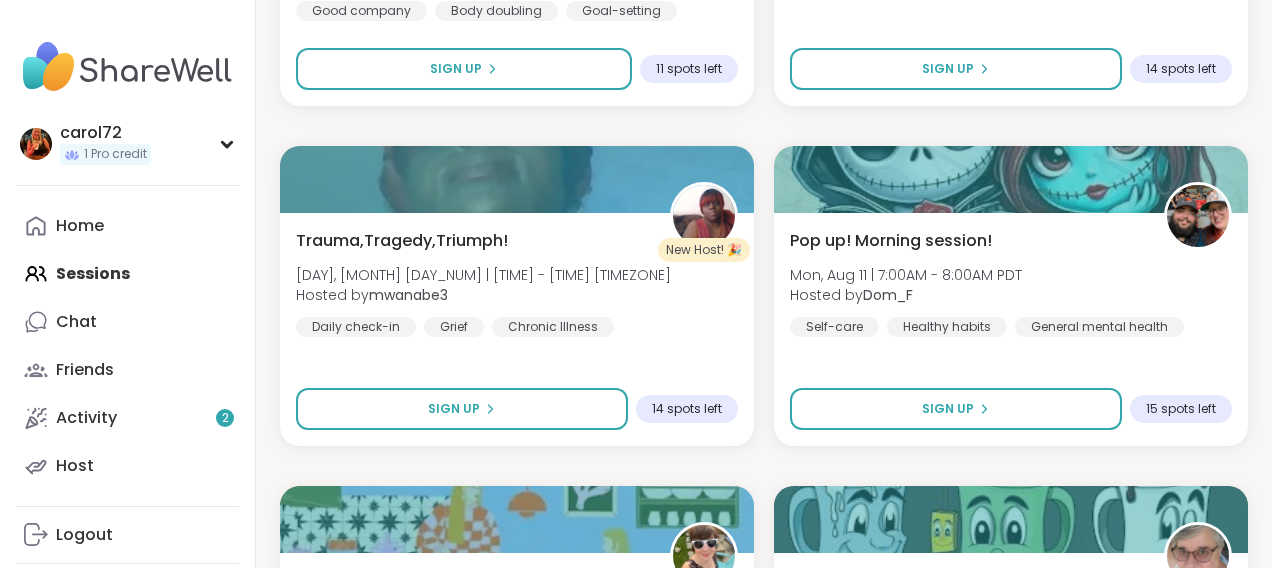 click on "Body Doubling- [DAY] Evening [DAY], [MONTH] [DAY_NUM] | [TIME] - [TIME] [TIMEZONE] Hosted by [USERNAME] Body doubling Self-love Loneliness SESSION LIVE Join us on a ‘Glimmer Journey' [DAY], [MONTH] [DAY_NUM] | [TIME] - [TIME] [TIMEZONE] Hosted by [USERNAME] General mental health Mindfulness Triggers Session Full Full happy hour pop up and chill [DAY], [MONTH] [DAY_NUM] | [TIME] - [TIME] [TIMEZONE] Hosted by [USERNAME] Social anxiety Self-care Self-Improvement Sign Up 6 spots left Walk & Talk evening pop up [DAY], [MONTH] [DAY_NUM] | [TIME] - [TIME] [TIMEZONE] Hosted by [USERNAME] Healthy habits General mental health Good company Sign Up 1 spot left Pro Session Positive Psychology for Everyday Happiness [DAY], [MONTH] [DAY_NUM] | [TIME] - [TIME] [TIMEZONE] Hosted by [USERNAME] General mental health Self-Improvement Growth Sign Up Open Relaxing with Friends: Jokers Night!  [DAY], [MONTH] [DAY_NUM] | [TIME] - [TIME] [TIMEZONE] Hosted by [USERNAME] Good company Self-esteem Healthy habits Session Full Full Wisdom Win Wednesday [DAY], [MONTH] [DAY_NUM] | [TIME] - [TIME] [TIMEZONE] Hosted by [USERNAME] Healing Mindfulness Identity Sign Up" at bounding box center (764, -10074) 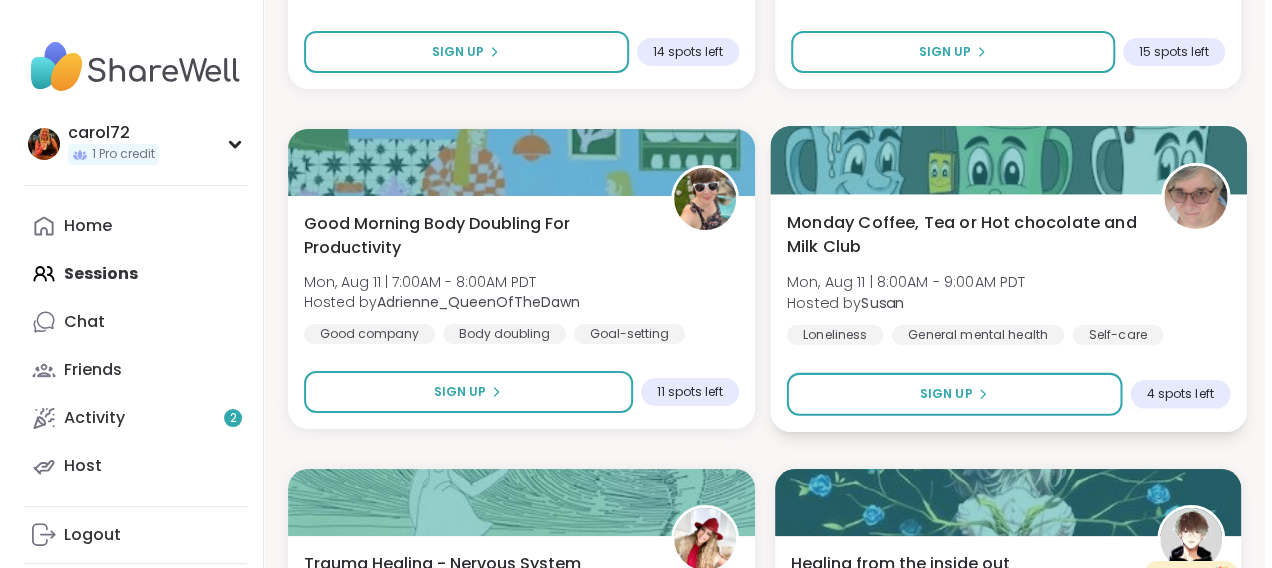 scroll, scrollTop: 26168, scrollLeft: 0, axis: vertical 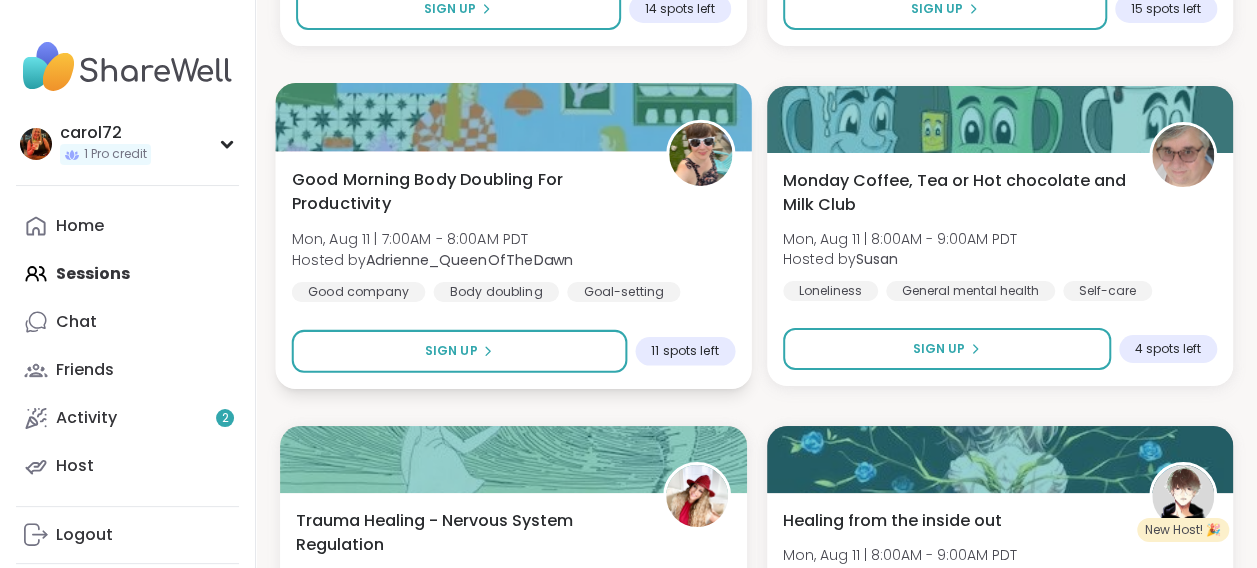 click on "Good Morning Body Doubling For Productivity" at bounding box center [467, 191] 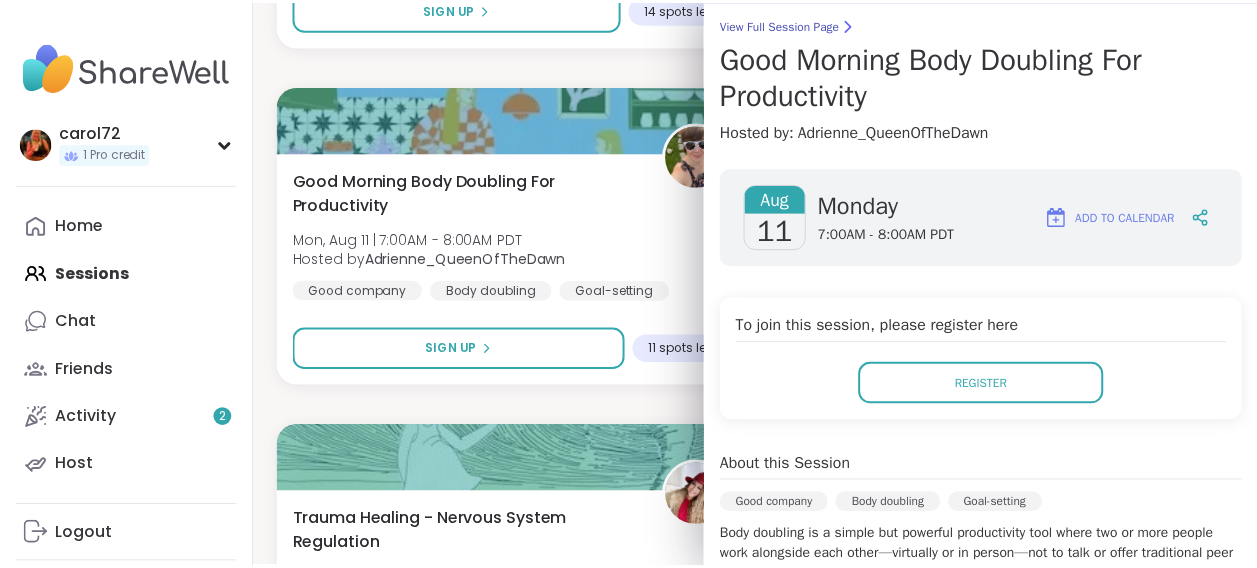 scroll, scrollTop: 400, scrollLeft: 0, axis: vertical 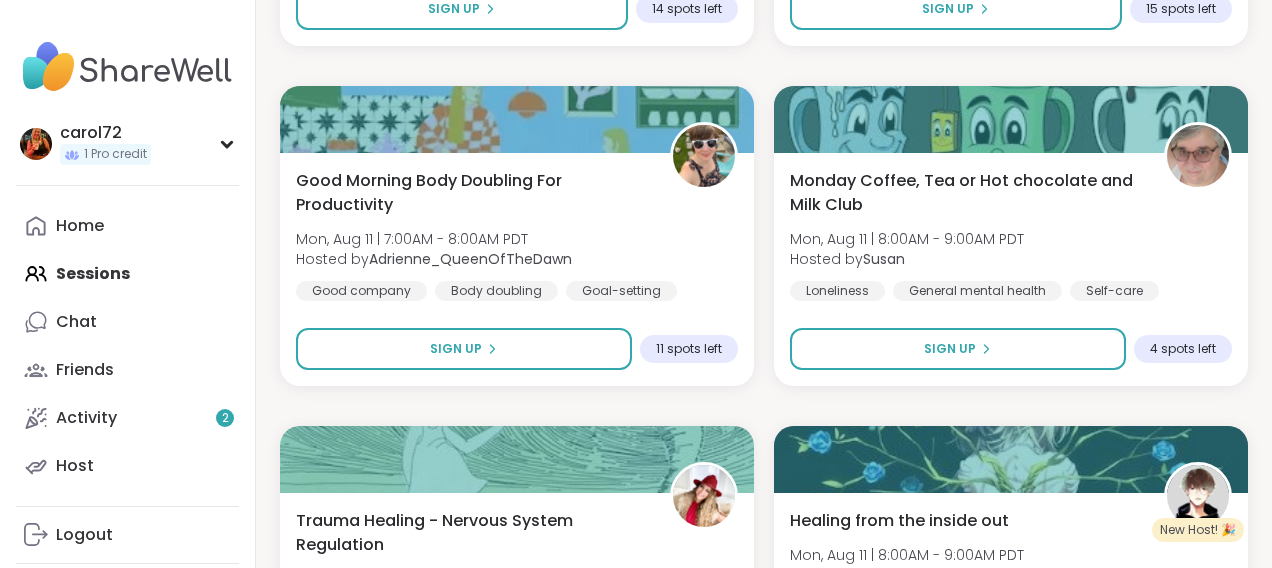 click on "Body Doubling- [DAY] Evening [DAY], [MONTH] [DAY_NUM] | [TIME] - [TIME] [TIMEZONE] Hosted by [USERNAME] Body doubling Self-love Loneliness SESSION LIVE Join us on a ‘Glimmer Journey' [DAY], [MONTH] [DAY_NUM] | [TIME] - [TIME] [TIMEZONE] Hosted by [USERNAME] General mental health Mindfulness Triggers Session Full Full happy hour pop up and chill [DAY], [MONTH] [DAY_NUM] | [TIME] - [TIME] [TIMEZONE] Hosted by [USERNAME] Social anxiety Self-care Self-Improvement Sign Up 6 spots left Walk & Talk evening pop up [DAY], [MONTH] [DAY_NUM] | [TIME] - [TIME] [TIMEZONE] Hosted by [USERNAME] Healthy habits General mental health Good company Sign Up 1 spot left Pro Session Positive Psychology for Everyday Happiness [DAY], [MONTH] [DAY_NUM] | [TIME] - [TIME] [TIMEZONE] Hosted by [USERNAME] General mental health Self-Improvement Growth Sign Up Open Relaxing with Friends: Jokers Night!  [DAY], [MONTH] [DAY_NUM] | [TIME] - [TIME] [TIMEZONE] Hosted by [USERNAME] Good company Self-esteem Healthy habits Session Full Full Wisdom Win Wednesday [DAY], [MONTH] [DAY_NUM] | [TIME] - [TIME] [TIMEZONE] Hosted by [USERNAME] Healing Mindfulness Identity Sign Up" at bounding box center [764, -10474] 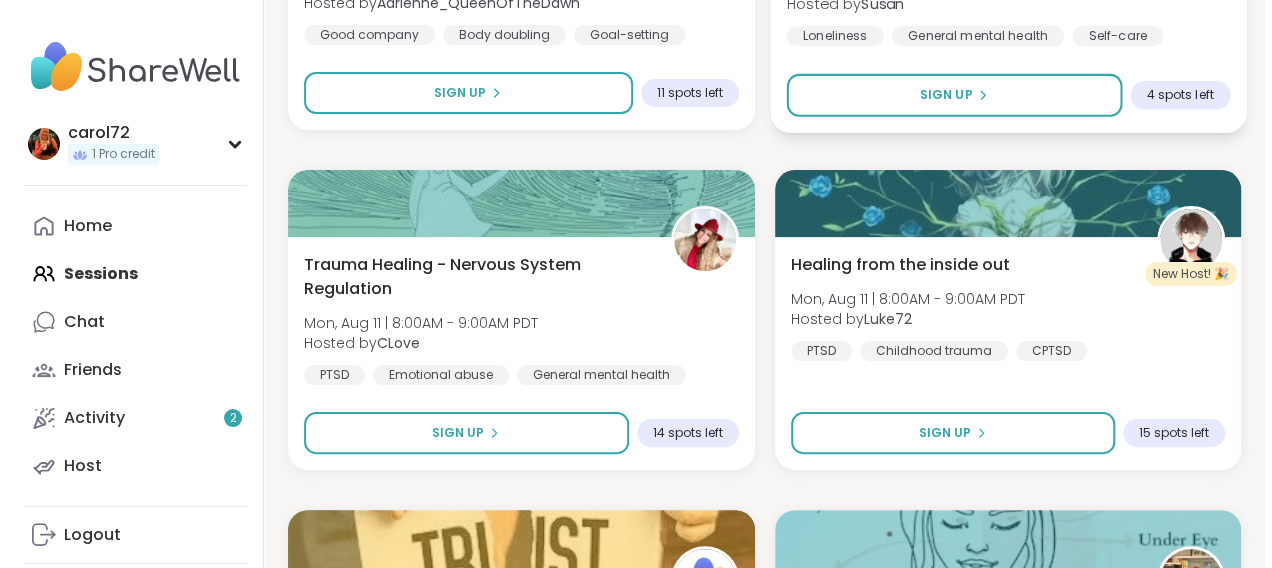 scroll, scrollTop: 26468, scrollLeft: 0, axis: vertical 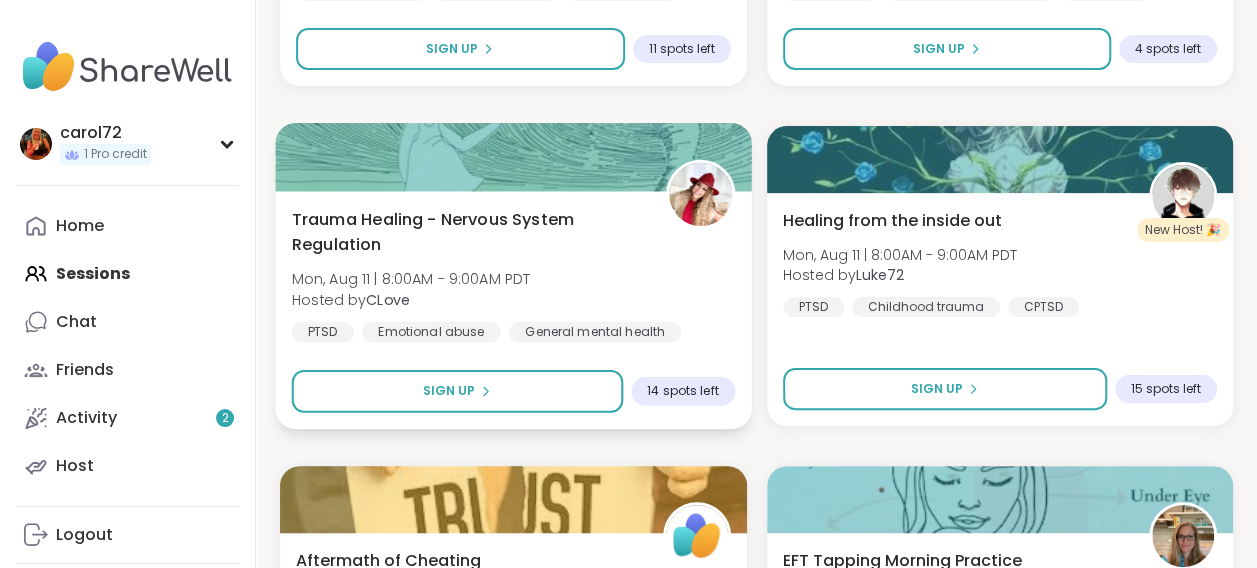 click on "Trauma Healing - Nervous System Regulation" at bounding box center [467, 231] 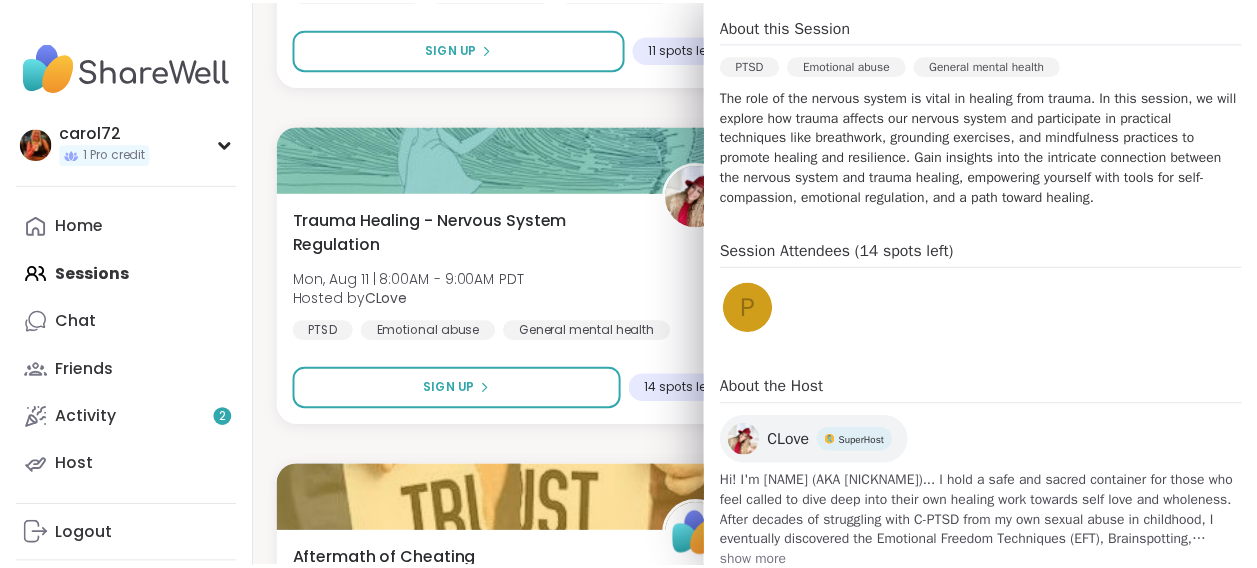 scroll, scrollTop: 600, scrollLeft: 0, axis: vertical 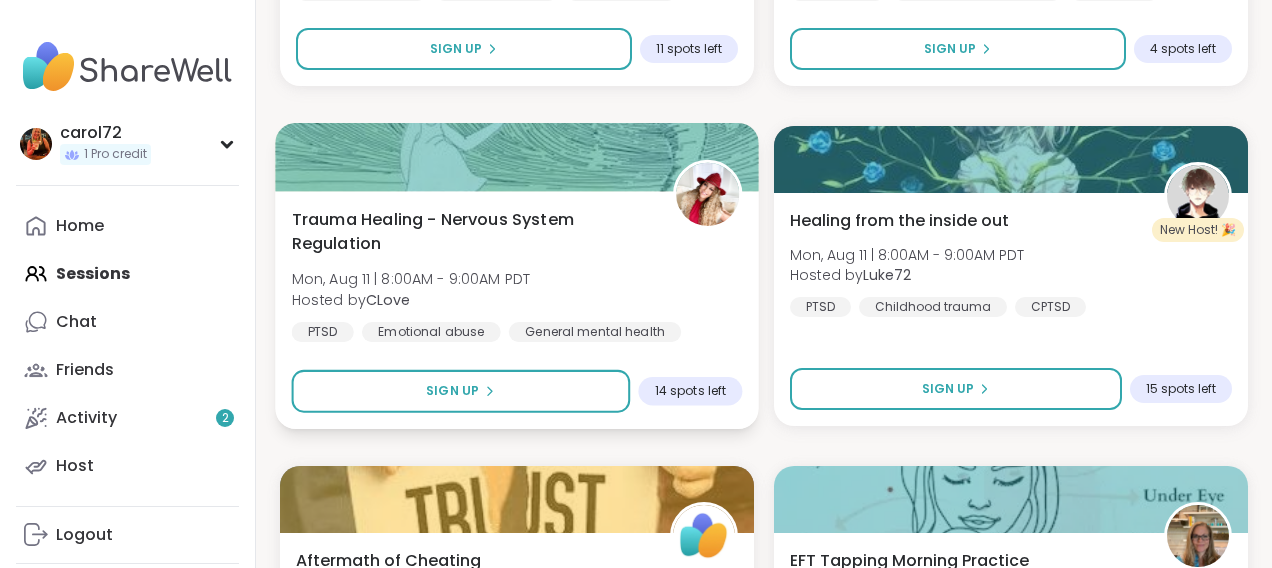 click on "Trauma Healing - Nervous System Regulation [DAY], [MONTH] [DAY_NUM] | [TIME] - [TIME] [TIMEZONE] Hosted by [USERNAME] PTSD Emotional abuse General mental health" at bounding box center (517, 274) 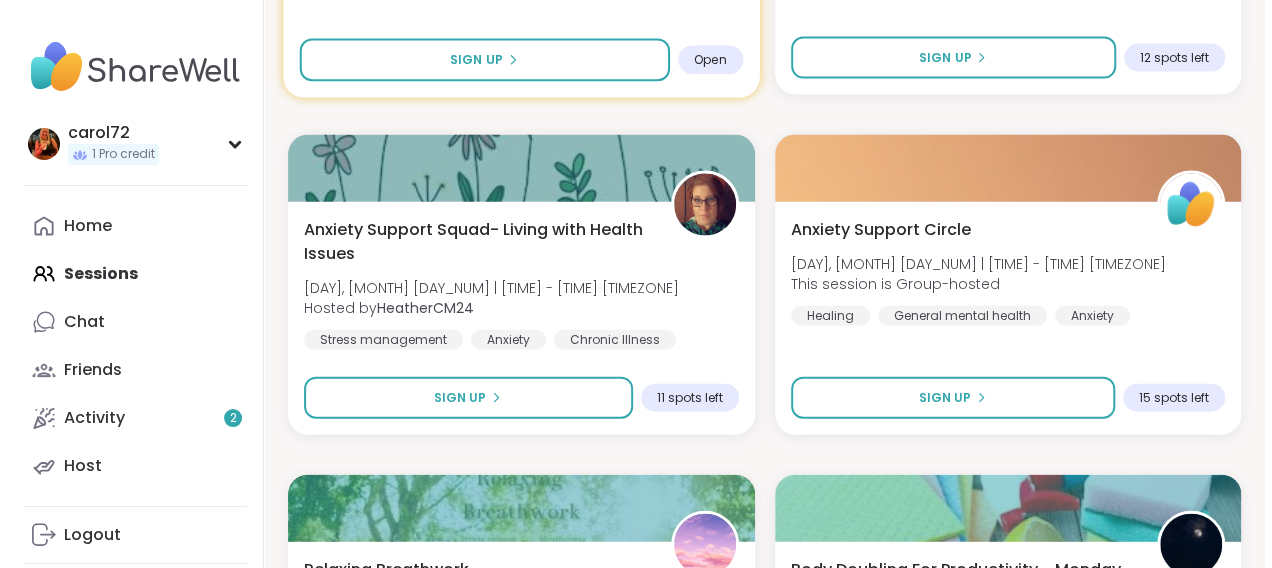 scroll, scrollTop: 28568, scrollLeft: 0, axis: vertical 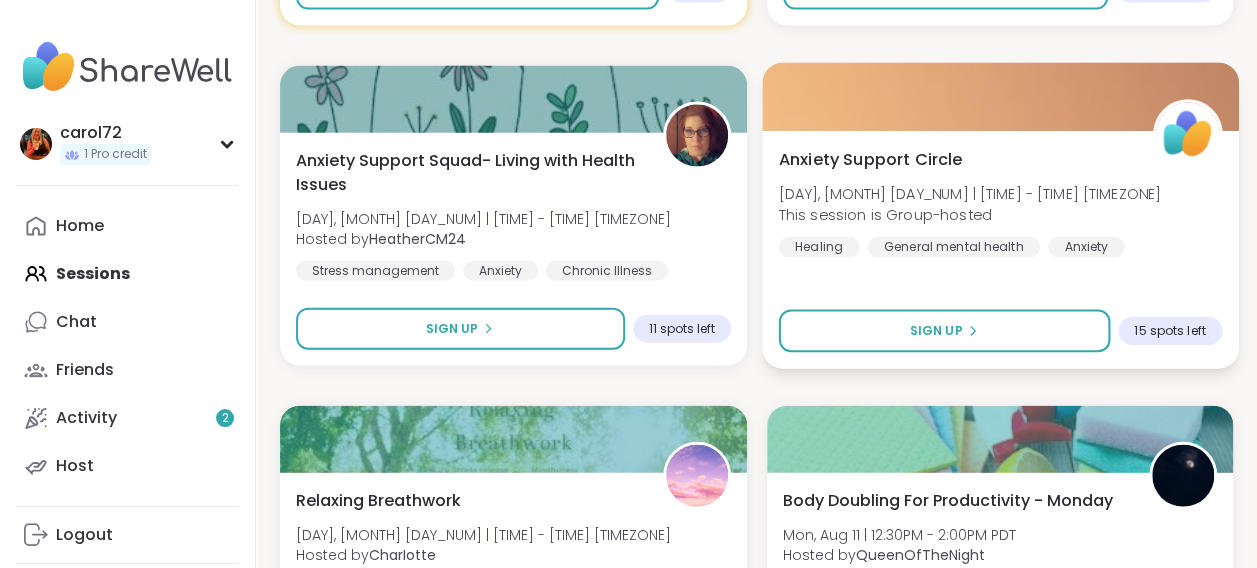 click on "Anxiety Support Circle" at bounding box center [870, 159] 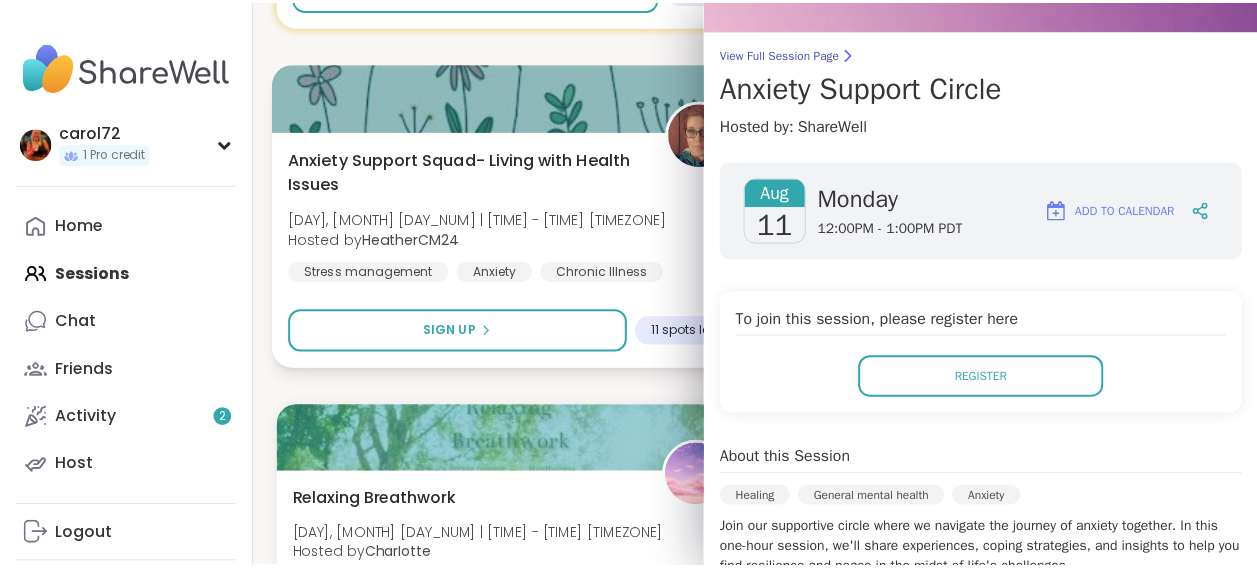scroll, scrollTop: 122, scrollLeft: 0, axis: vertical 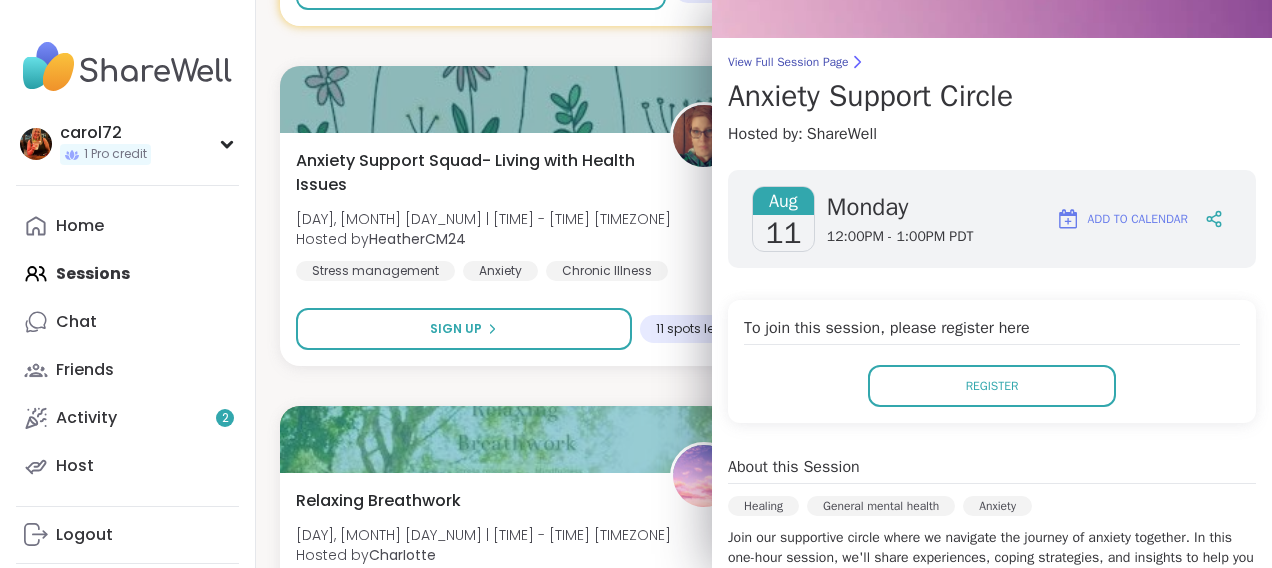 click on "Body Doubling- [DAY] Evening [DAY], [MONTH] [DAY_NUM] | [TIME] - [TIME] [TIMEZONE] Hosted by [USERNAME] Body doubling Self-love Loneliness SESSION LIVE Join us on a ‘Glimmer Journey' [DAY], [MONTH] [DAY_NUM] | [TIME] - [TIME] [TIMEZONE] Hosted by [USERNAME] General mental health Mindfulness Triggers Session Full Full happy hour pop up and chill [DAY], [MONTH] [DAY_NUM] | [TIME] - [TIME] [TIMEZONE] Hosted by [USERNAME] Social anxiety Self-care Self-Improvement Sign Up 6 spots left Walk & Talk evening pop up [DAY], [MONTH] [DAY_NUM] | [TIME] - [TIME] [TIMEZONE] Hosted by [USERNAME] Healthy habits General mental health Good company Sign Up 1 spot left Pro Session Positive Psychology for Everyday Happiness [DAY], [MONTH] [DAY_NUM] | [TIME] - [TIME] [TIMEZONE] Hosted by [USERNAME] General mental health Self-Improvement Growth Sign Up Open Relaxing with Friends: Jokers Night!  [DAY], [MONTH] [DAY_NUM] | [TIME] - [TIME] [TIMEZONE] Hosted by [USERNAME] Healthy habits Self-esteem Good company Sign Up 1 spot left Wisdom Win Wednesday [DAY], [MONTH] [DAY_NUM] | [TIME] - [TIME] [TIMEZONE] Hosted by [USERNAME] Healing Mindfulness Identity Full" at bounding box center [764, -12874] 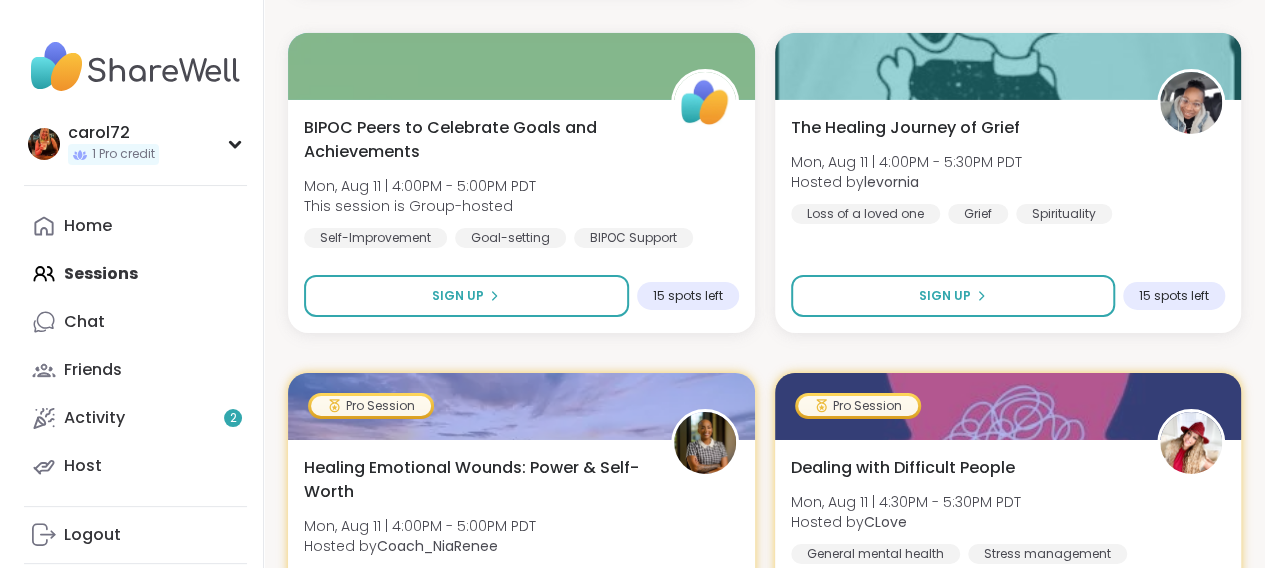 scroll, scrollTop: 29668, scrollLeft: 0, axis: vertical 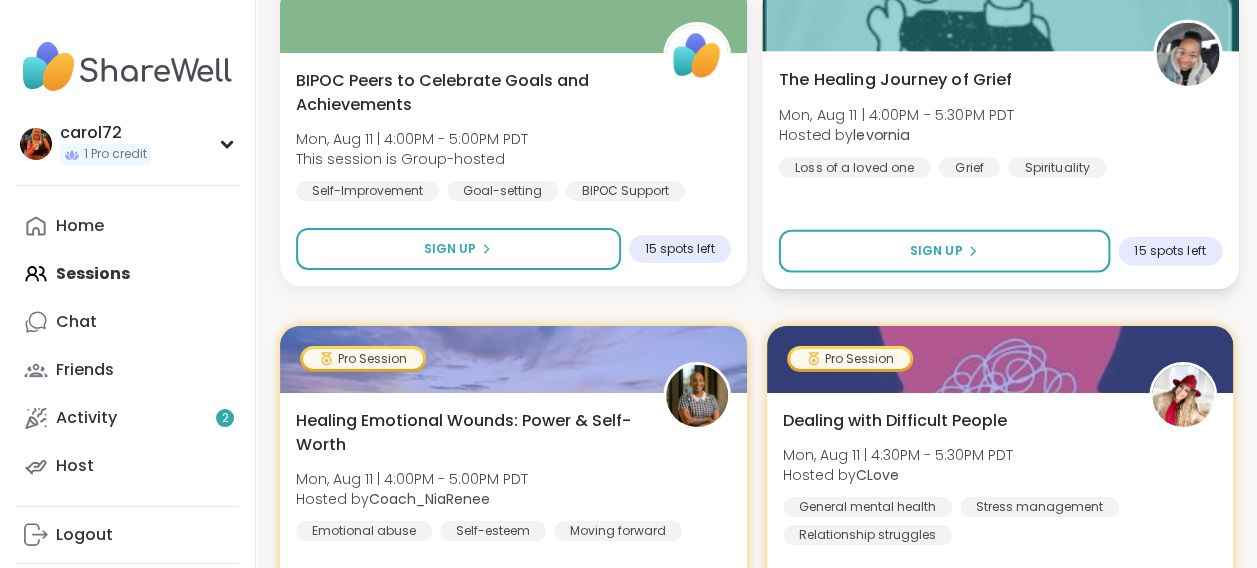 click on "The Healing Journey of Grief" at bounding box center [895, 79] 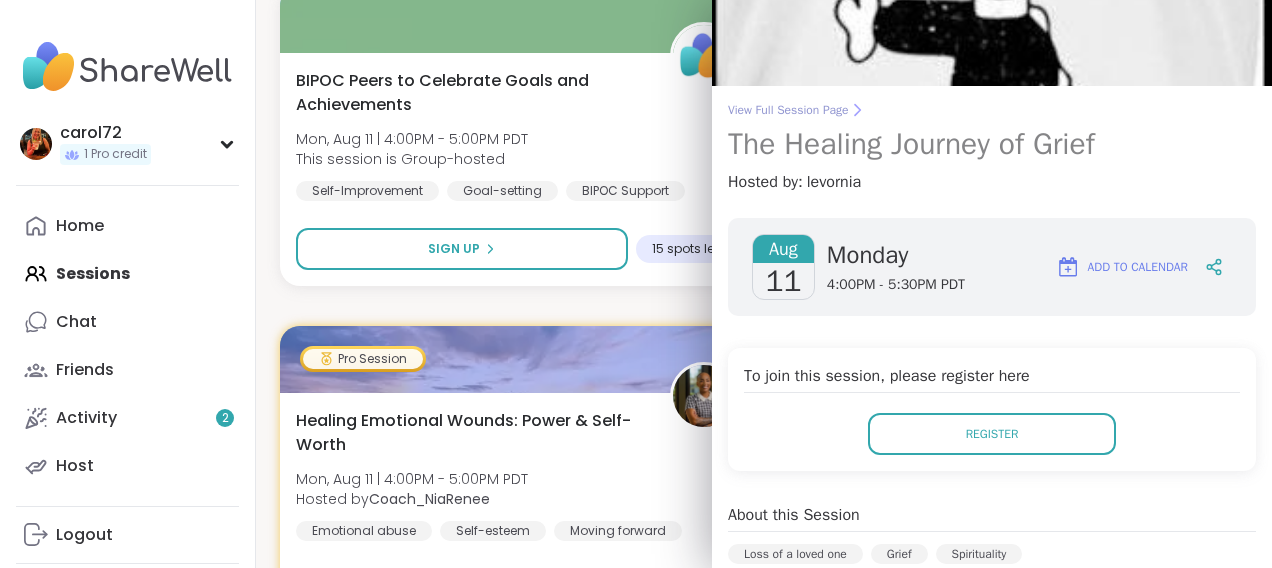 scroll, scrollTop: 0, scrollLeft: 0, axis: both 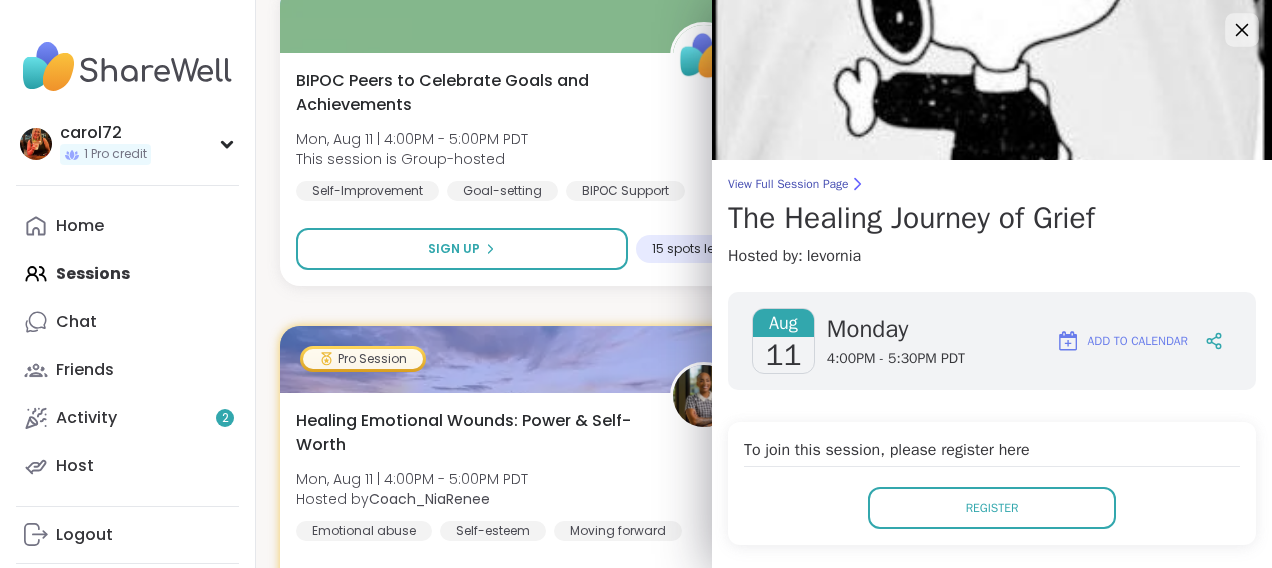 click 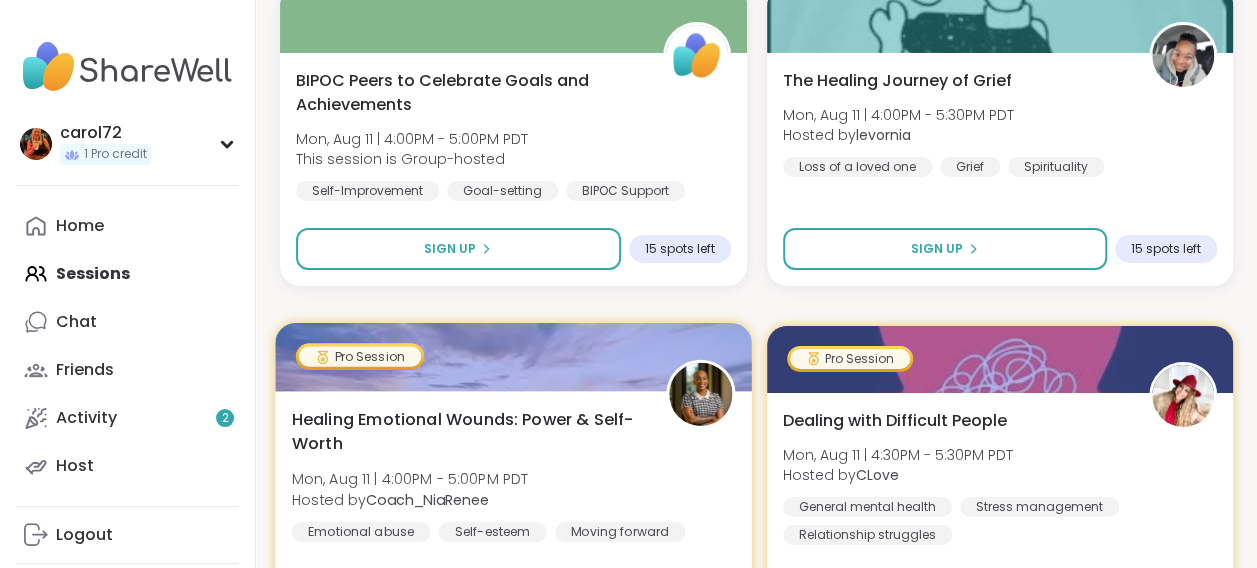 click on "Healing Emotional Wounds: Power & Self-Worth" at bounding box center [467, 431] 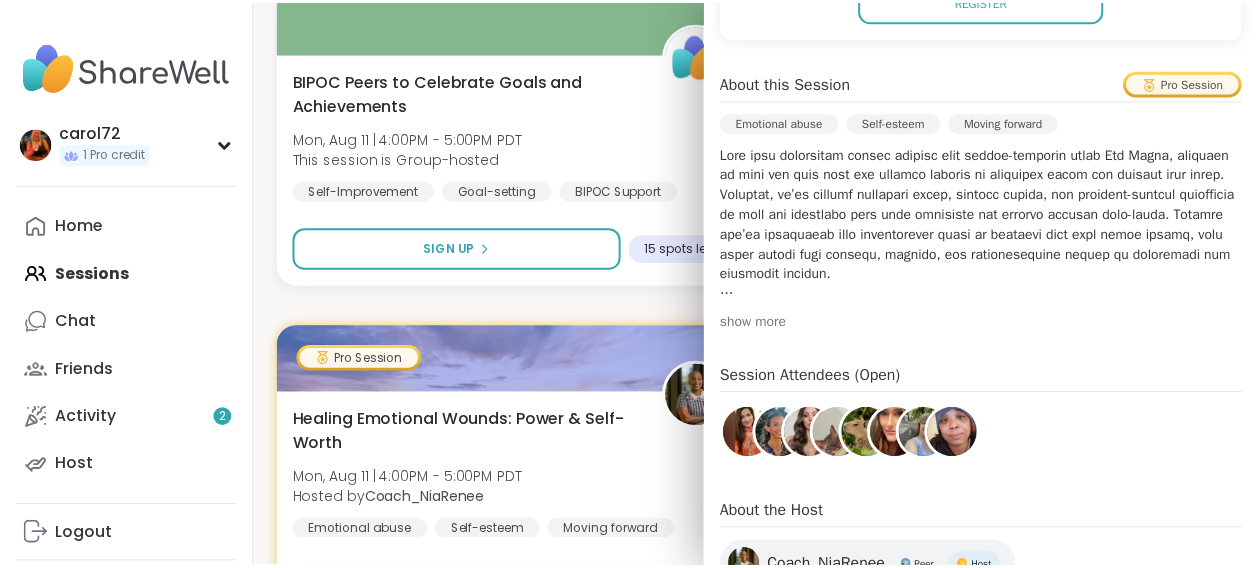 scroll, scrollTop: 500, scrollLeft: 0, axis: vertical 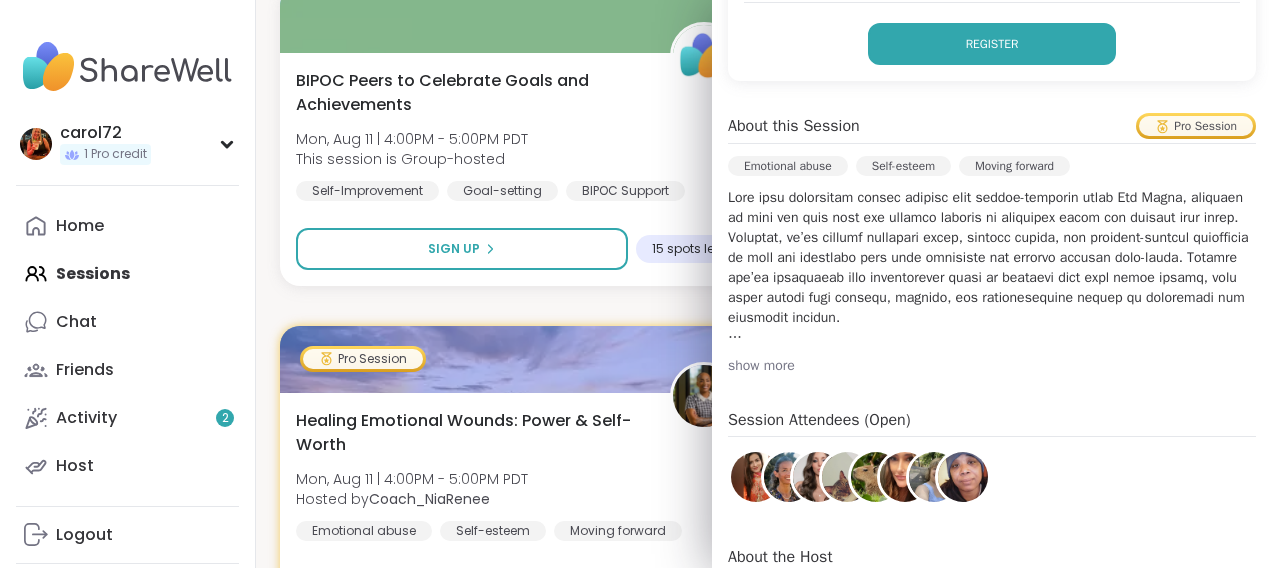 click on "Register" at bounding box center (992, 44) 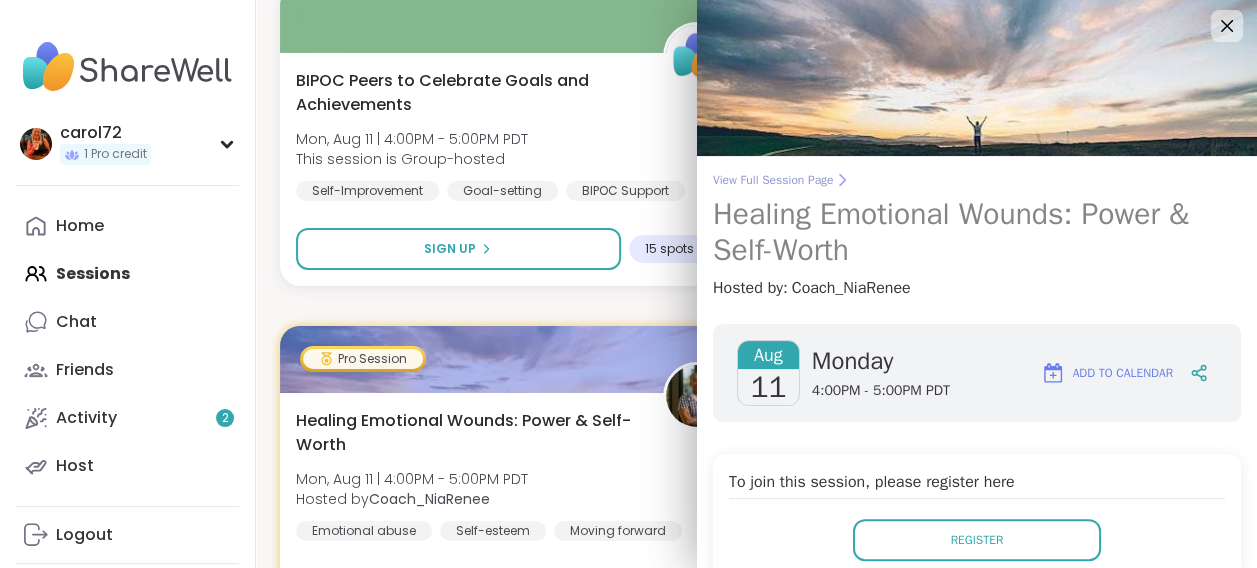 scroll, scrollTop: 0, scrollLeft: 0, axis: both 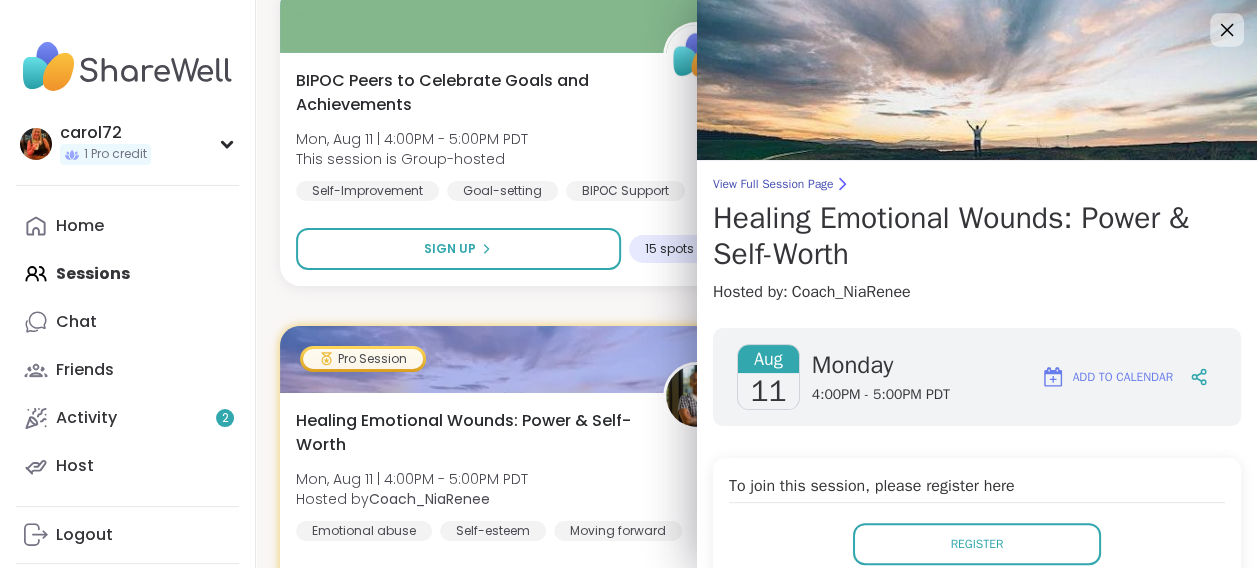 click 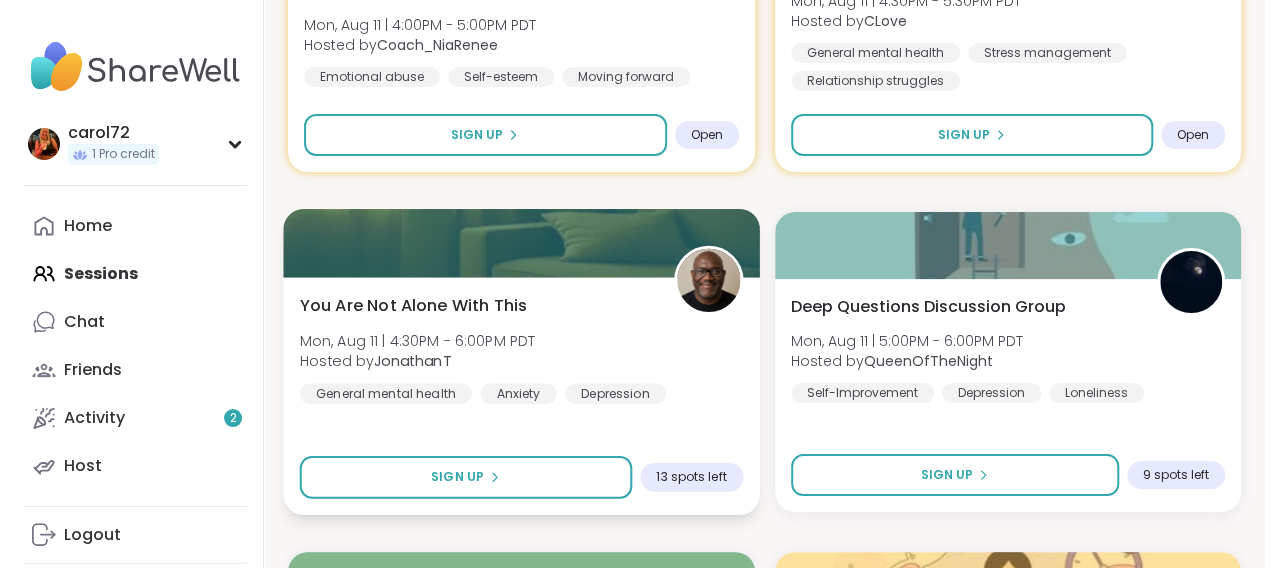 scroll, scrollTop: 30168, scrollLeft: 0, axis: vertical 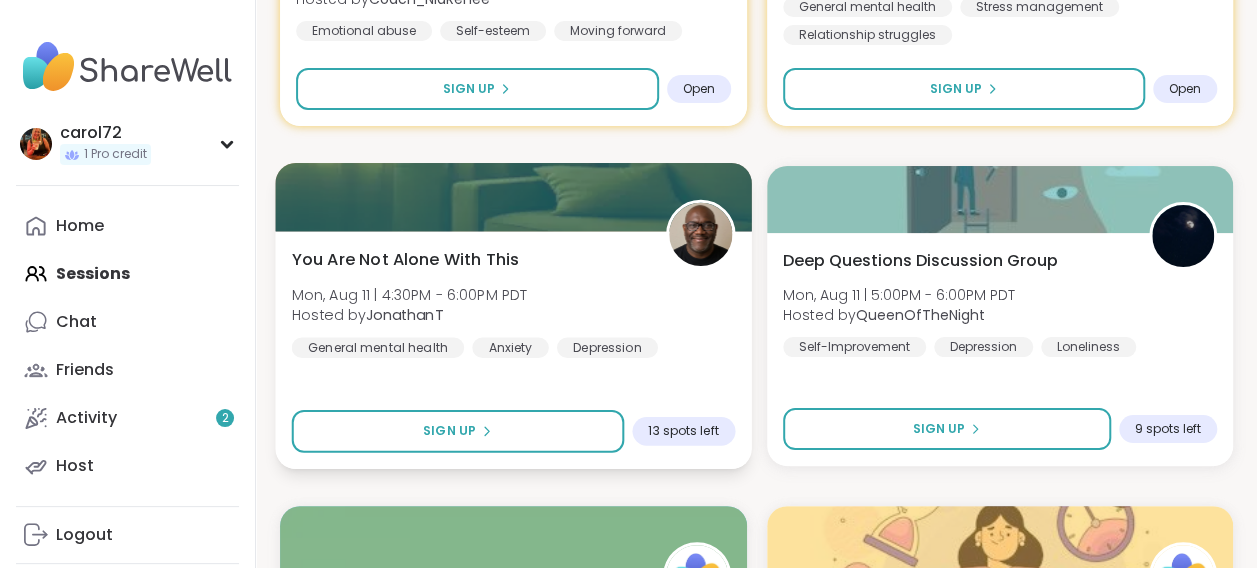 click on "You Are Not Alone With This" at bounding box center [405, 259] 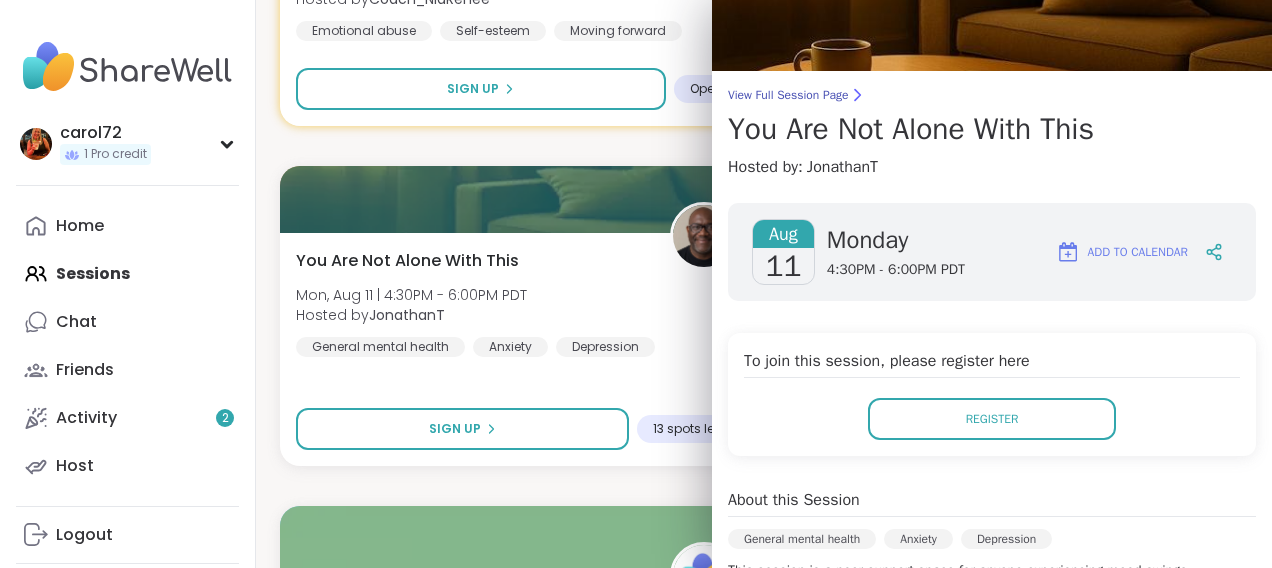 scroll, scrollTop: 0, scrollLeft: 0, axis: both 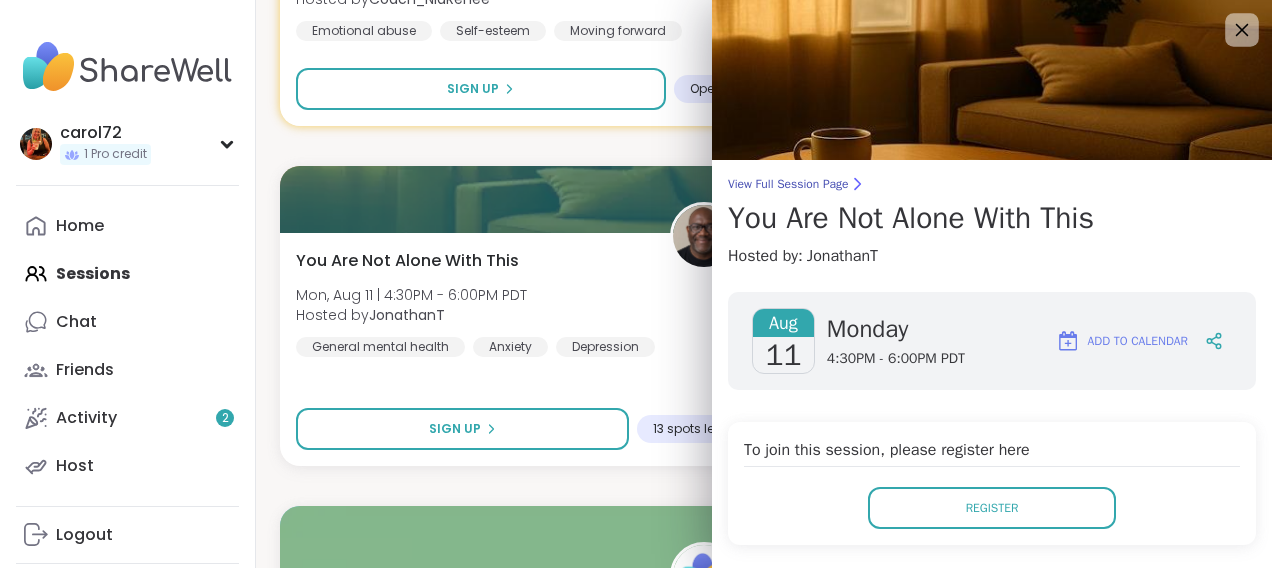 click 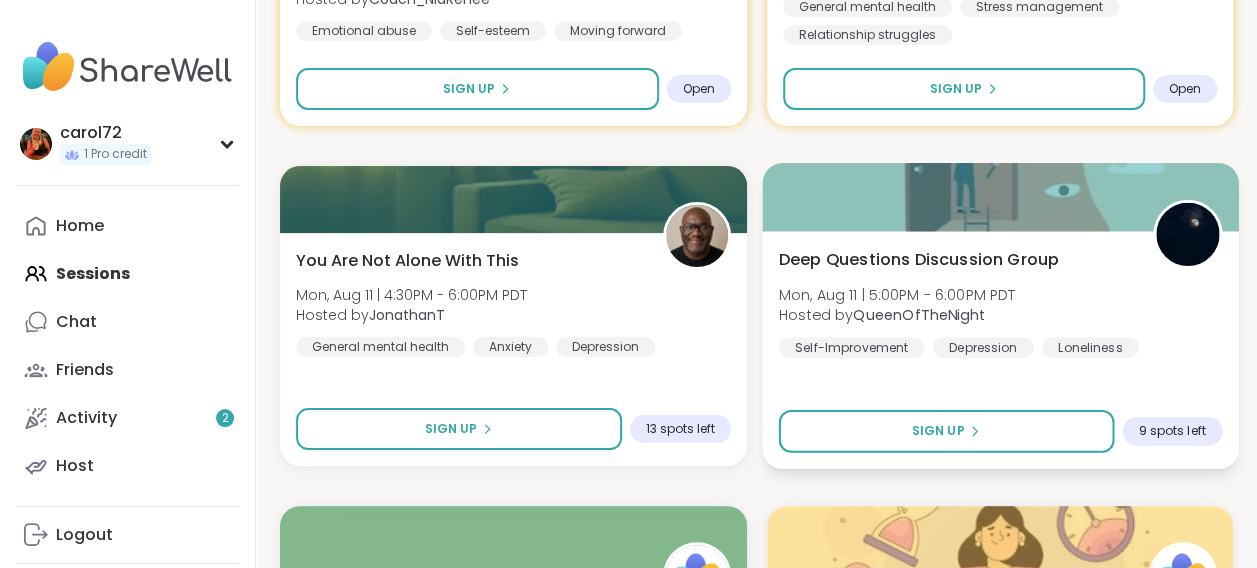click on "Deep Questions Discussion Group" at bounding box center [918, 259] 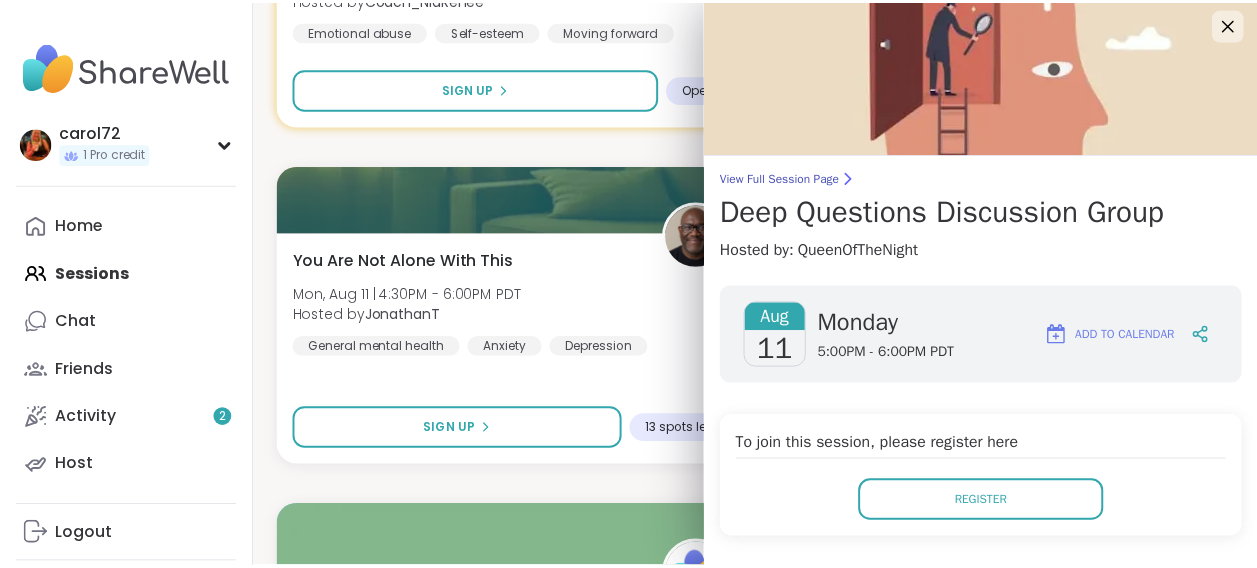 scroll, scrollTop: 0, scrollLeft: 0, axis: both 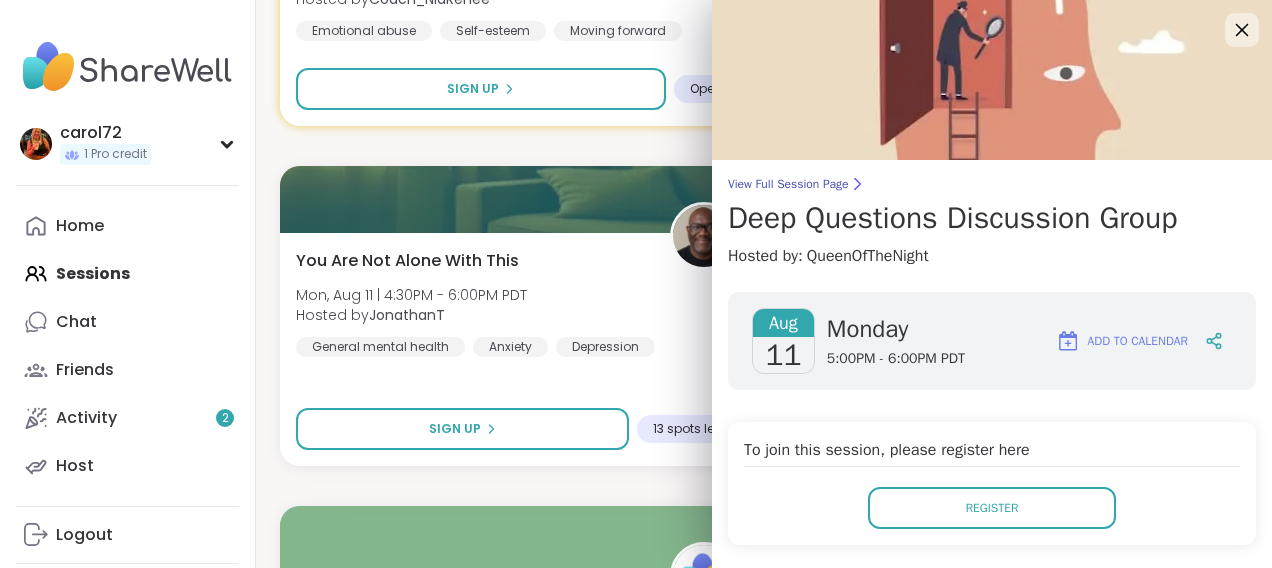 click at bounding box center [1242, 30] 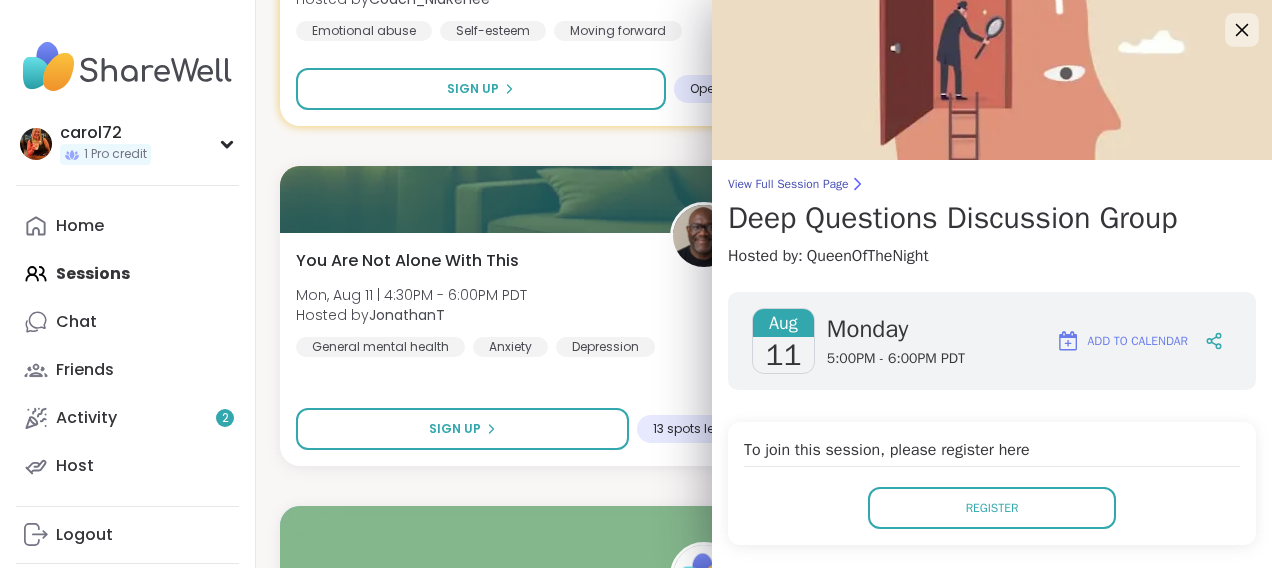click 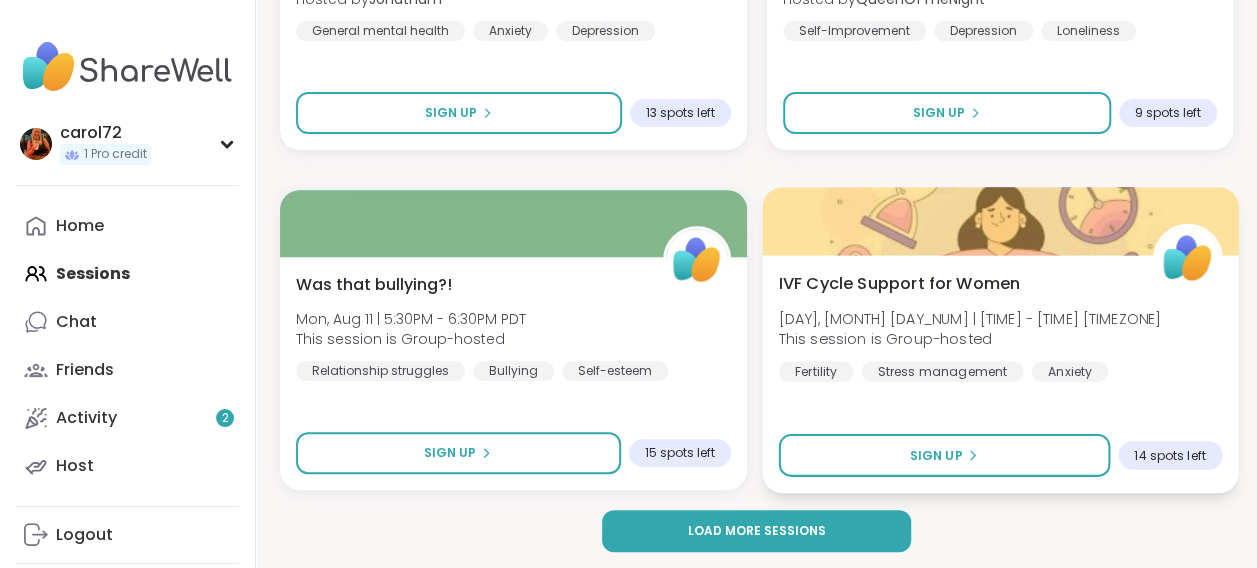 scroll, scrollTop: 30488, scrollLeft: 0, axis: vertical 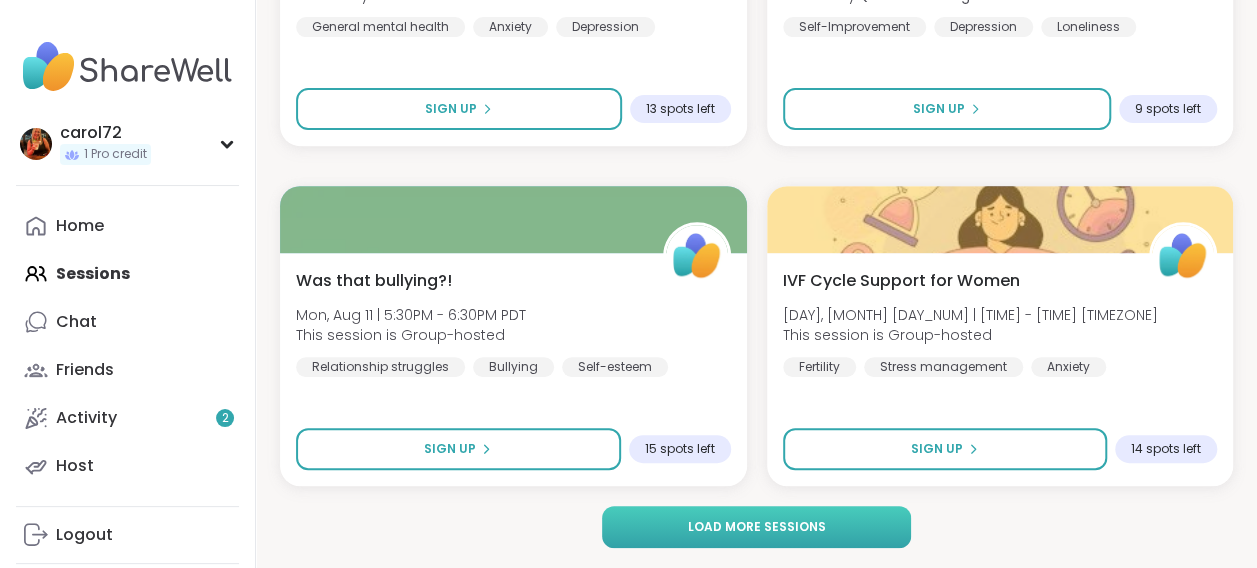 click on "Load more sessions" at bounding box center (756, 527) 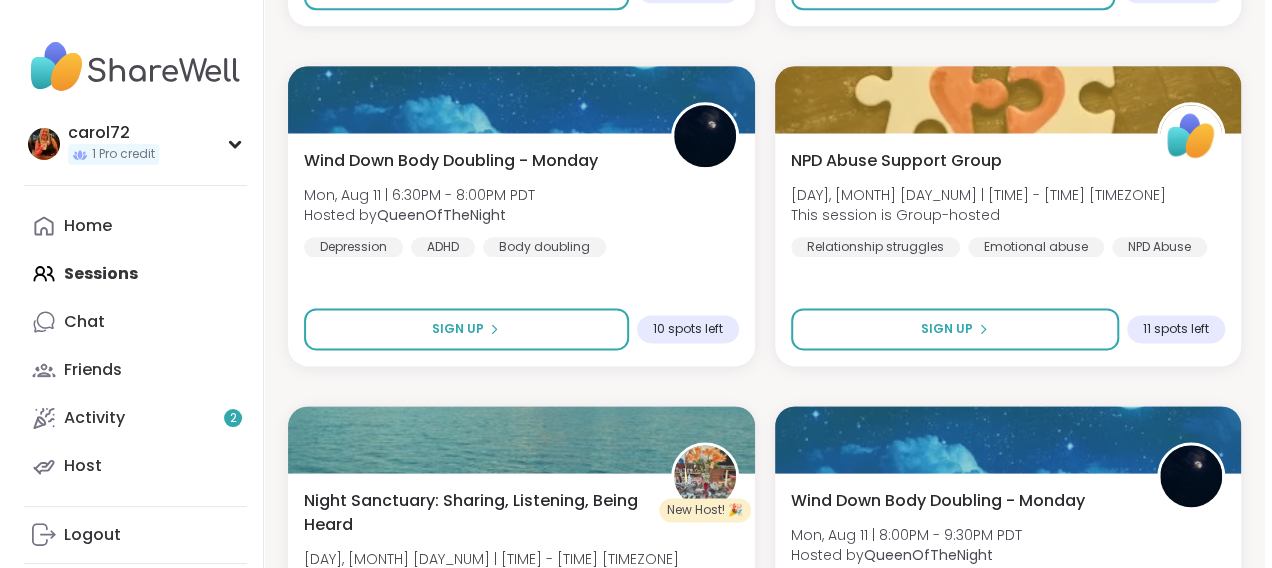 scroll, scrollTop: 31388, scrollLeft: 0, axis: vertical 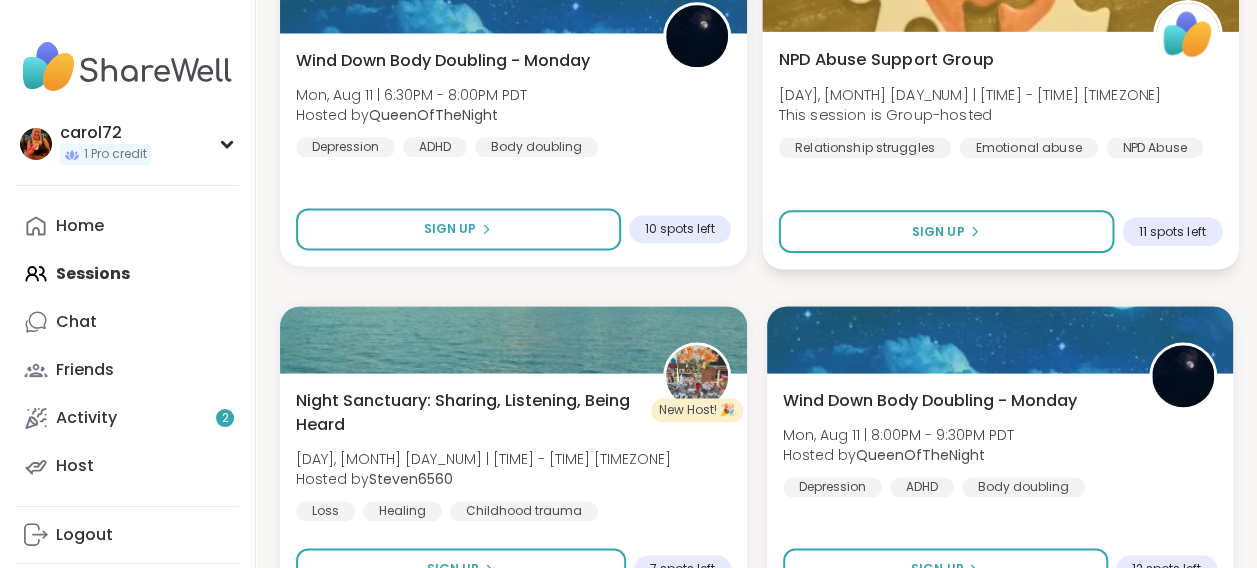 click on "NPD Abuse Support Group" at bounding box center (885, 59) 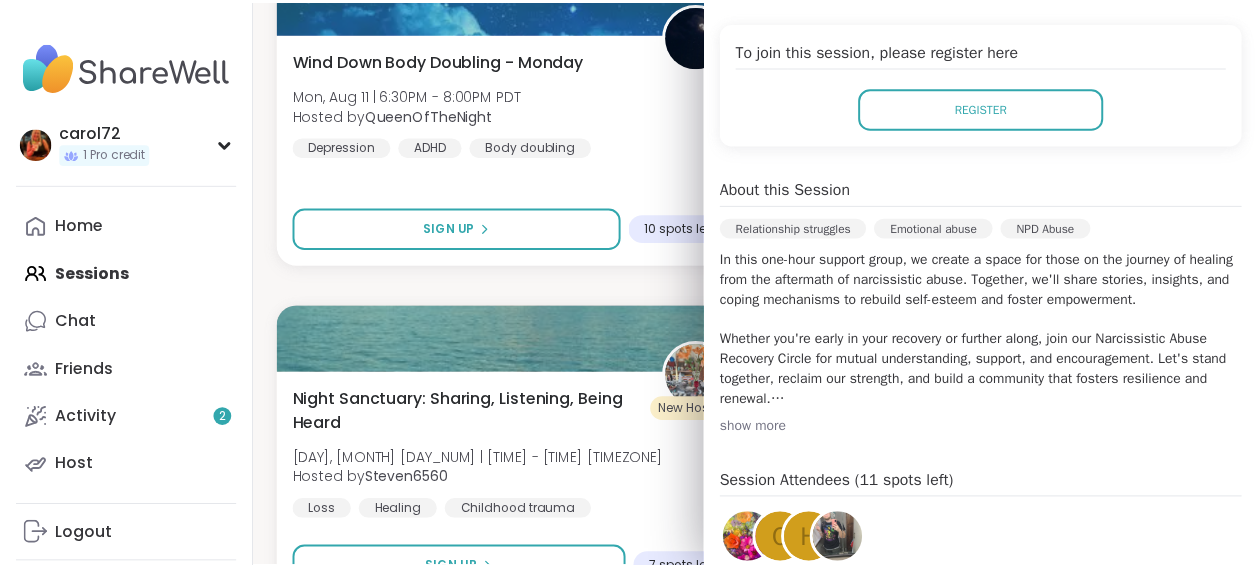scroll, scrollTop: 0, scrollLeft: 0, axis: both 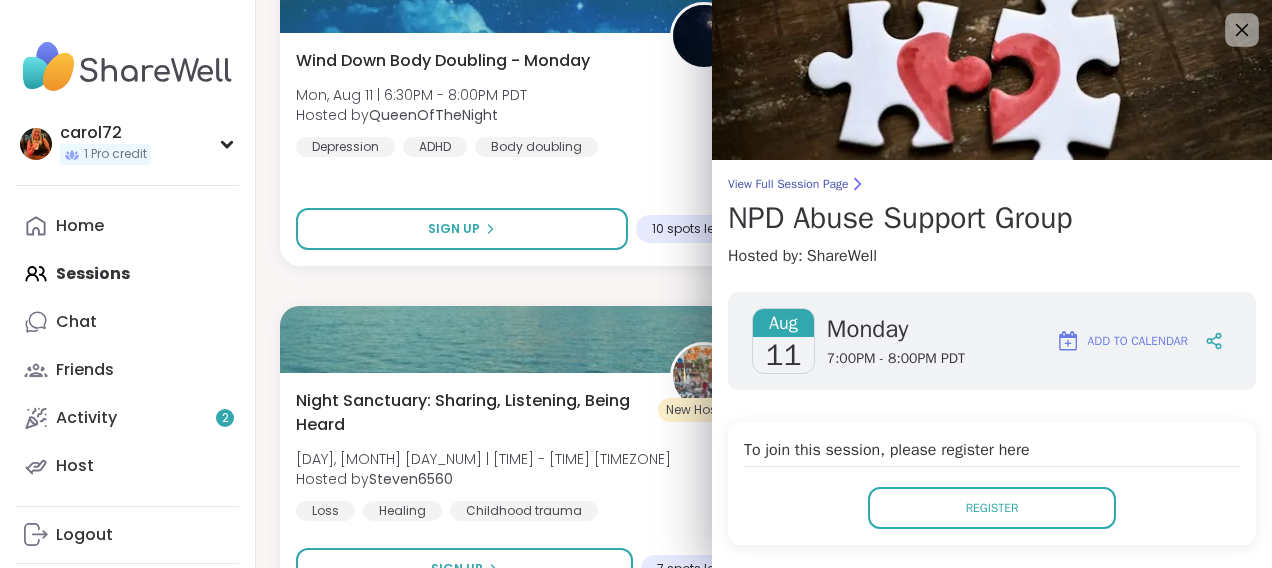 click 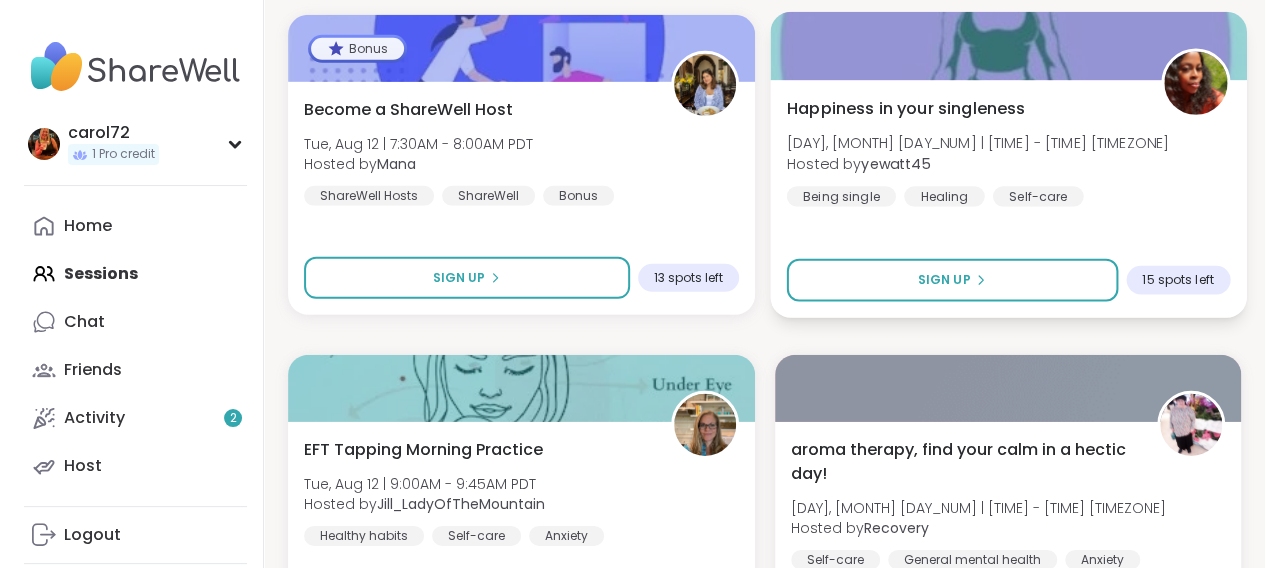 scroll, scrollTop: 33088, scrollLeft: 0, axis: vertical 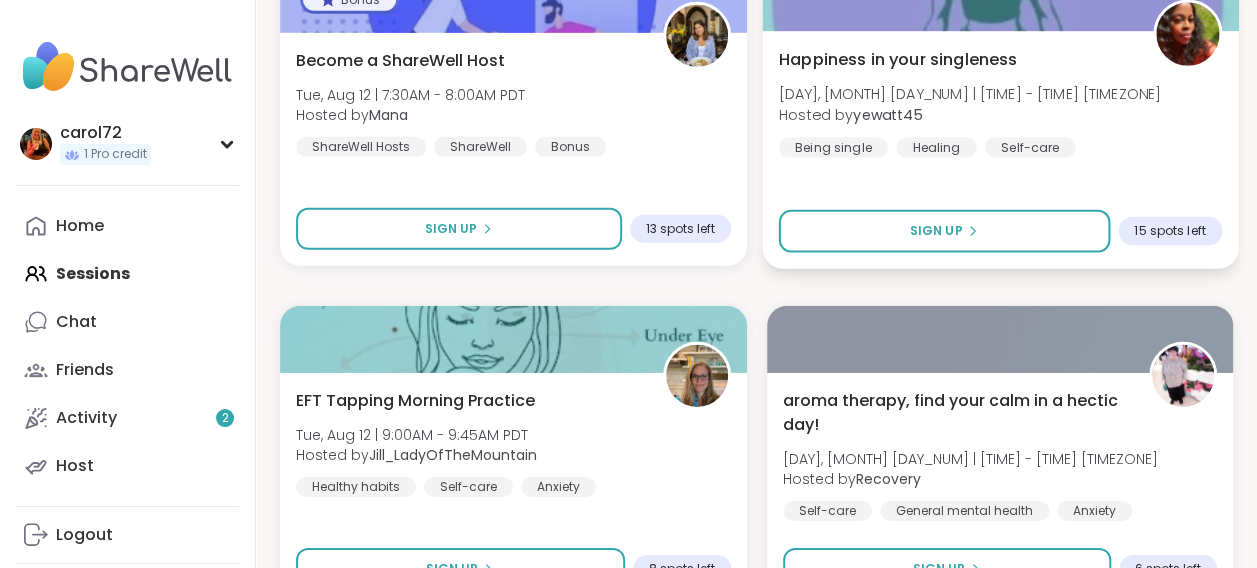 click on "Happiness in your singleness" at bounding box center (897, 59) 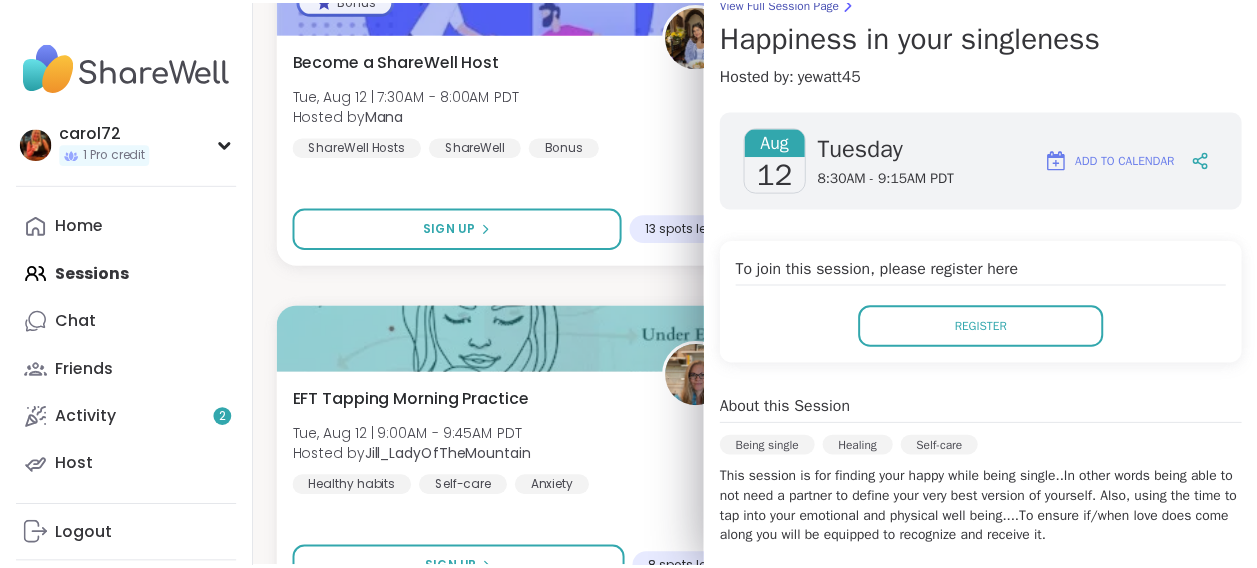 scroll, scrollTop: 174, scrollLeft: 0, axis: vertical 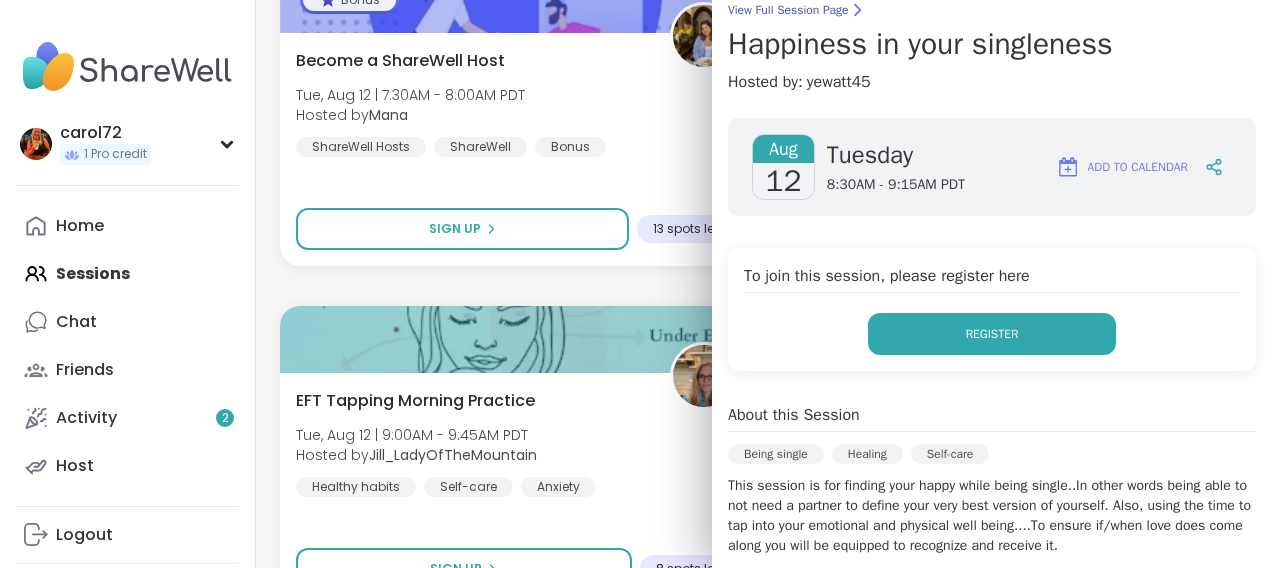 click on "Register" at bounding box center [992, 334] 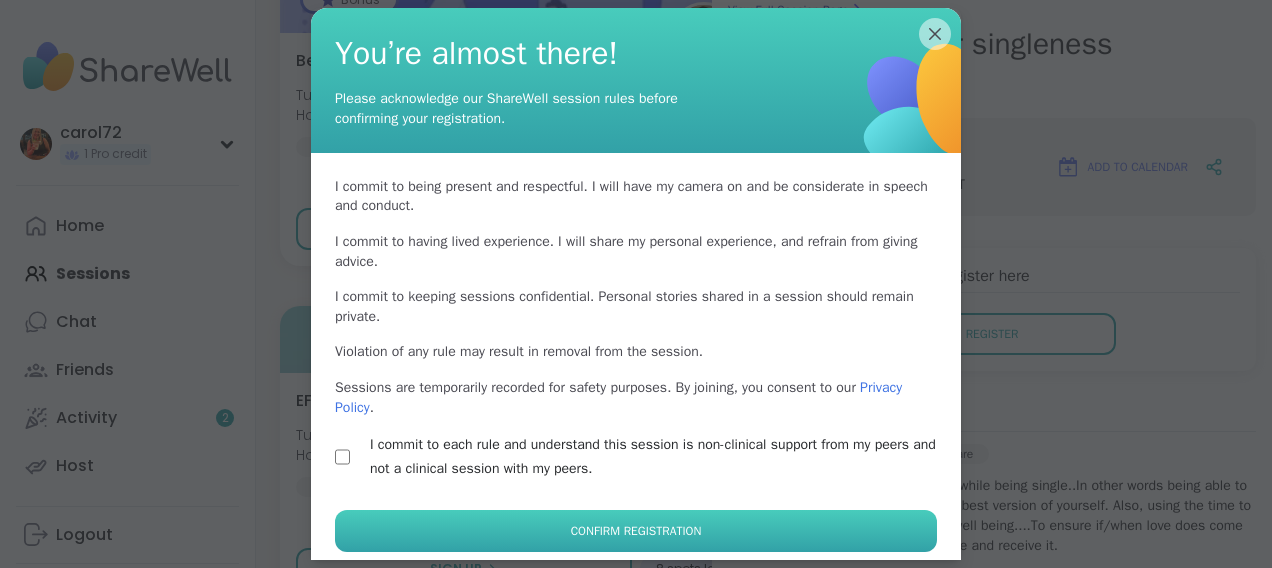 click on "Confirm Registration" at bounding box center (636, 531) 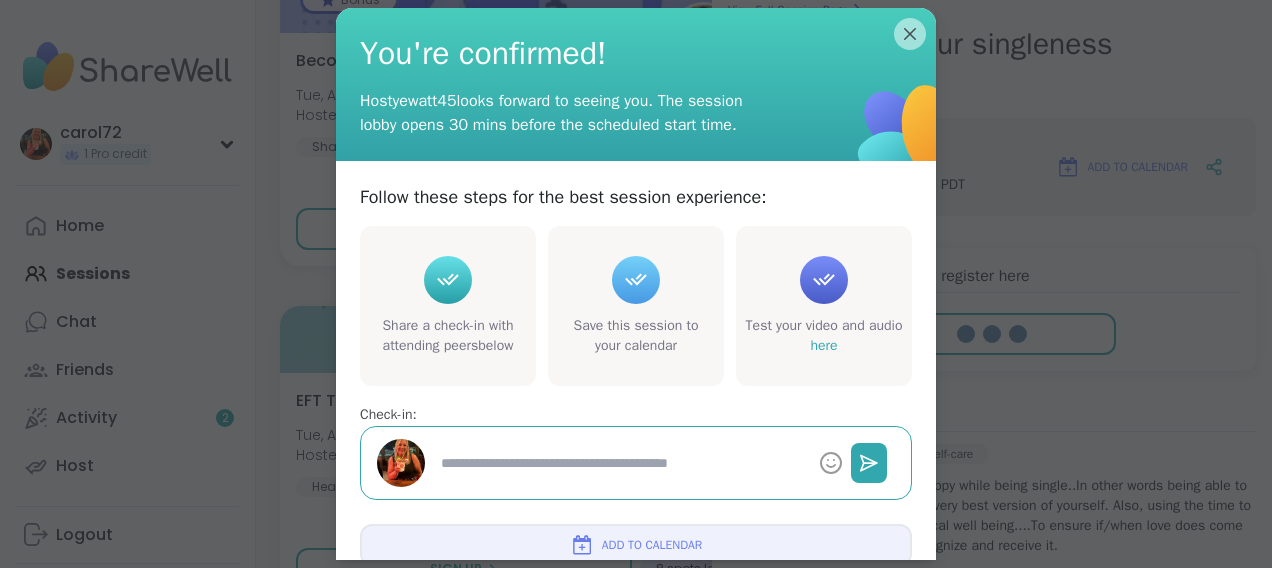 type on "*" 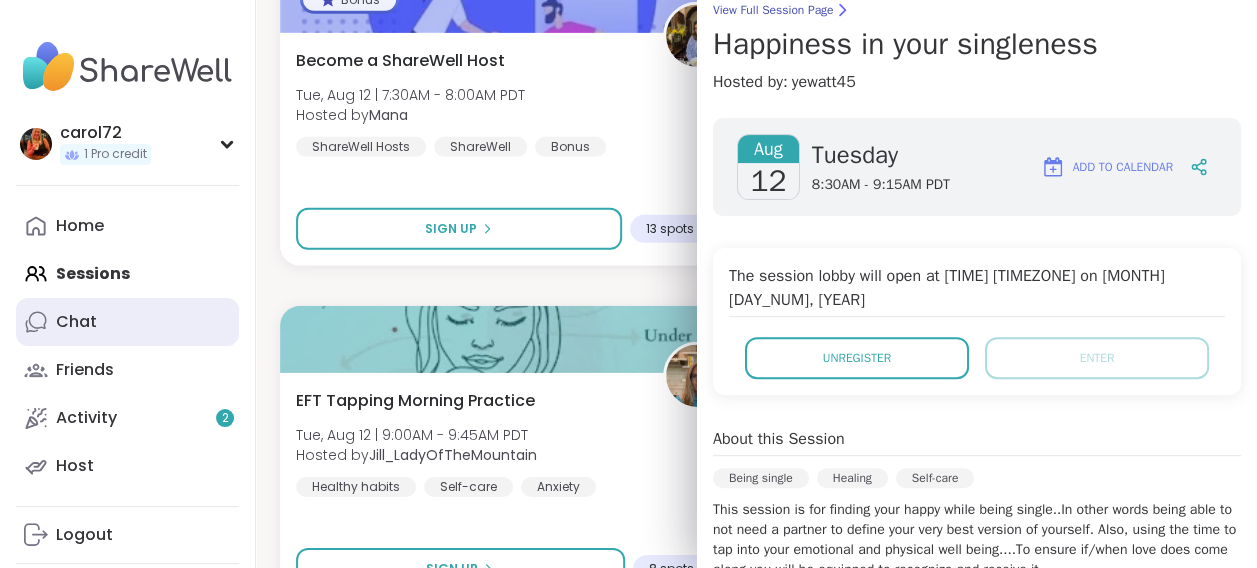 click on "Chat" at bounding box center (127, 322) 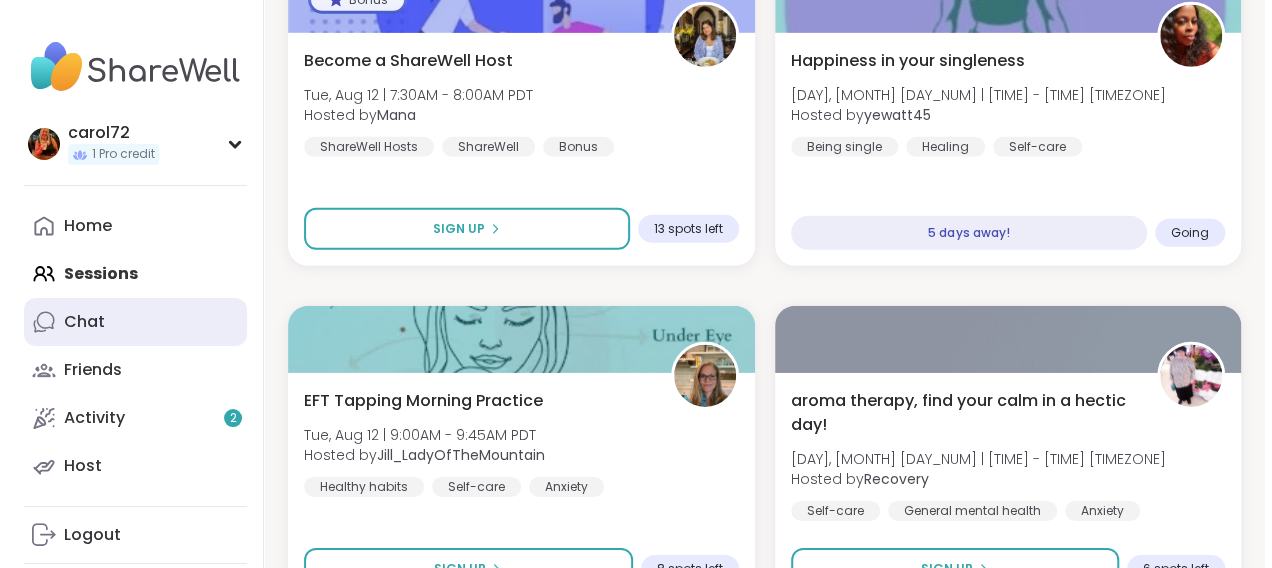 scroll, scrollTop: 0, scrollLeft: 0, axis: both 